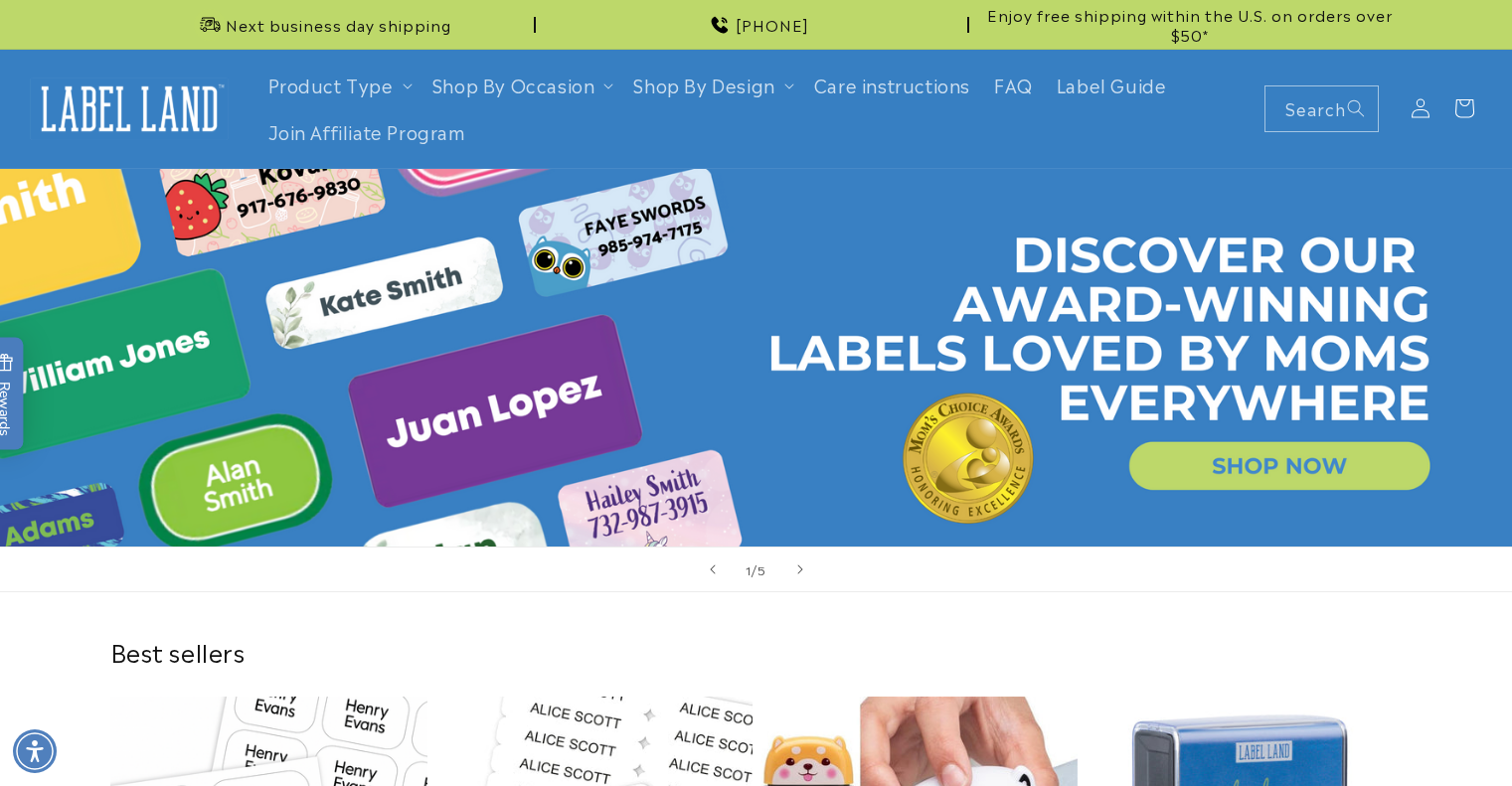scroll, scrollTop: 0, scrollLeft: 0, axis: both 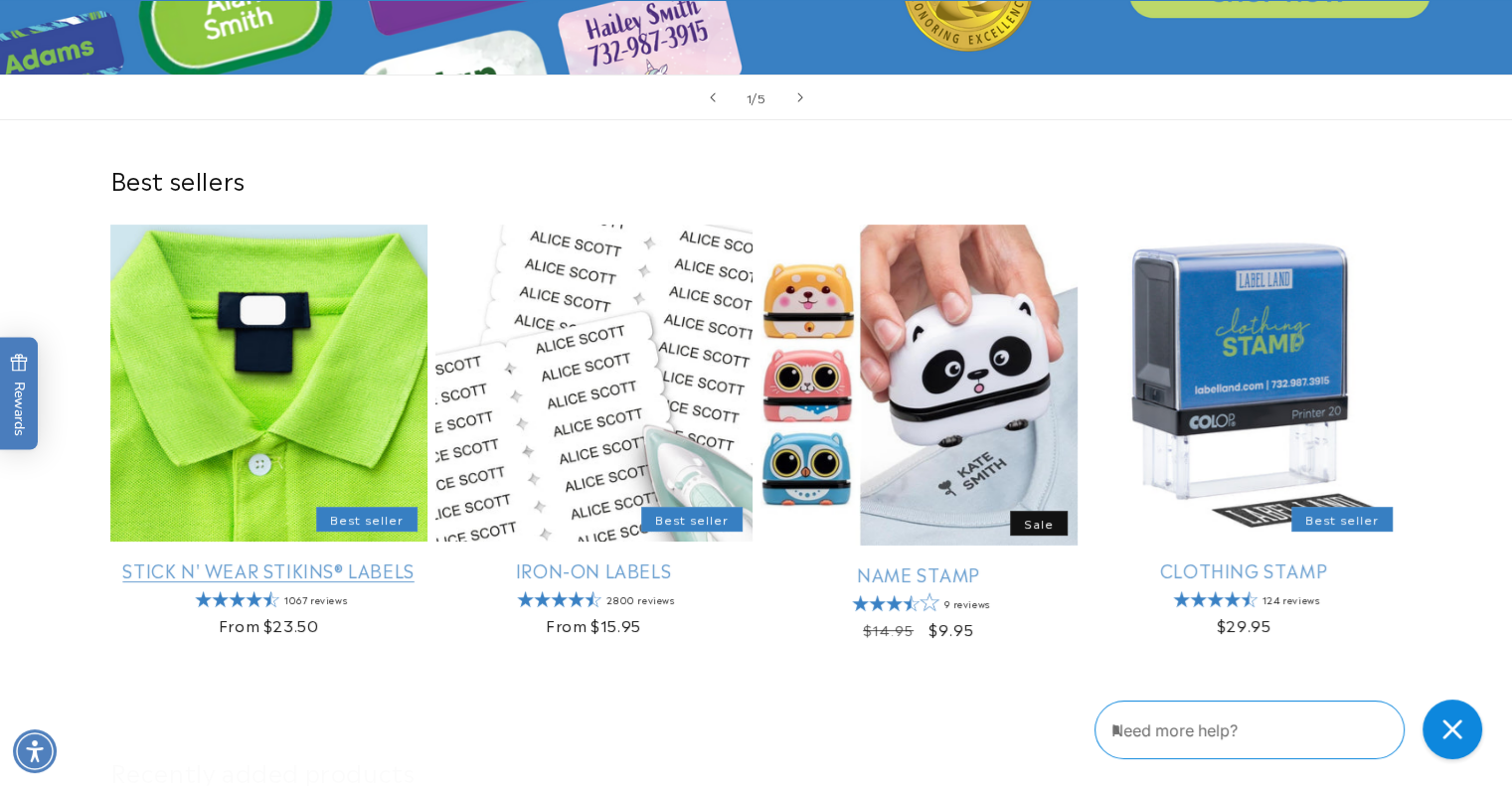 click on "Stick N' Wear Stikins® Labels" at bounding box center [268, 569] 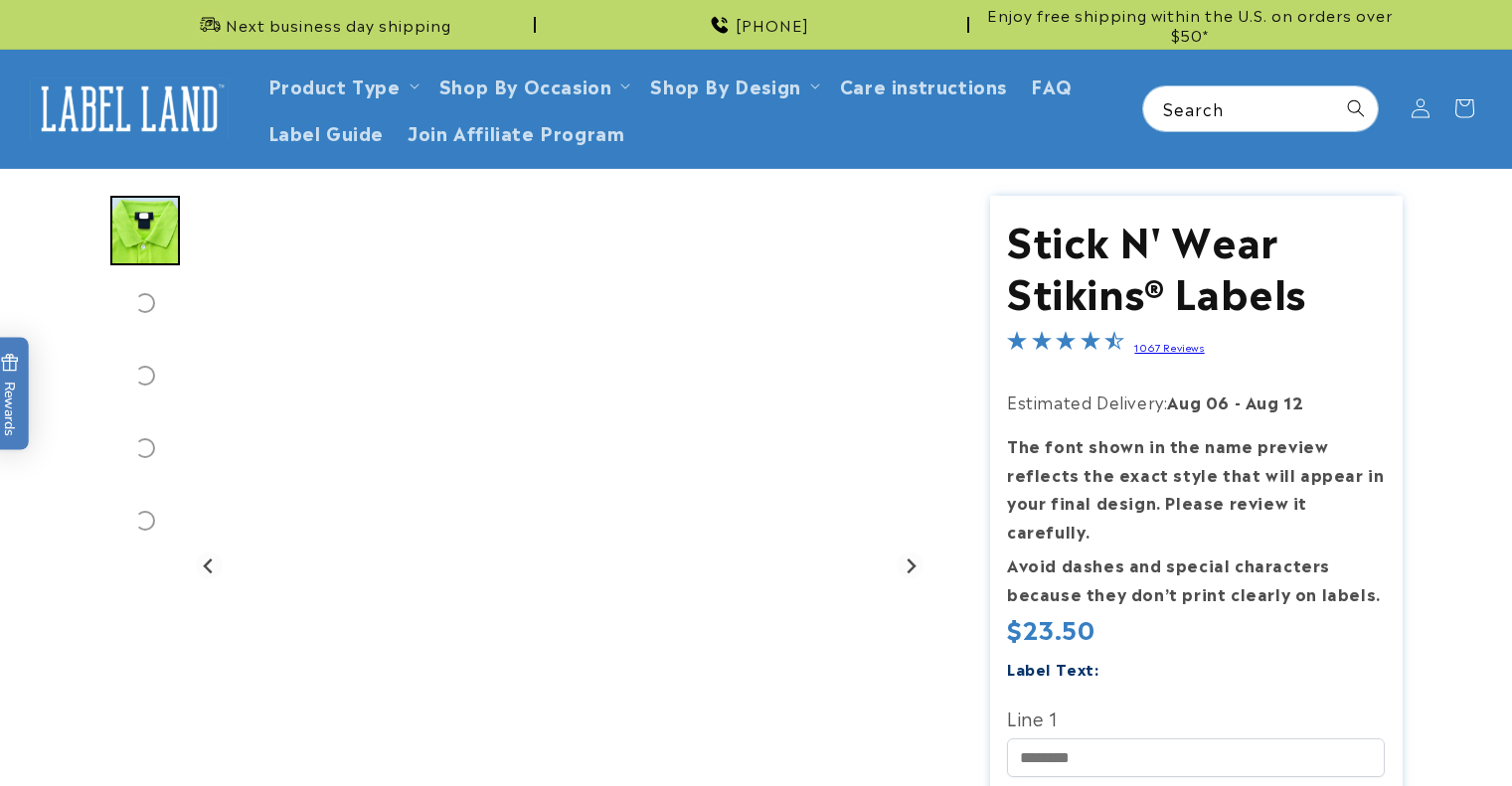 scroll, scrollTop: 0, scrollLeft: 0, axis: both 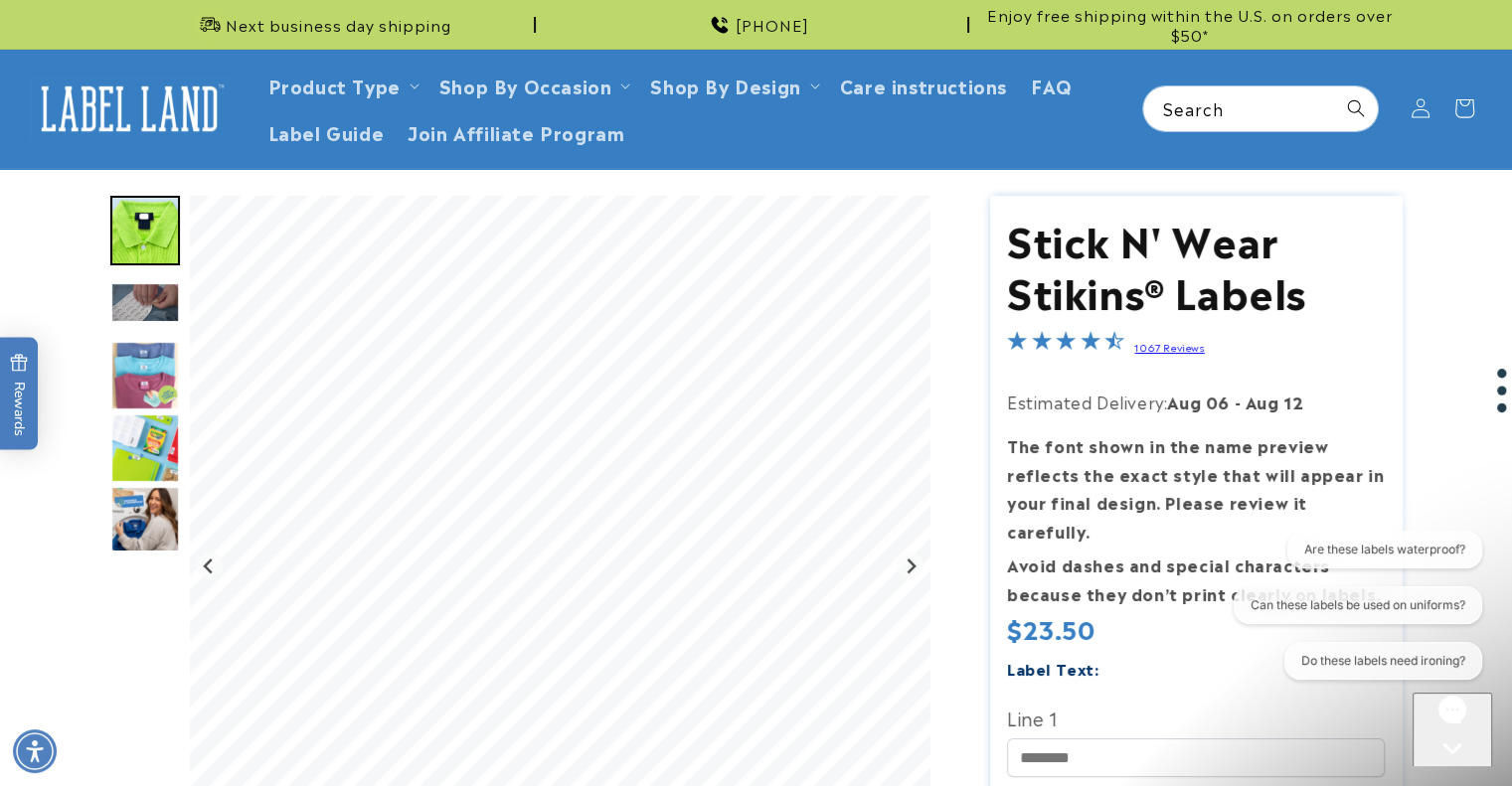 click at bounding box center [145, 448] 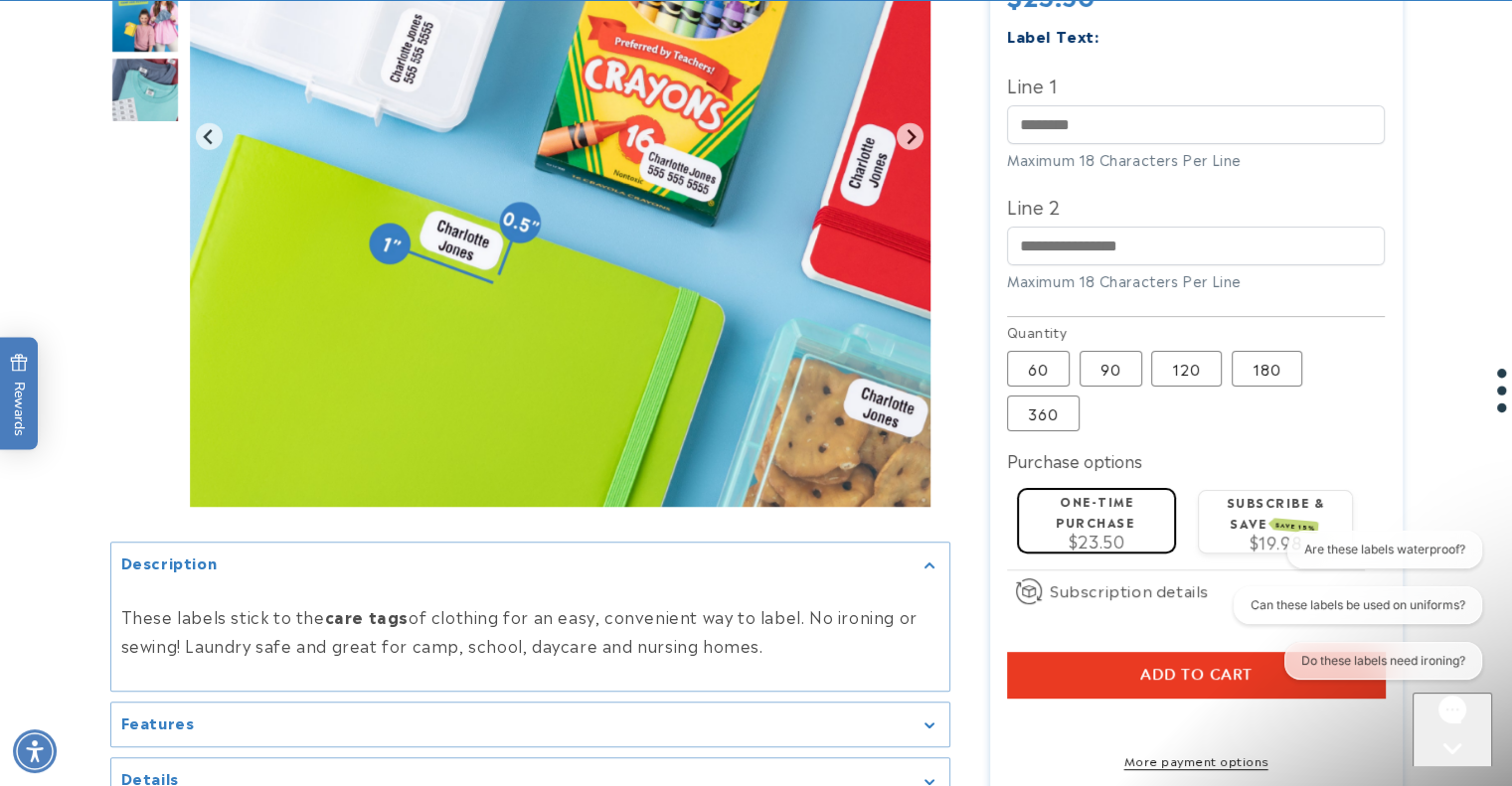 scroll, scrollTop: 637, scrollLeft: 0, axis: vertical 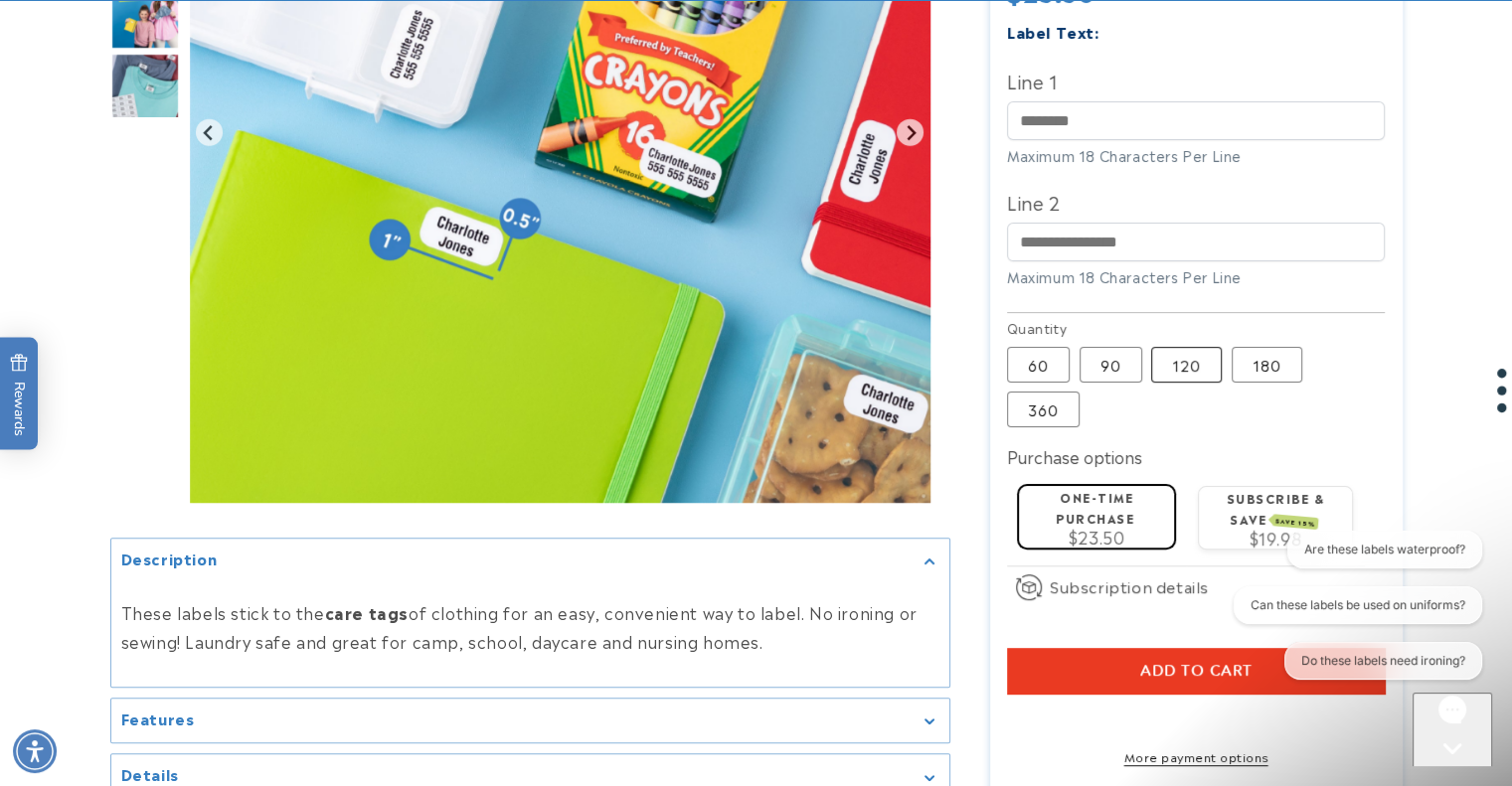 click on "120 Variant sold out or unavailable" at bounding box center (1186, 365) 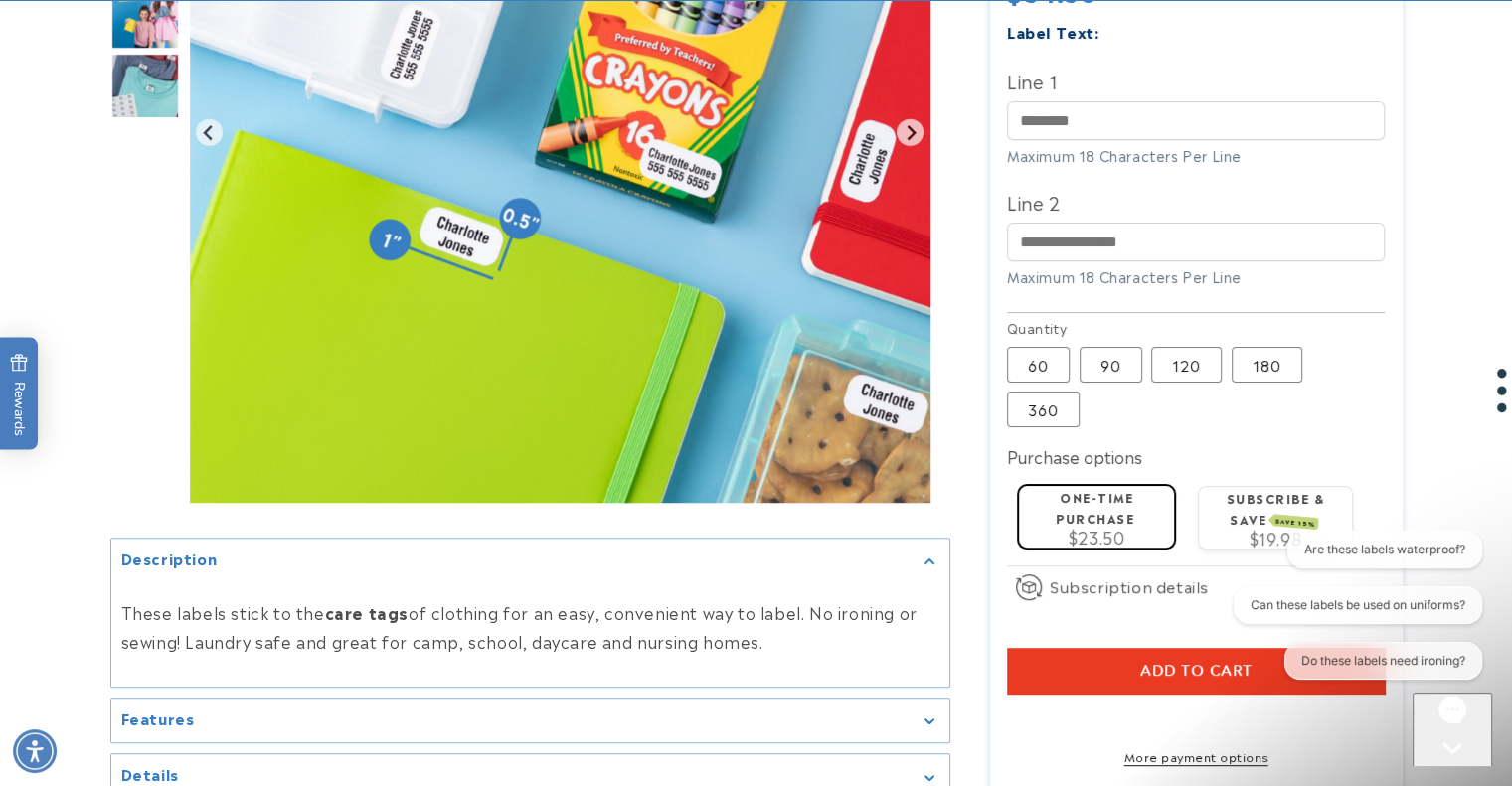 type 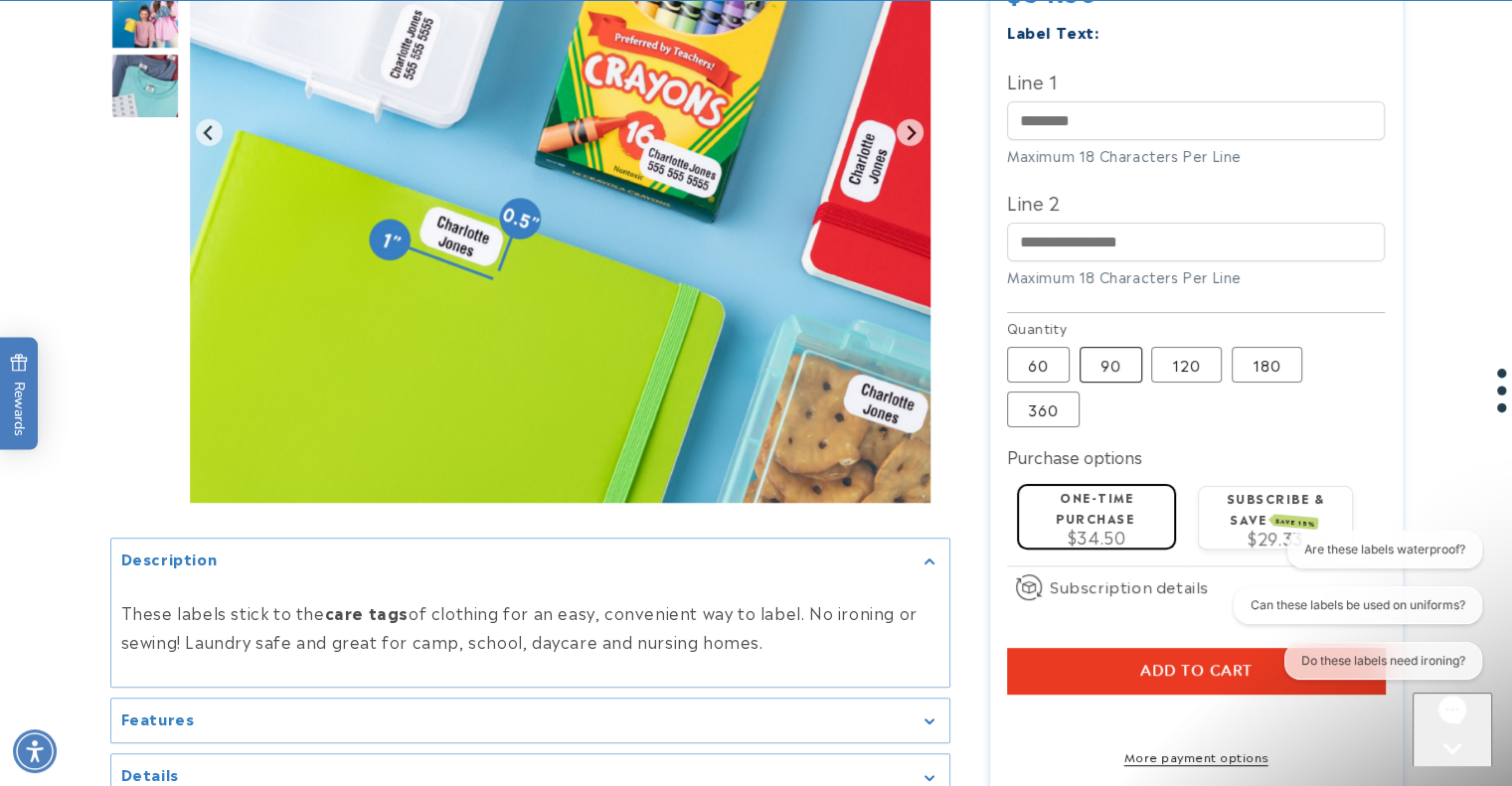click on "90 Variant sold out or unavailable" at bounding box center (1110, 365) 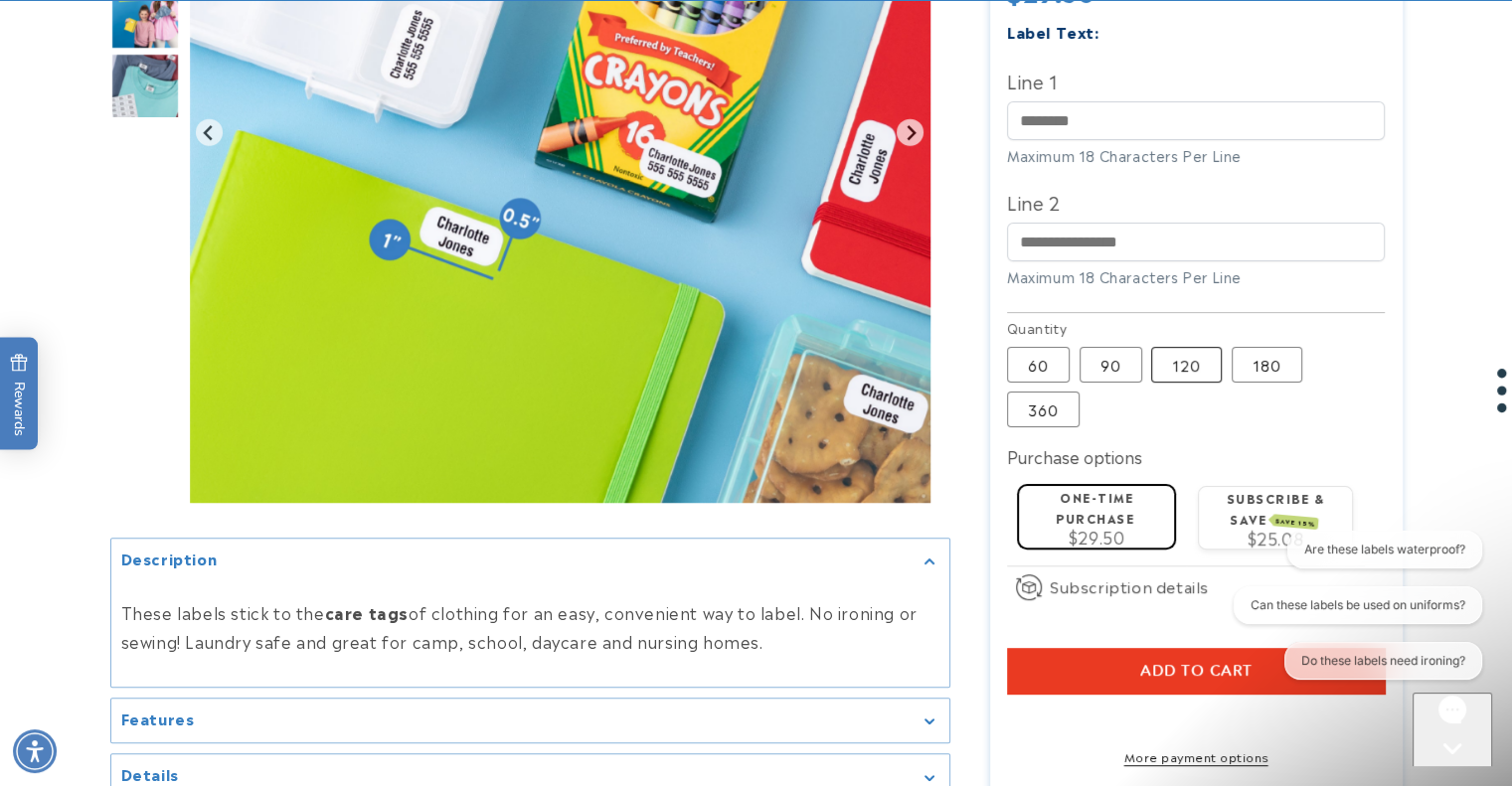 click on "120 Variant sold out or unavailable" at bounding box center [1186, 365] 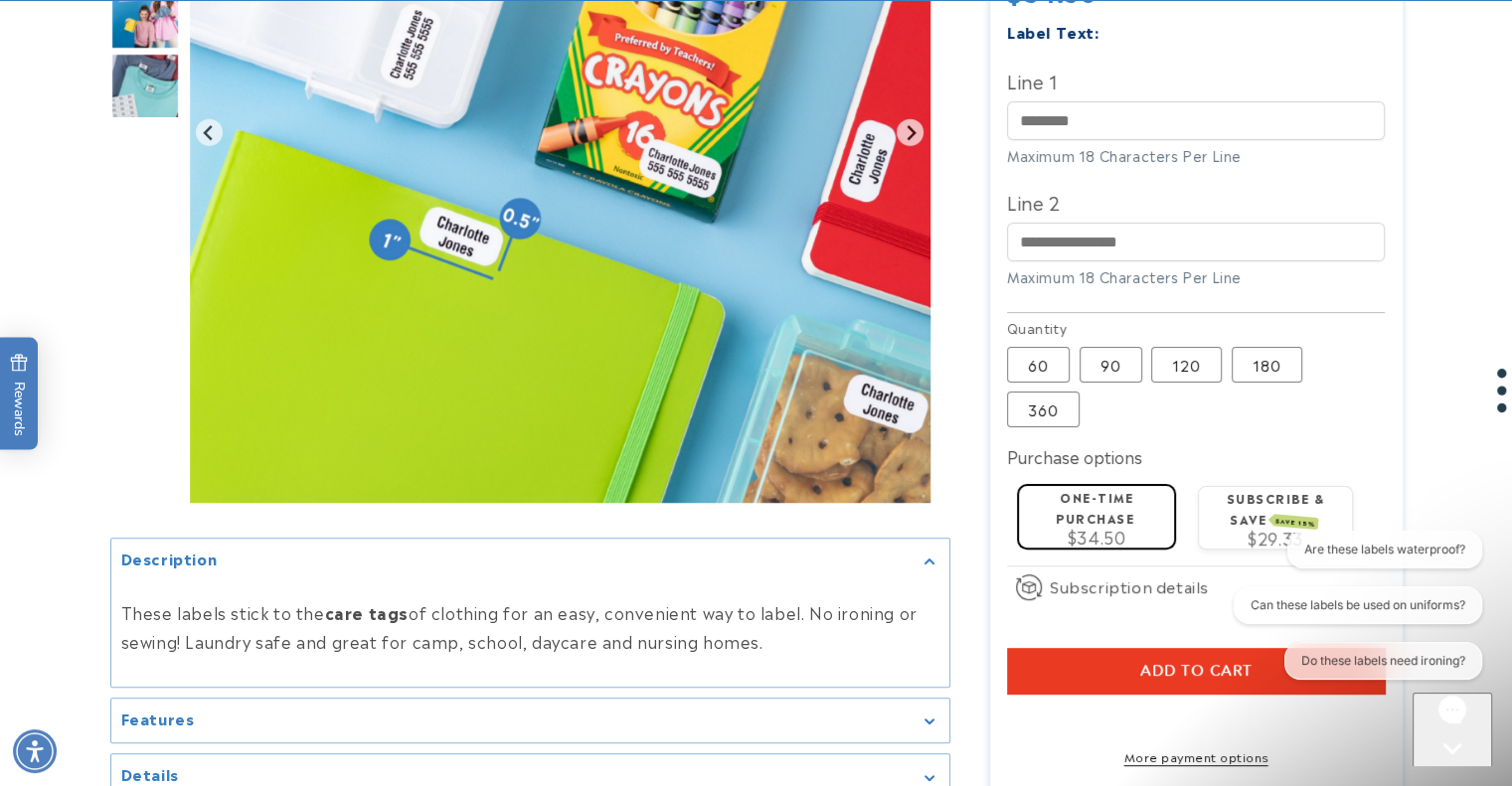 click at bounding box center (145, 86) 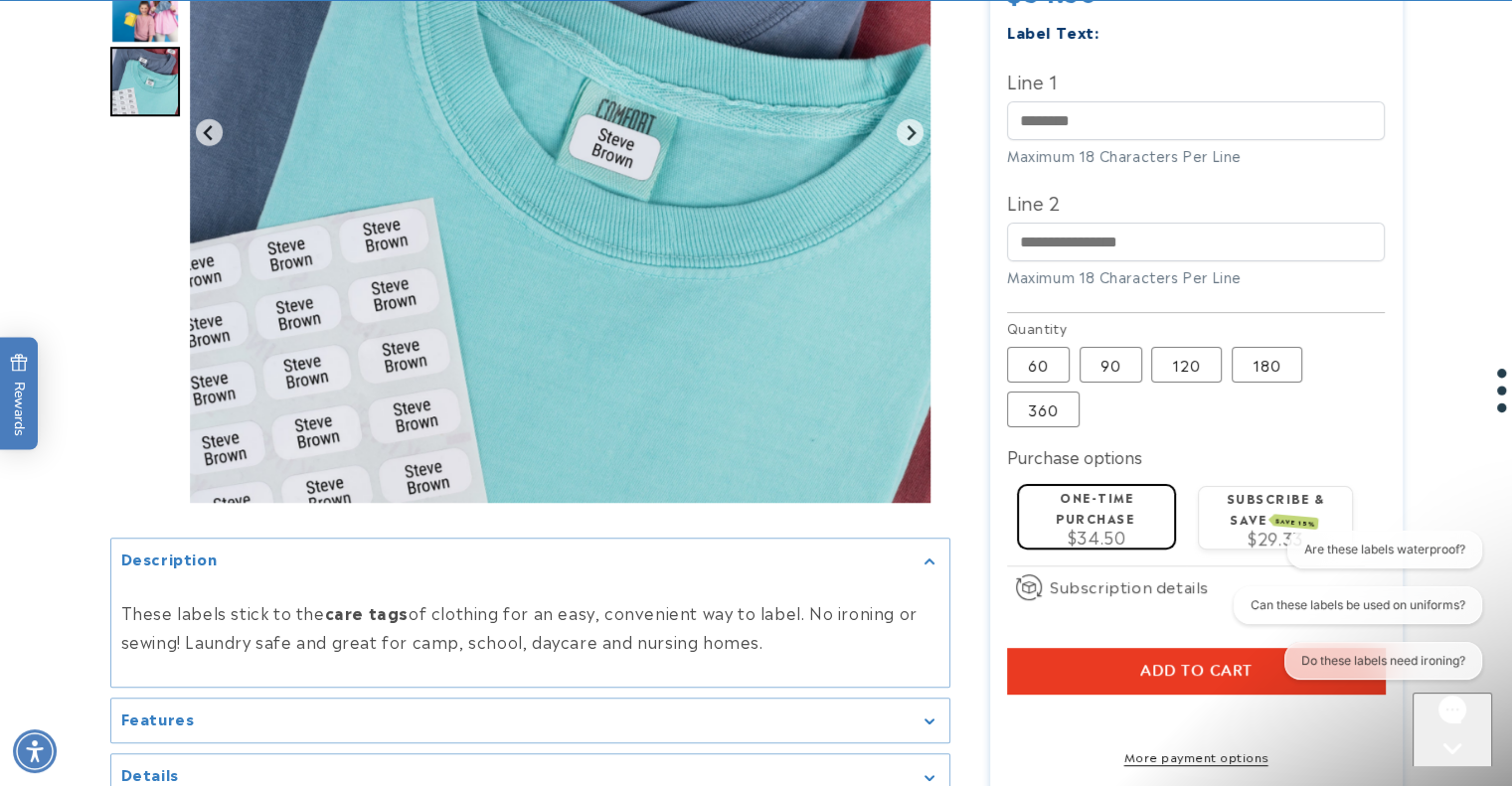click at bounding box center [145, 8] 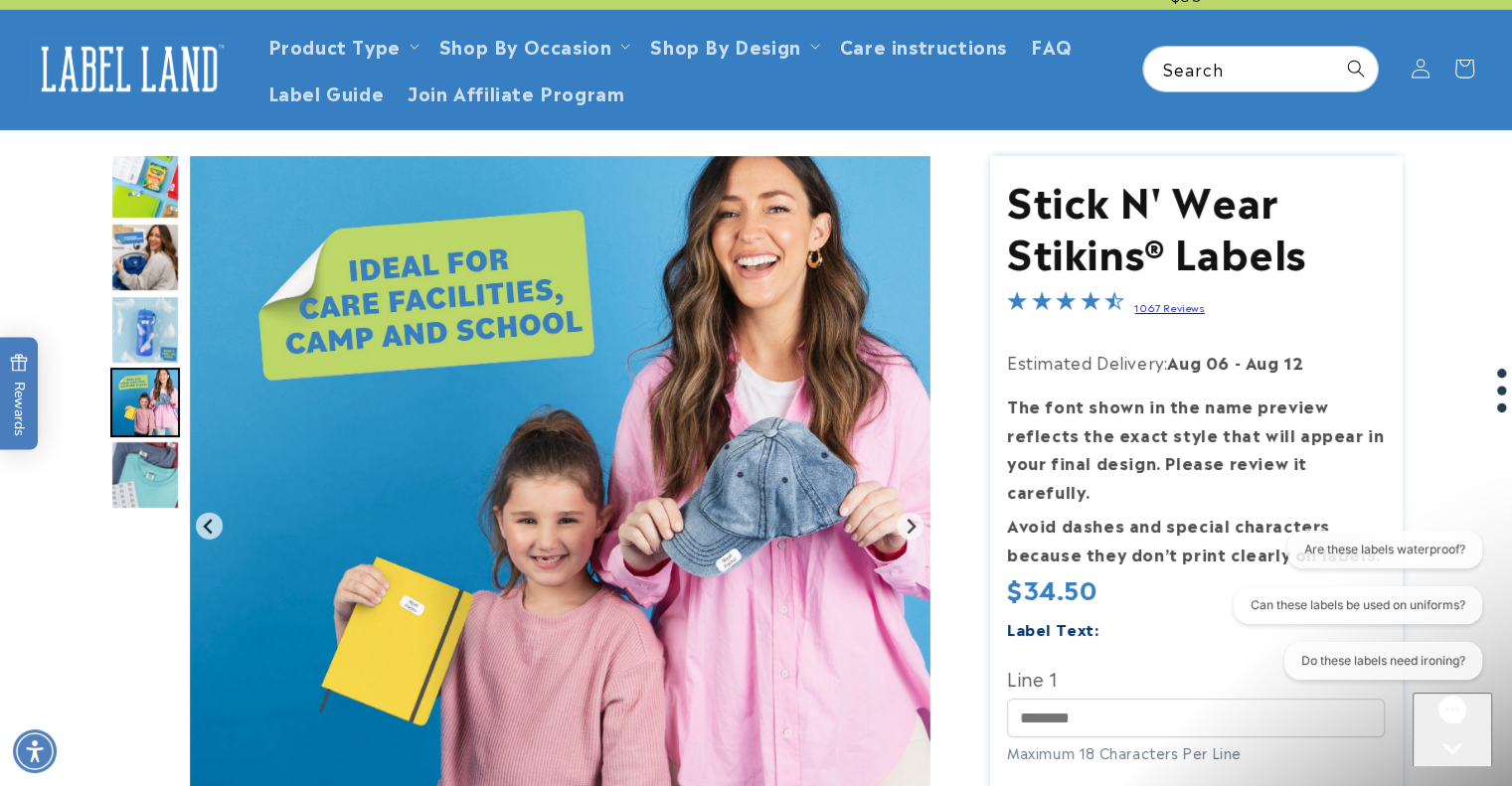 scroll, scrollTop: 0, scrollLeft: 0, axis: both 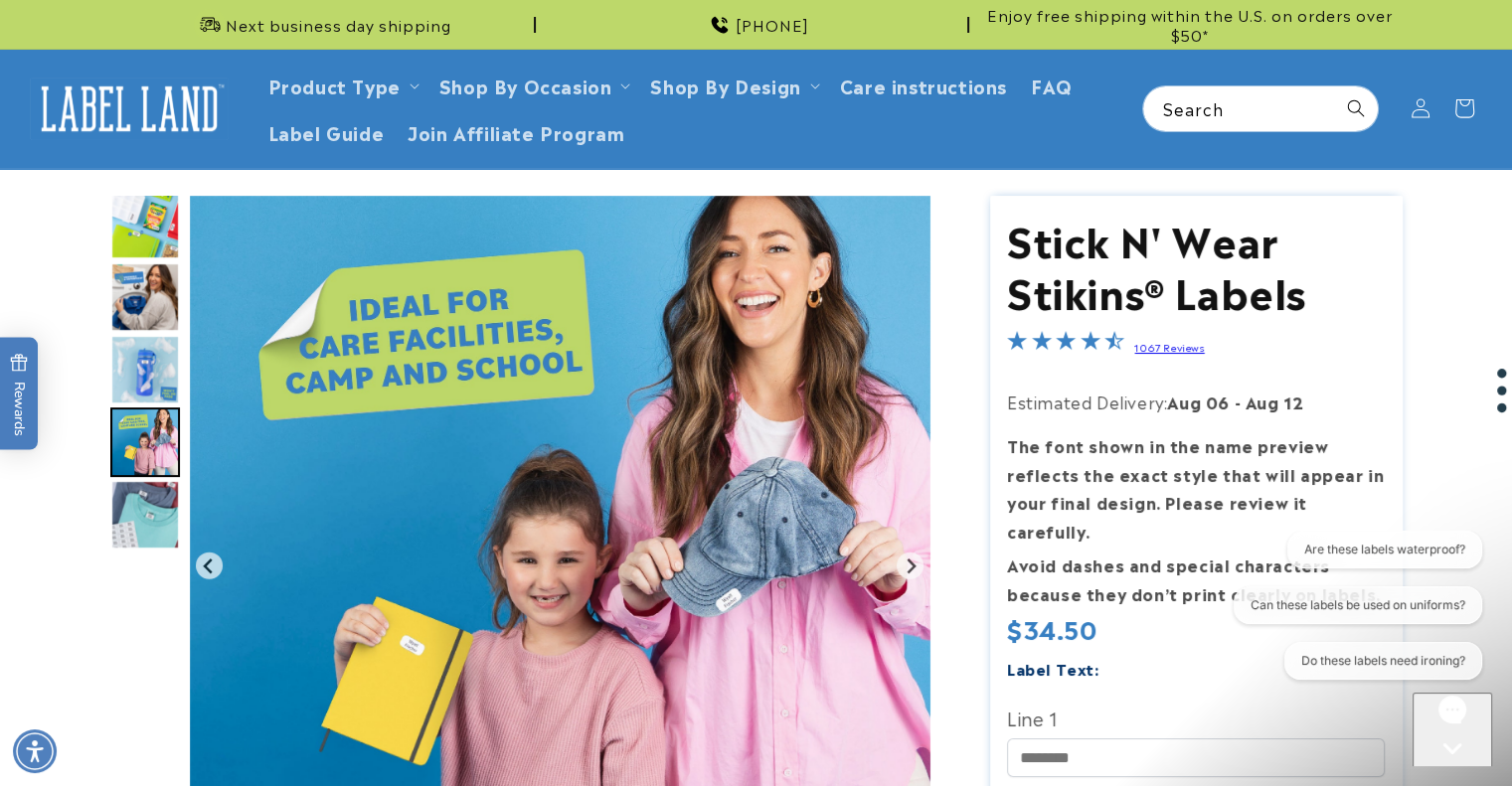 click at bounding box center (145, 370) 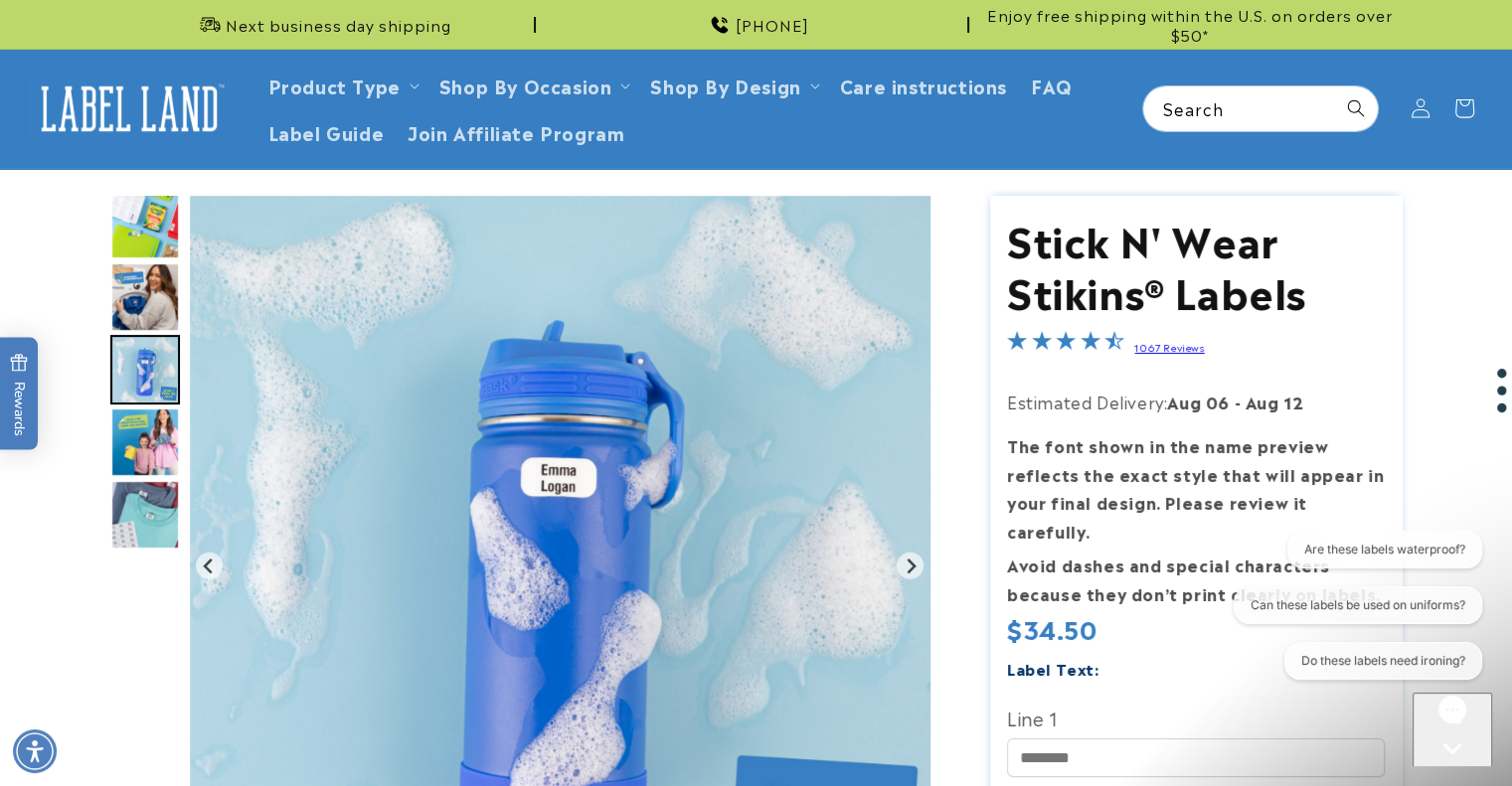 click at bounding box center [145, 297] 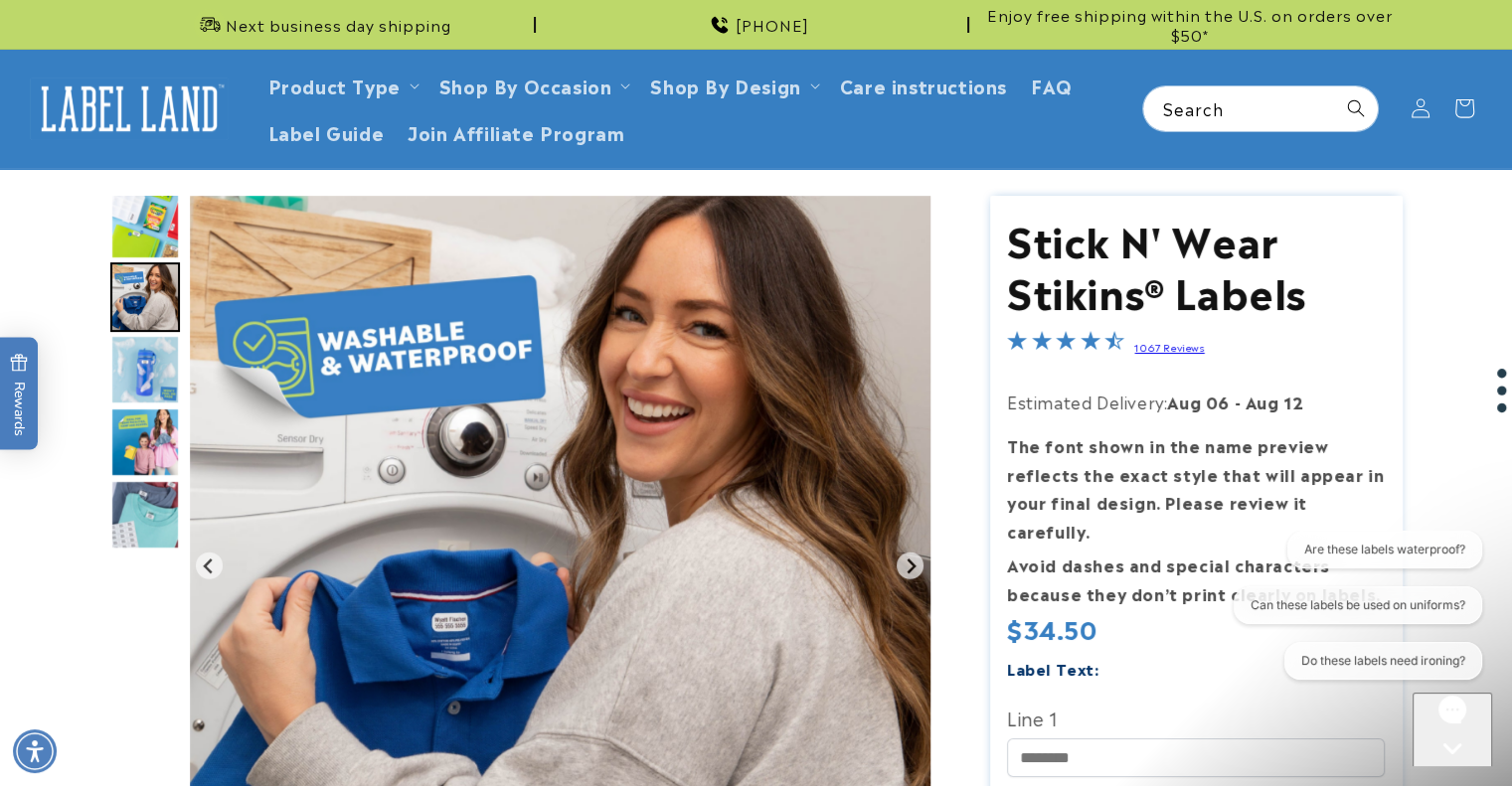 click at bounding box center (145, 225) 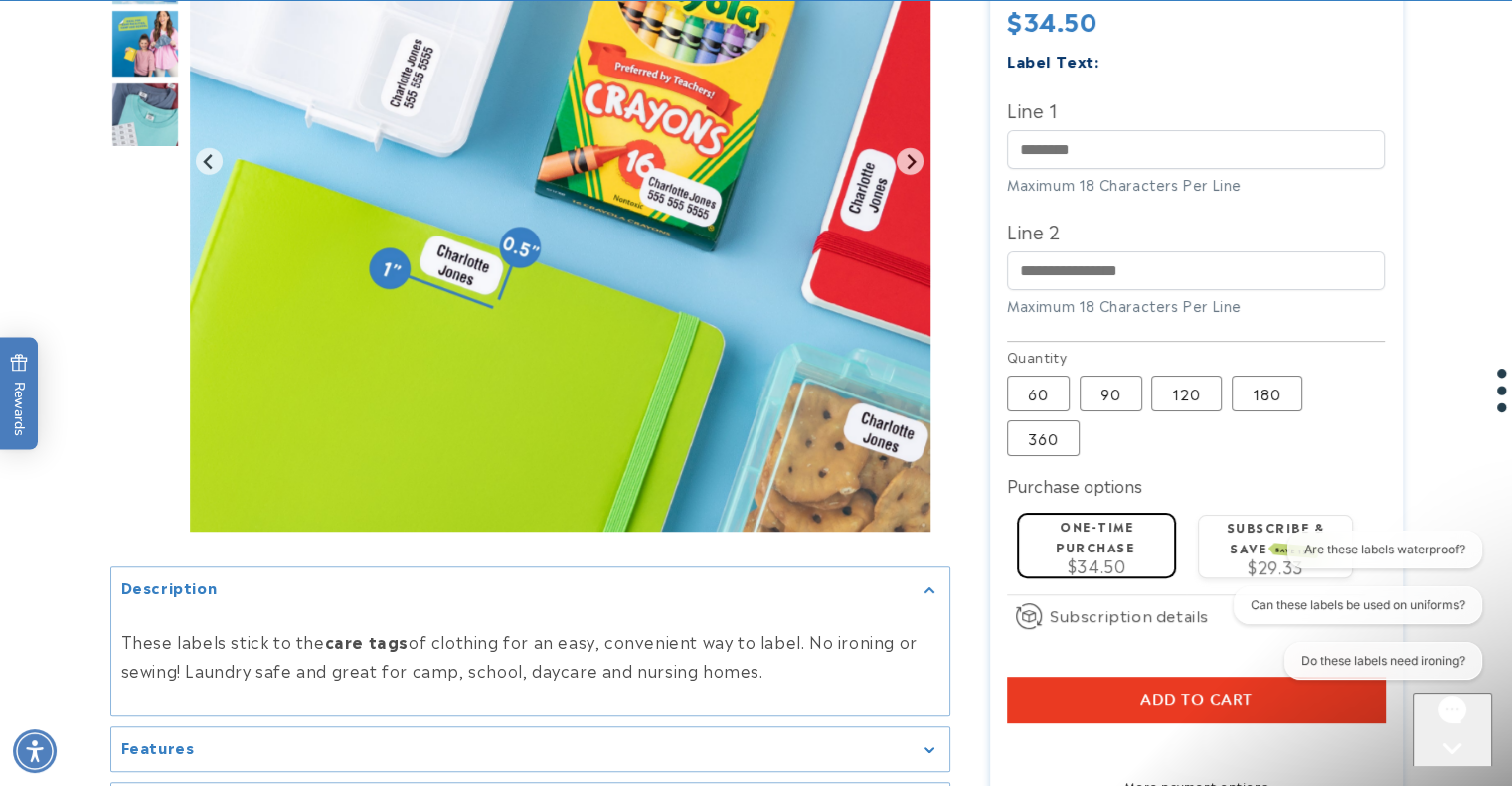 scroll, scrollTop: 616, scrollLeft: 0, axis: vertical 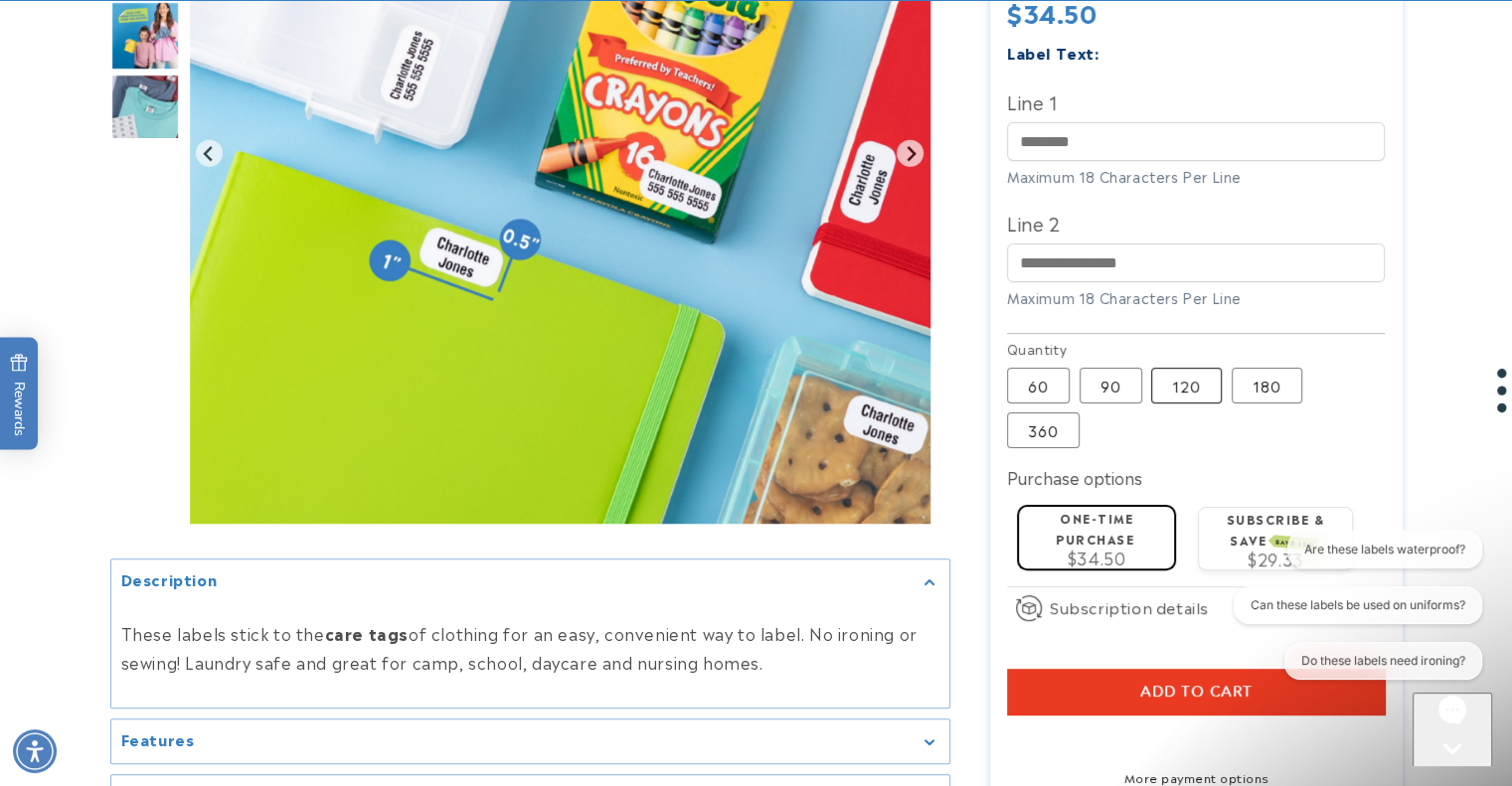 click on "120 Variant sold out or unavailable" at bounding box center (1186, 386) 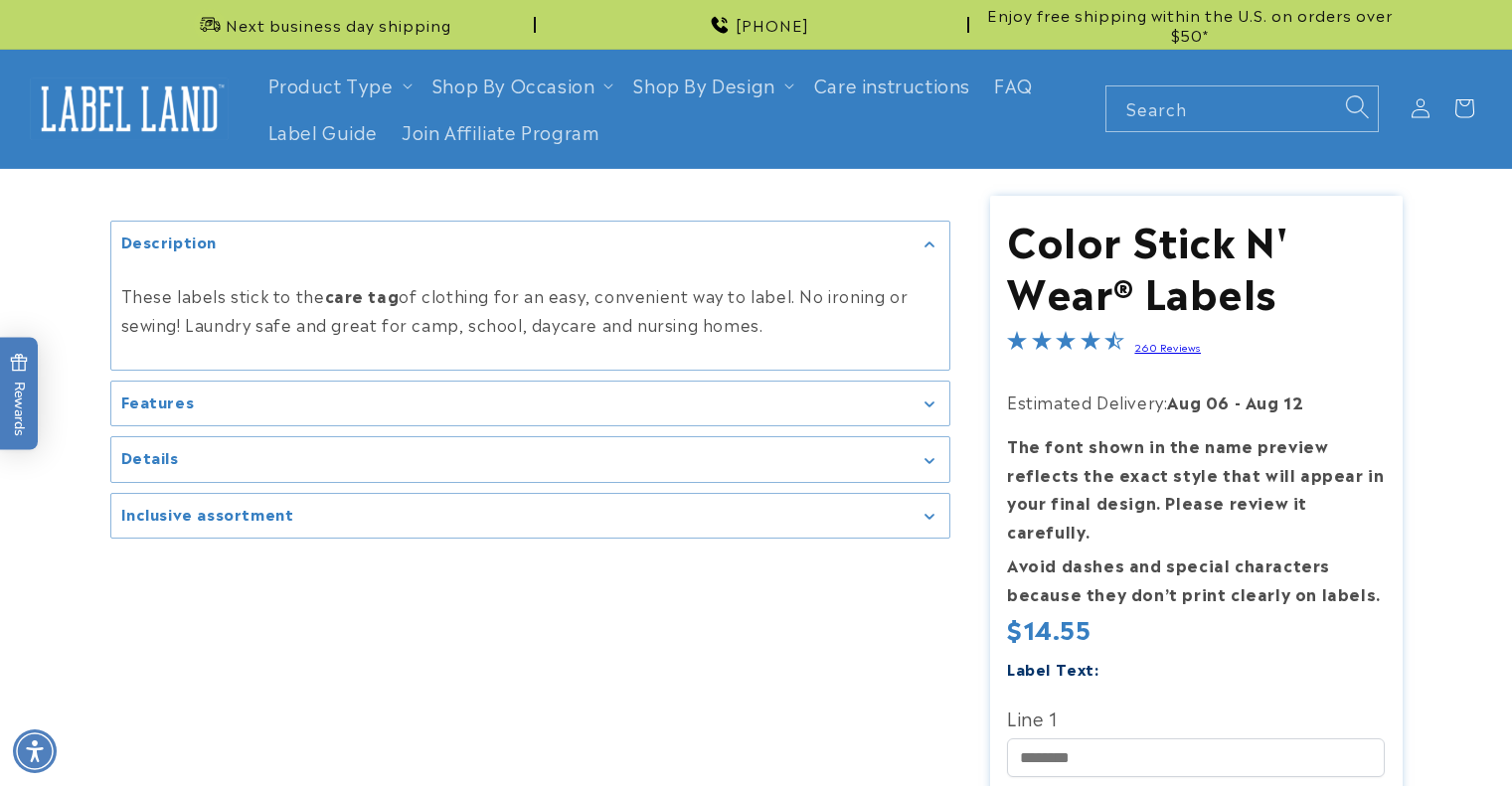 scroll, scrollTop: 1621, scrollLeft: 0, axis: vertical 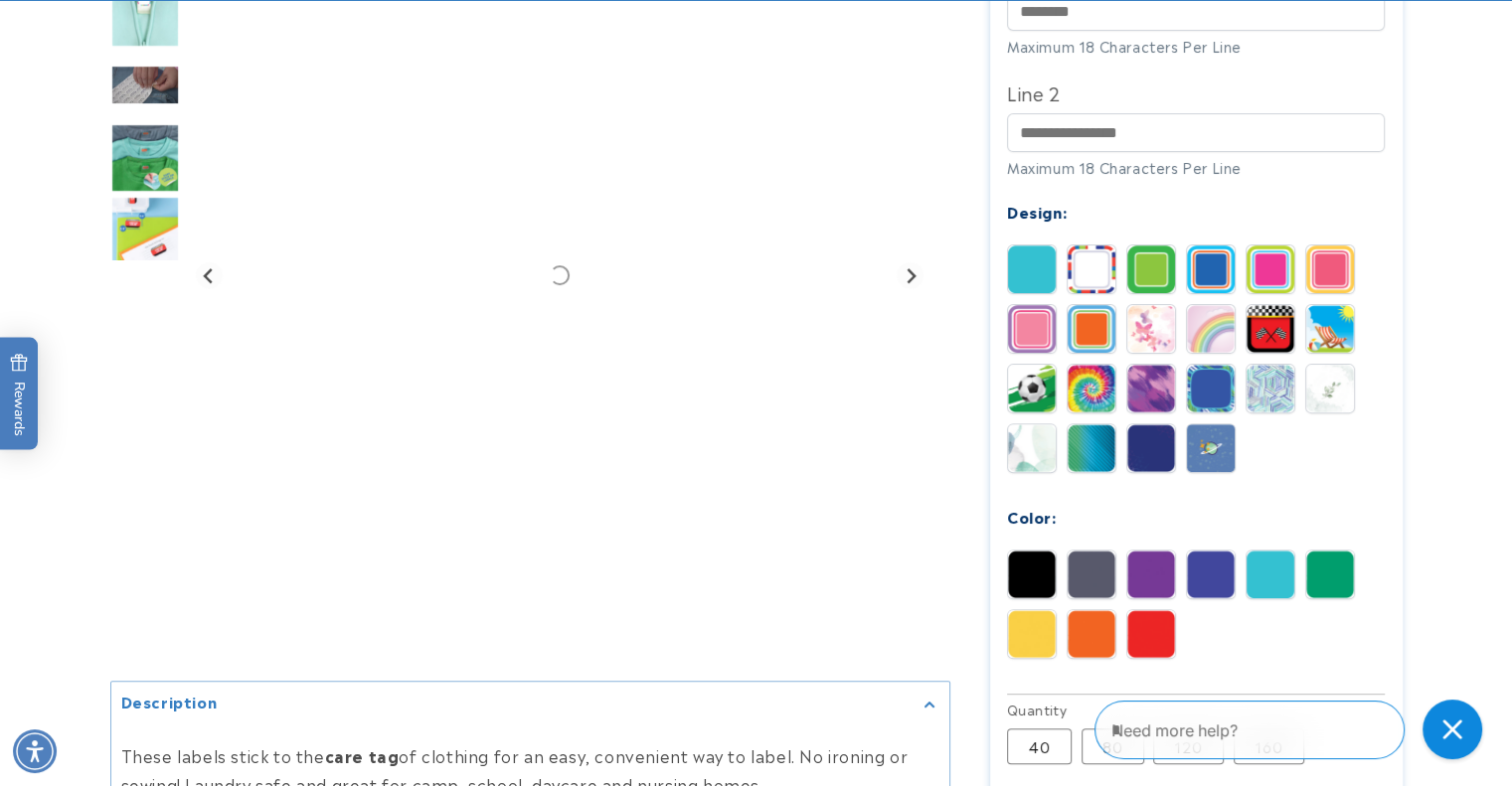 click at bounding box center (145, 231) 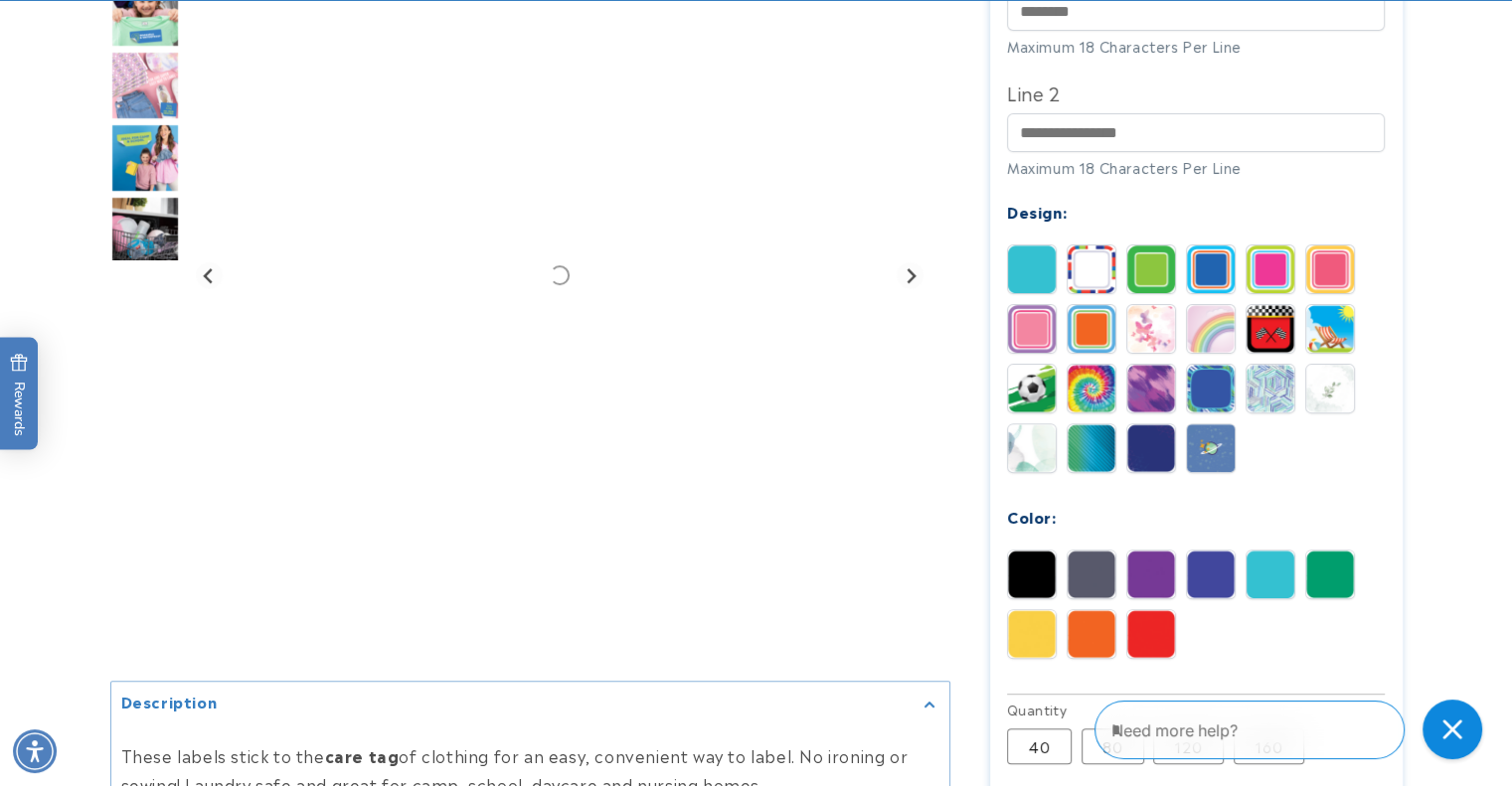 click at bounding box center (145, 85) 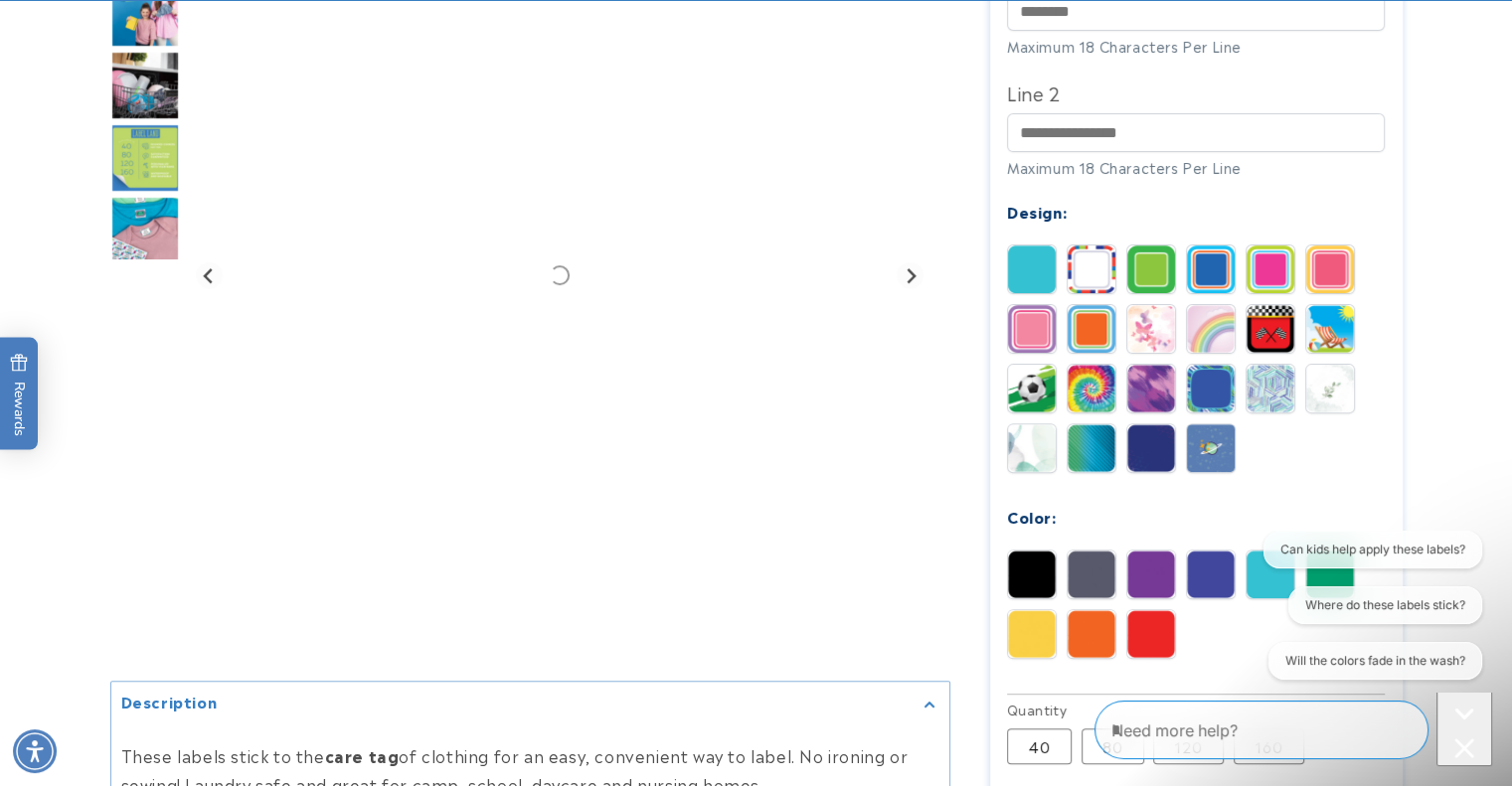 scroll, scrollTop: 0, scrollLeft: 0, axis: both 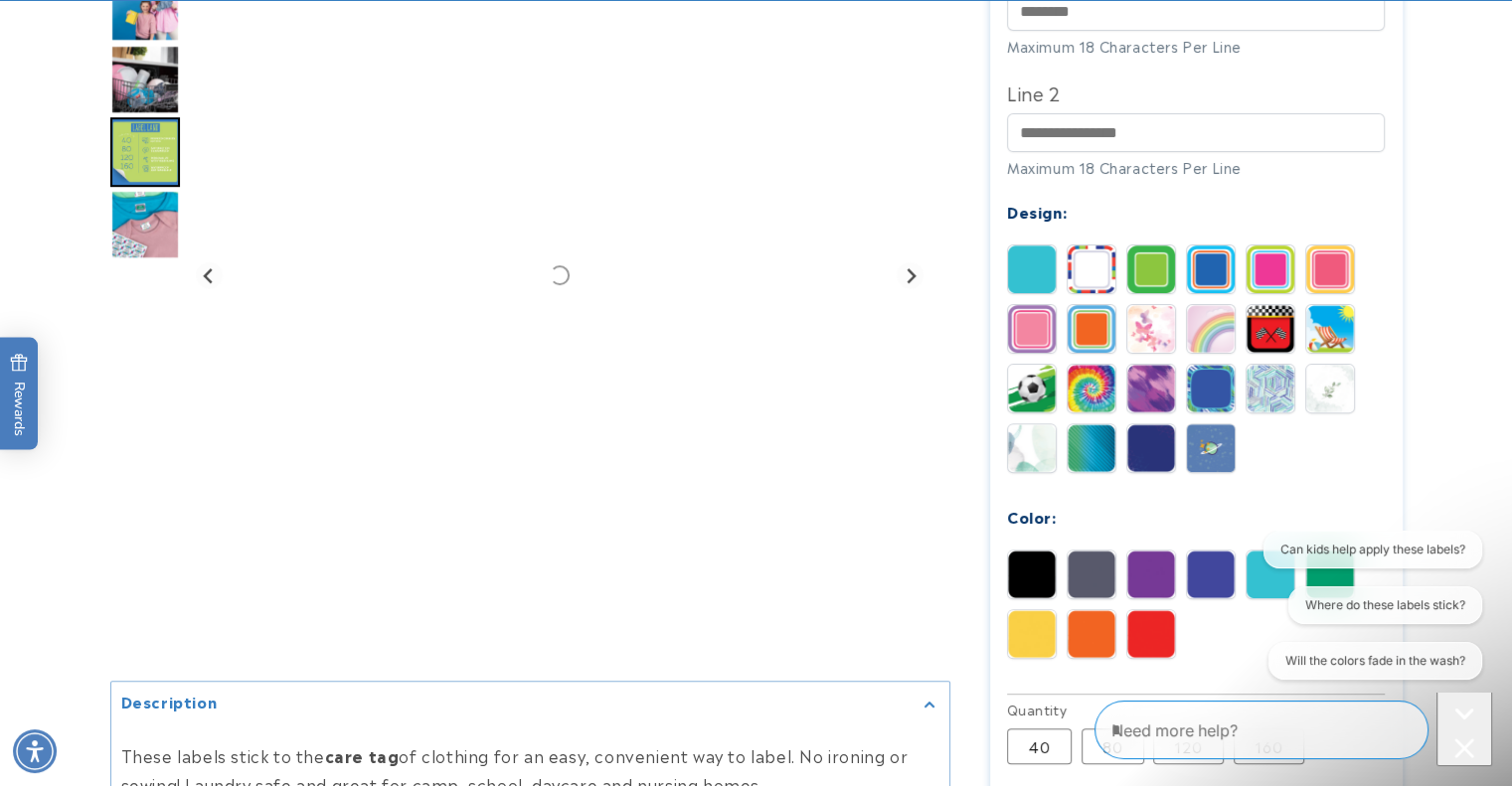 click at bounding box center (145, 152) 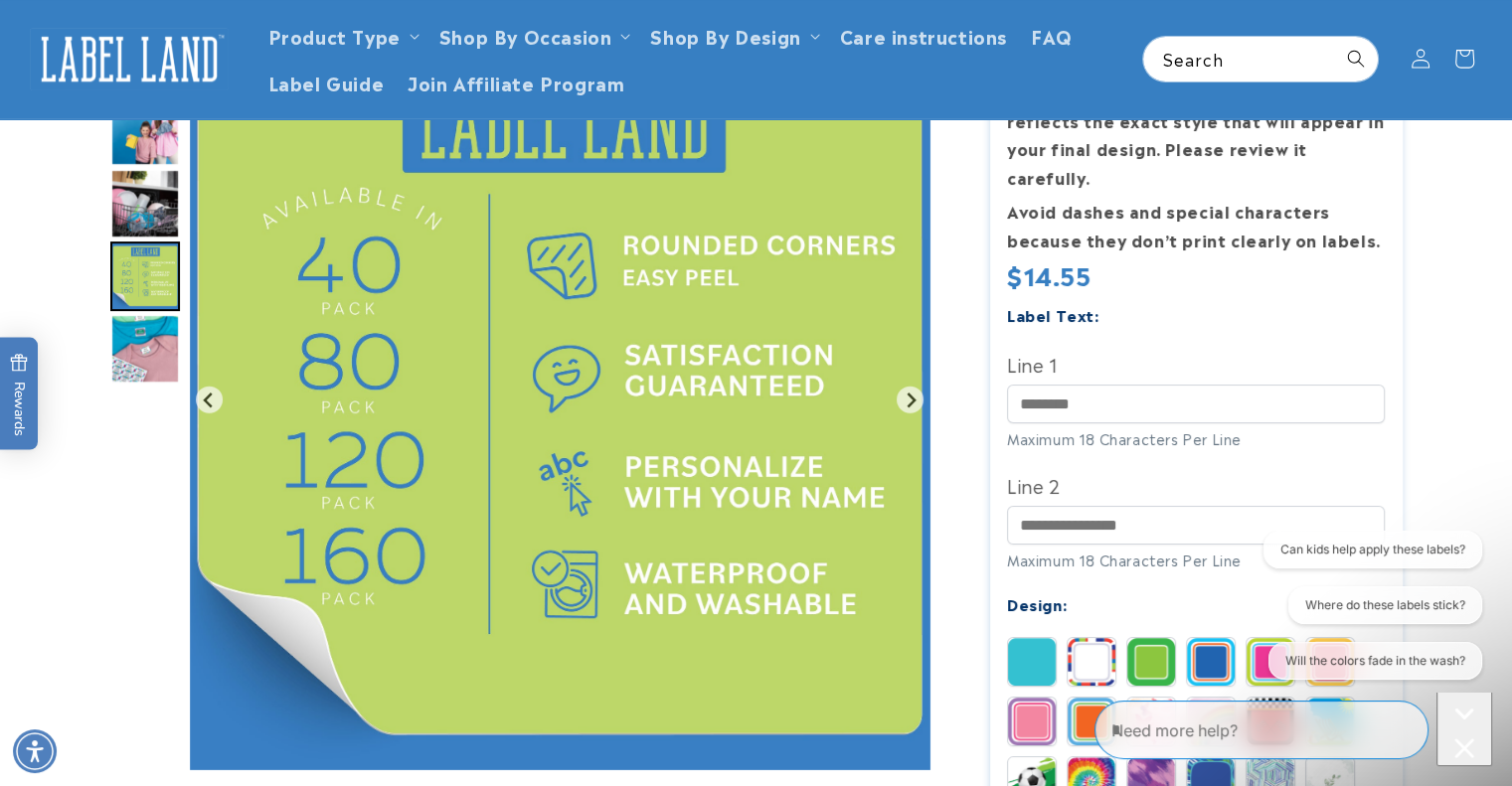 scroll, scrollTop: 0, scrollLeft: 0, axis: both 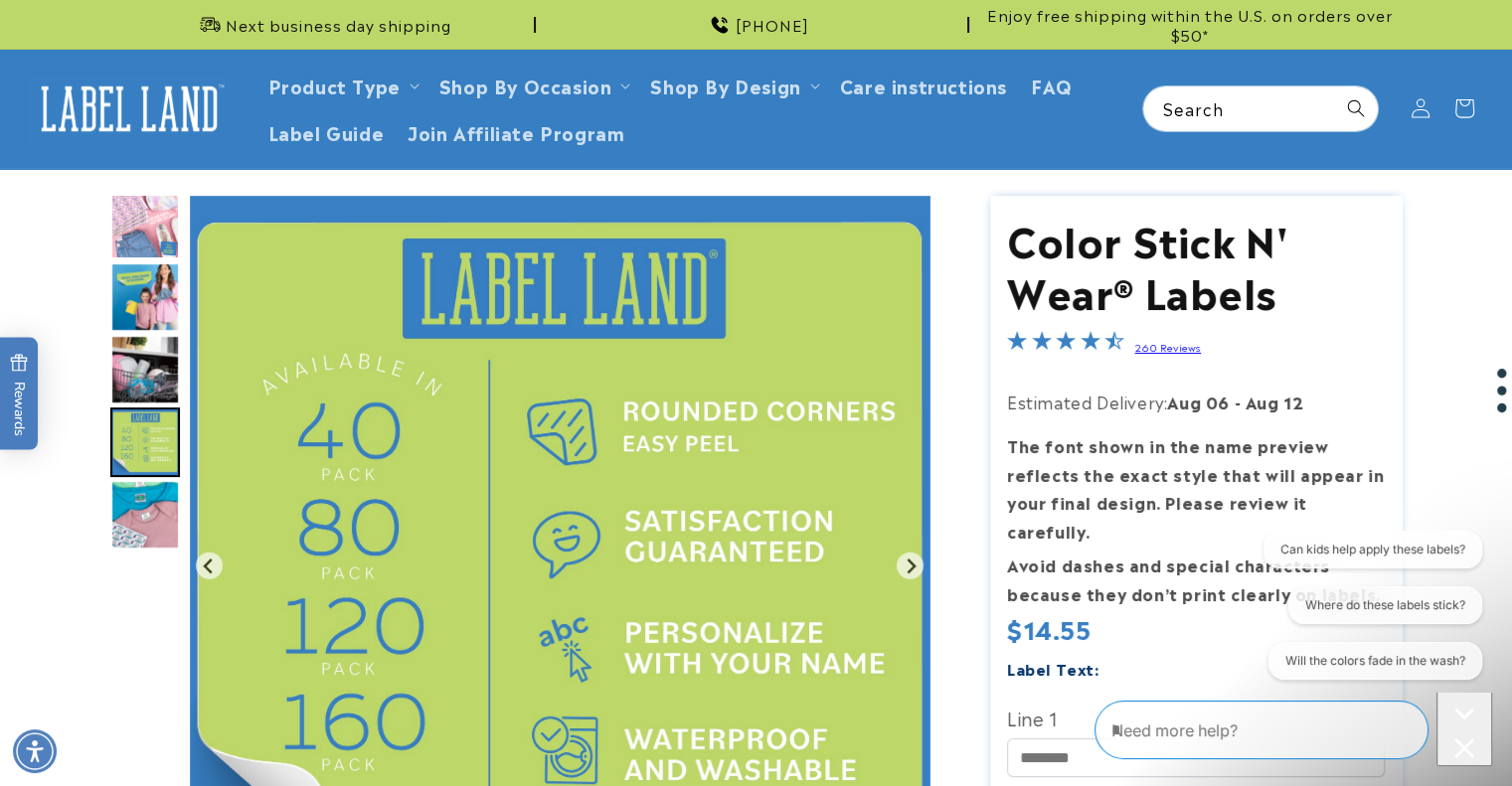 click at bounding box center (145, 370) 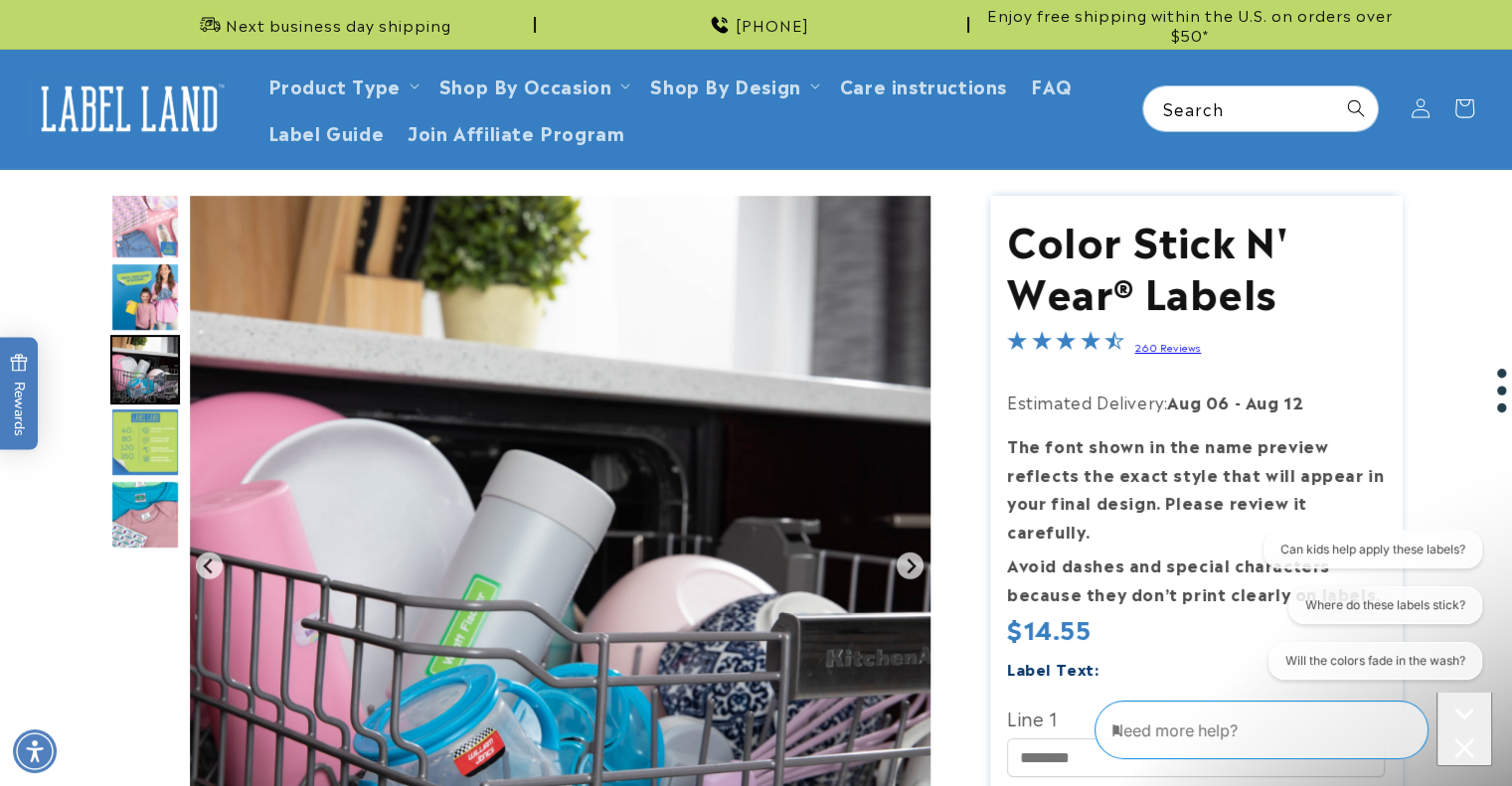 click at bounding box center (145, 225) 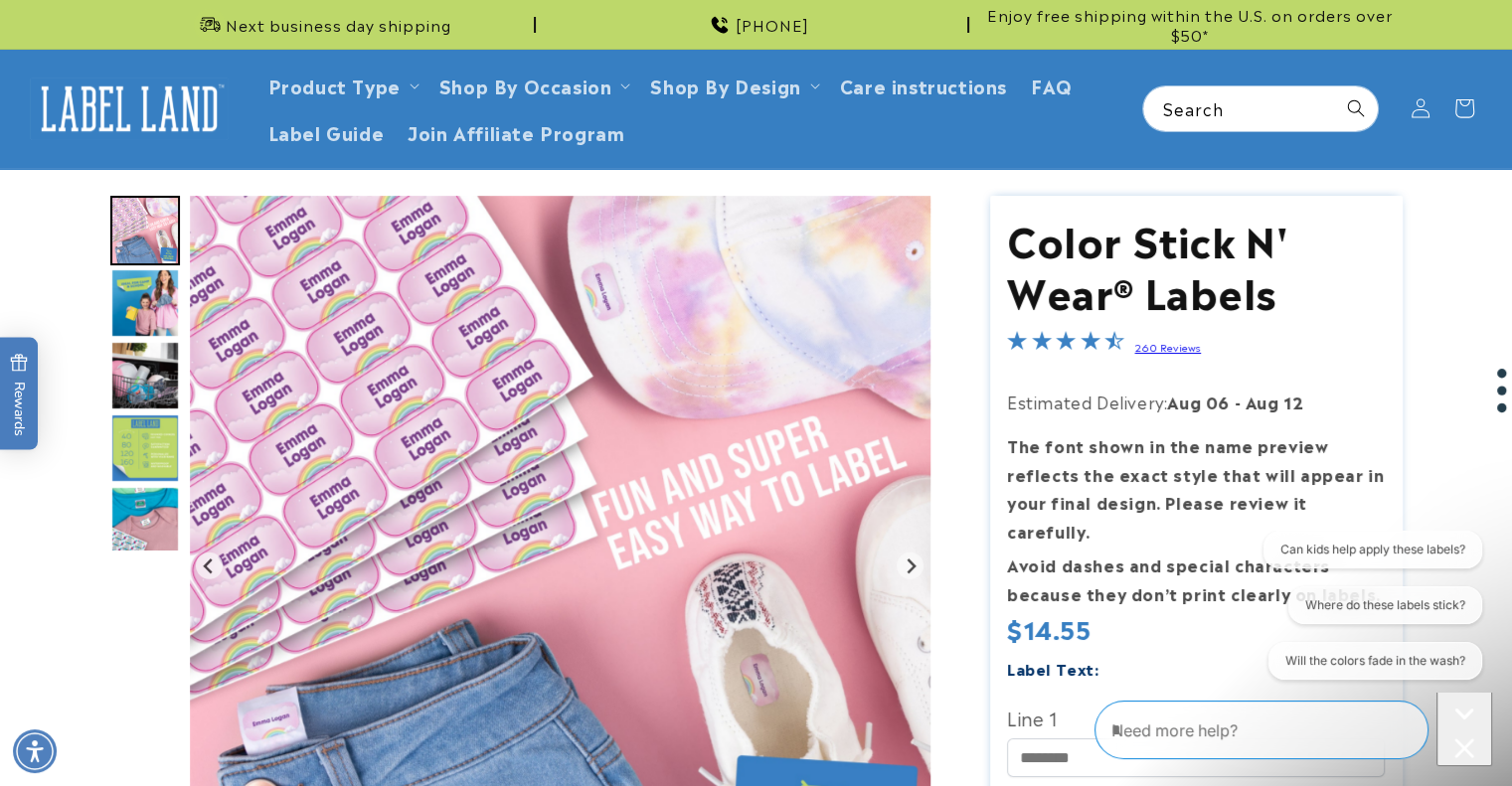 click at bounding box center [145, 303] 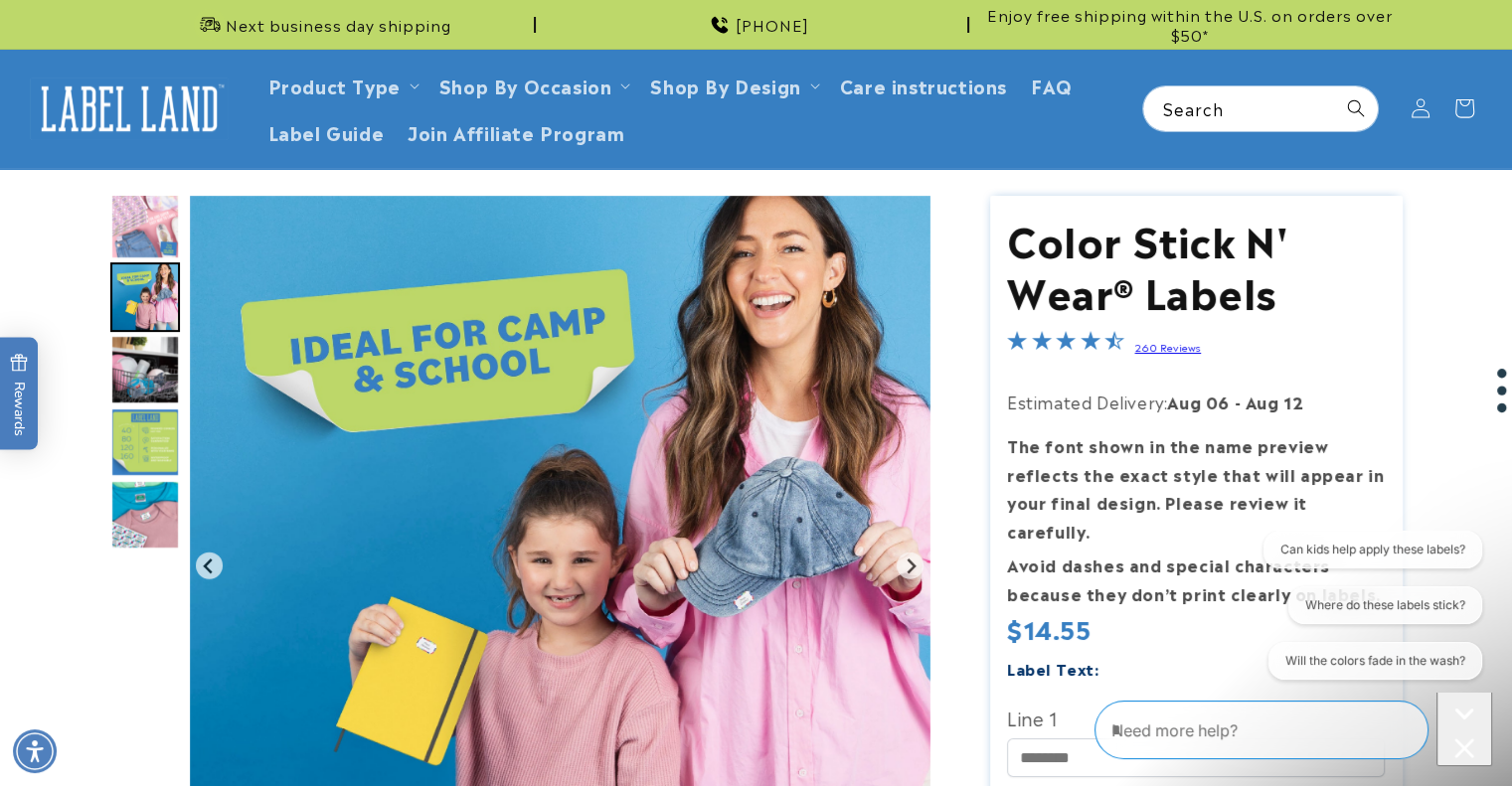 click at bounding box center [145, 370] 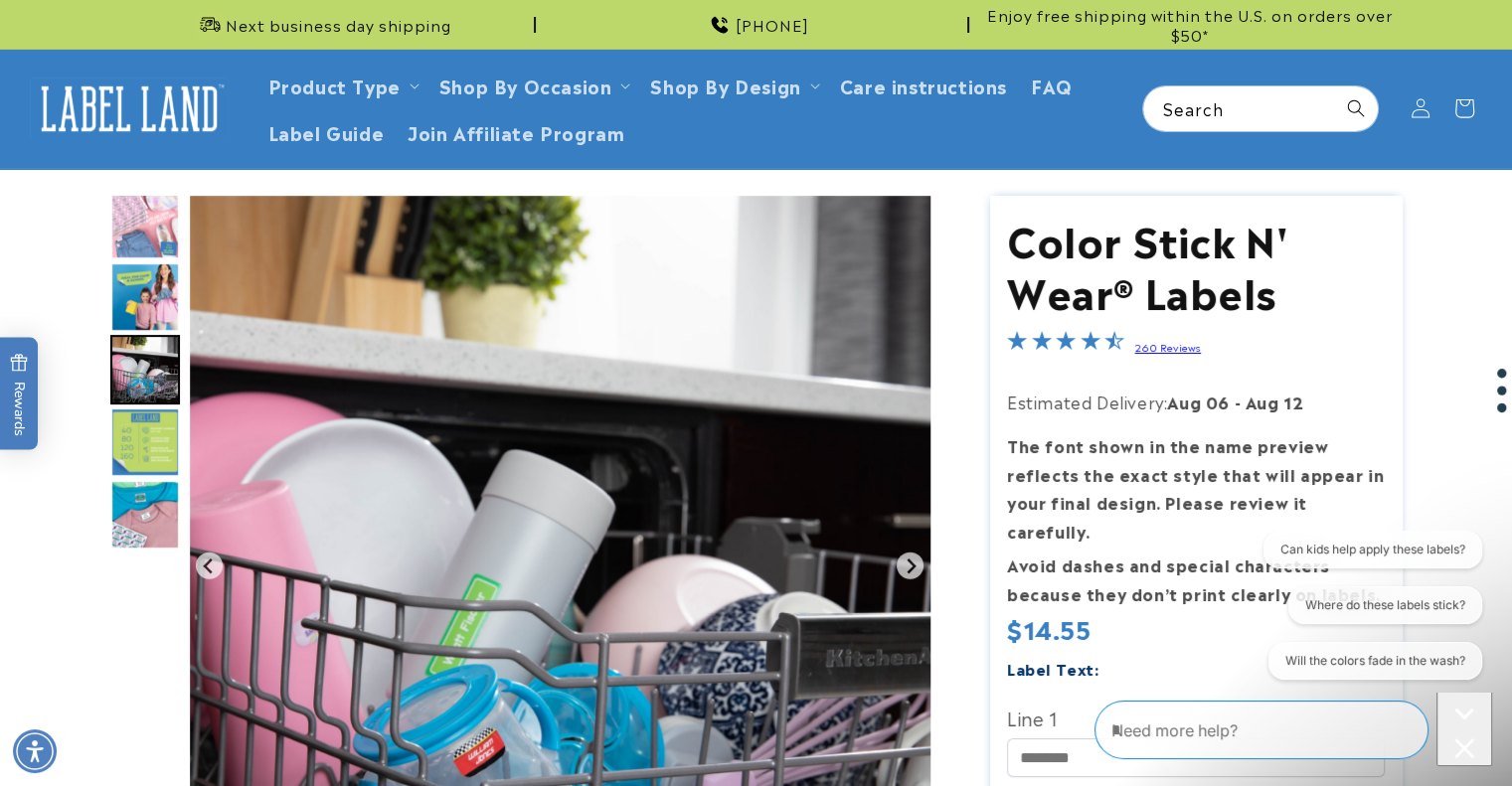 click at bounding box center [145, 442] 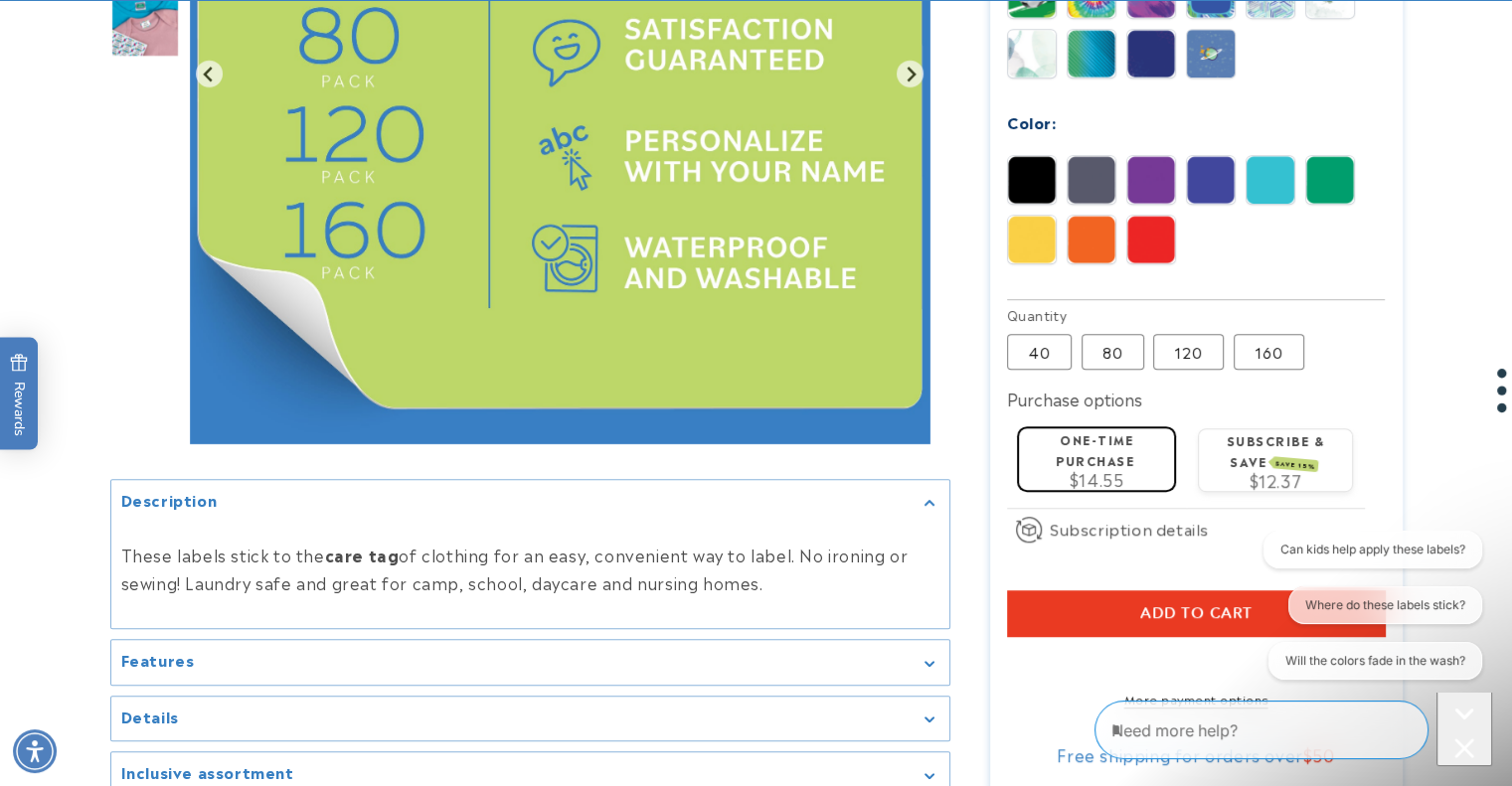 scroll, scrollTop: 1156, scrollLeft: 0, axis: vertical 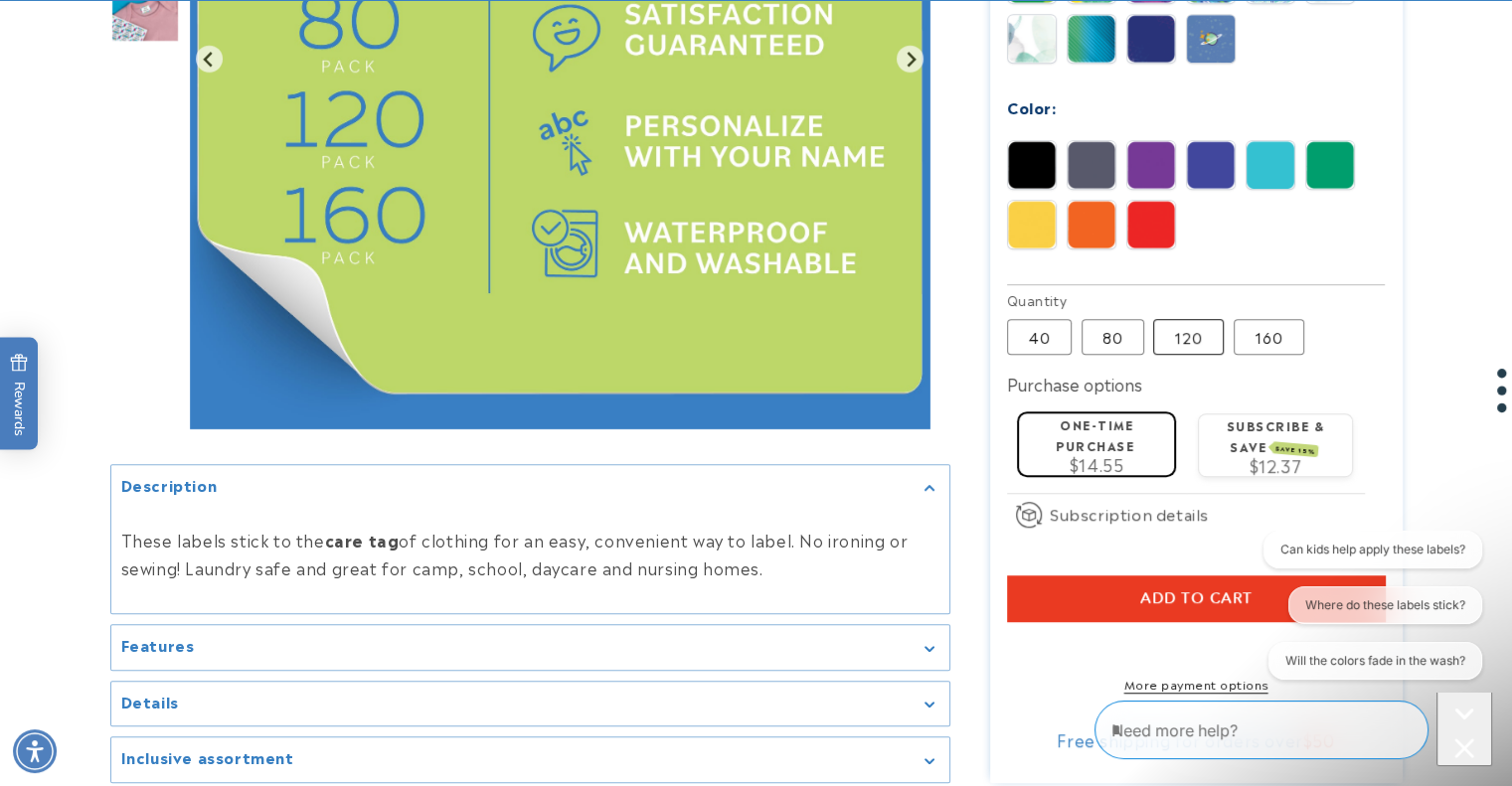 click on "120 Variant sold out or unavailable" at bounding box center [1188, 337] 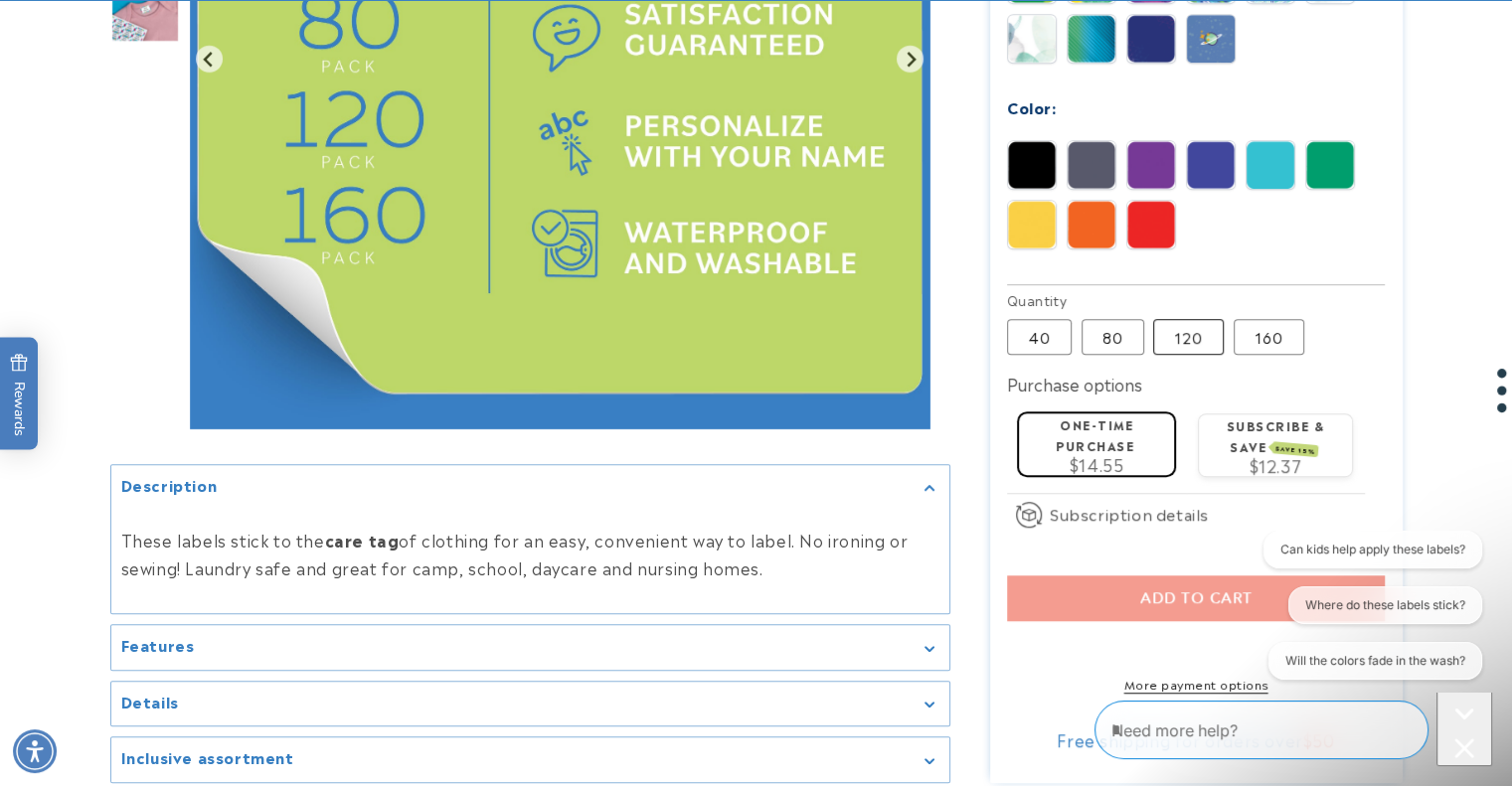 click on "Color Stick N' Wear® Labels
Color Stick N' Wear® Labels
260 Reviews
Estimated Delivery:  Aug 06   -   Aug 12
The font shown in the name preview reflects the exact style that will appear in your final design. Please review it carefully. Avoid dashes and special characters because they don’t print clearly on labels.
Regular price
$14.55
Regular price
Sale price
$14.55
Unit price
/
per" at bounding box center [1196, -88] 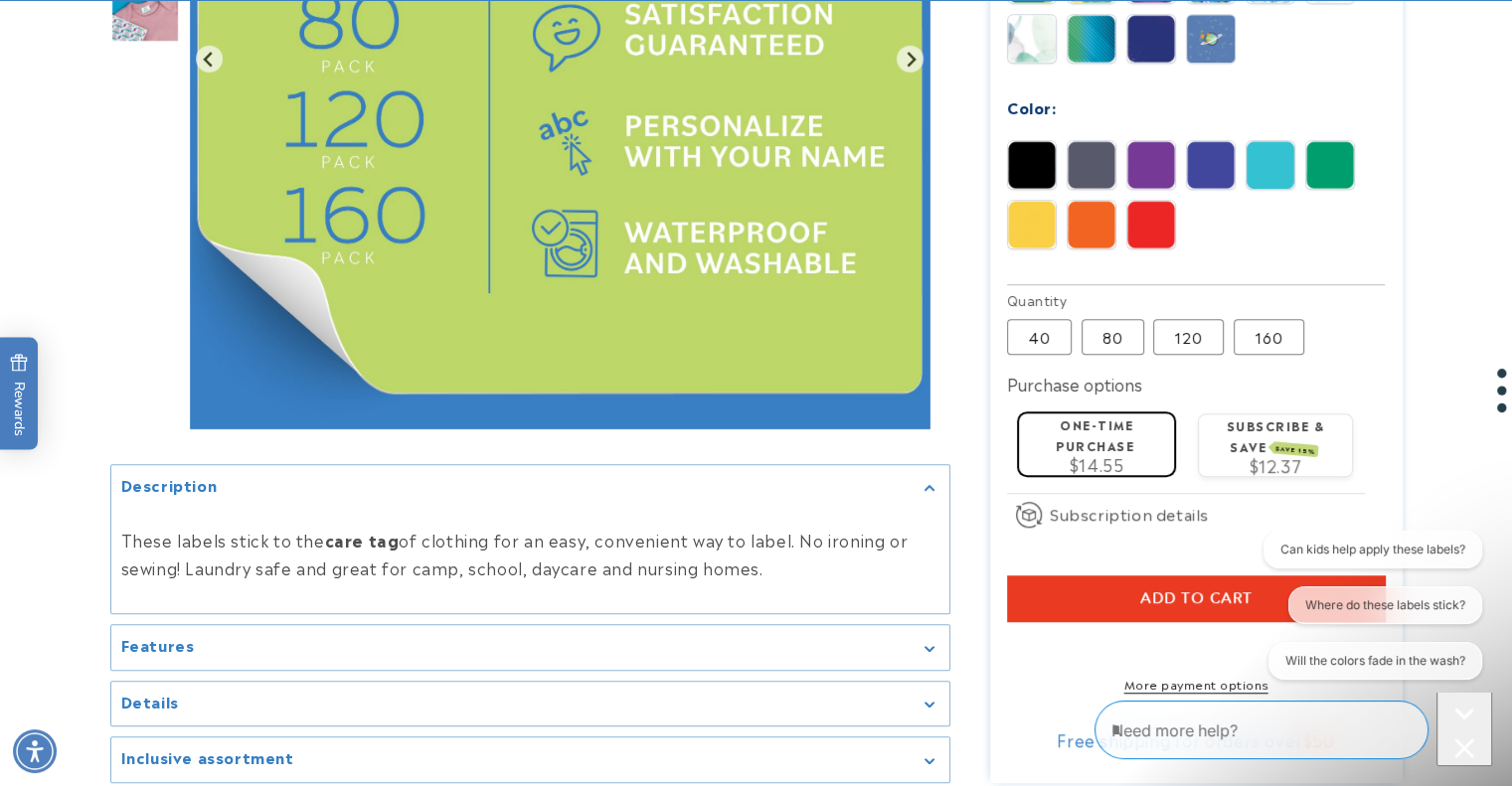 type 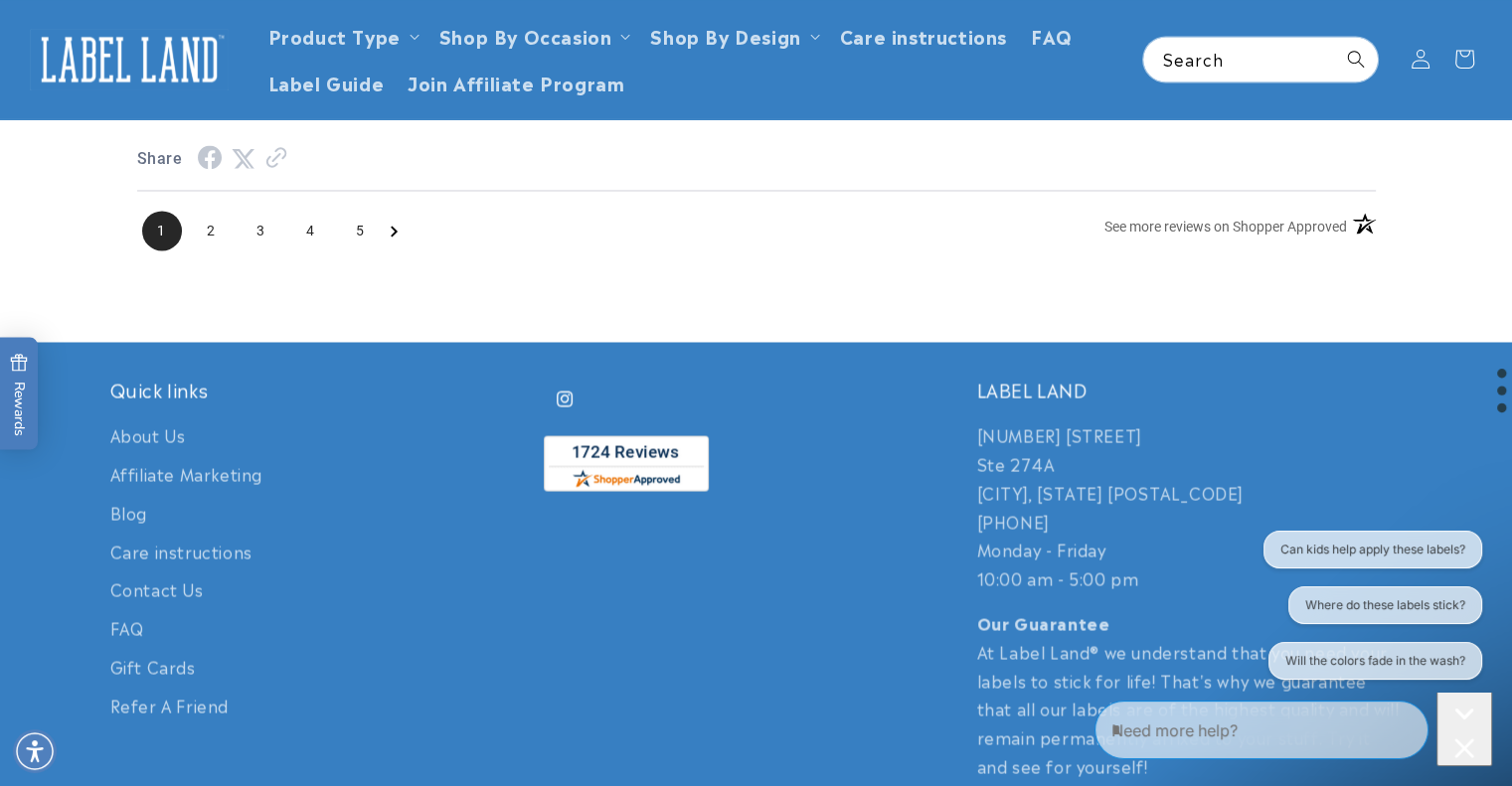 scroll, scrollTop: 3241, scrollLeft: 0, axis: vertical 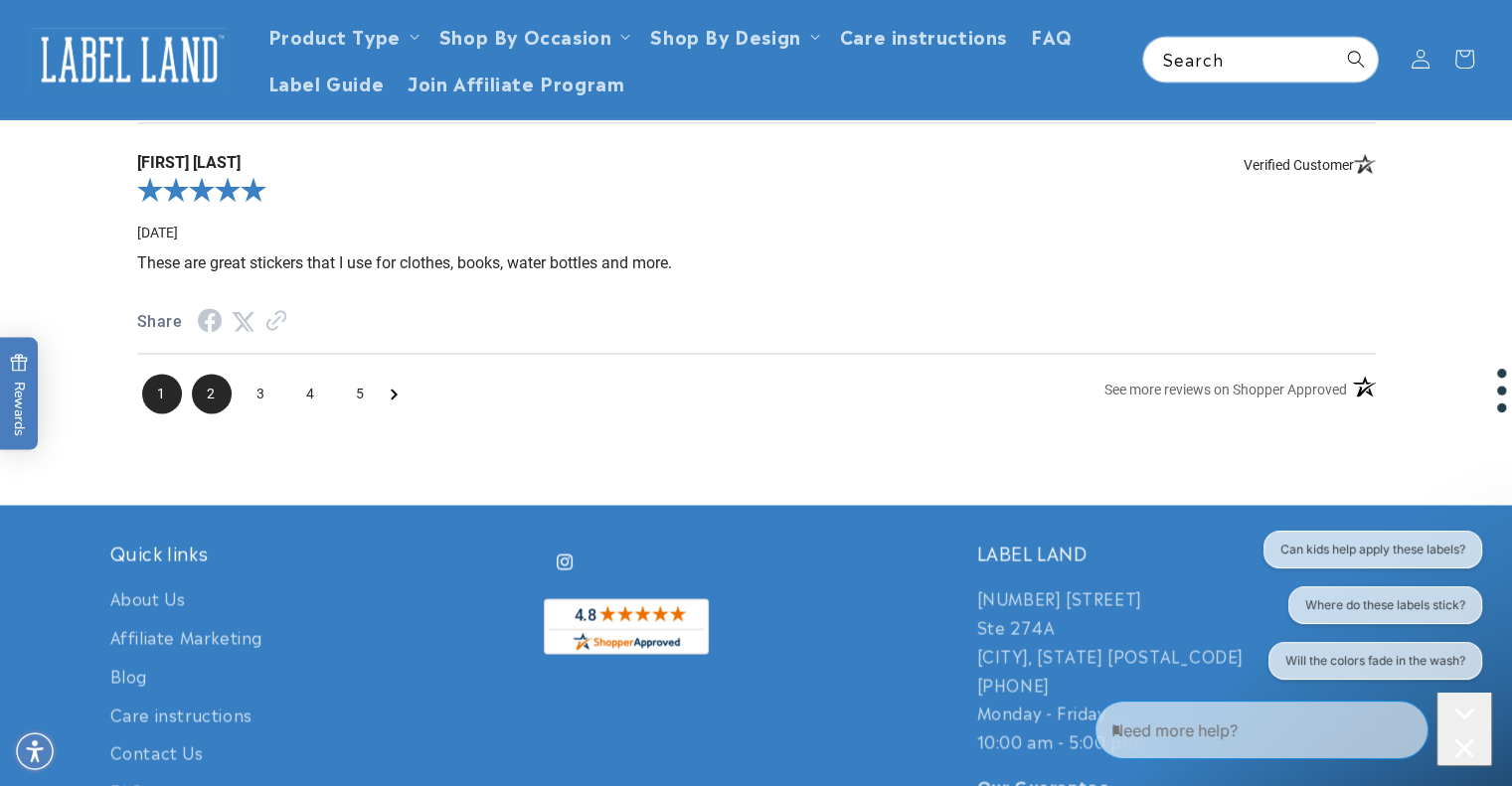 click on "2" at bounding box center [212, 393] 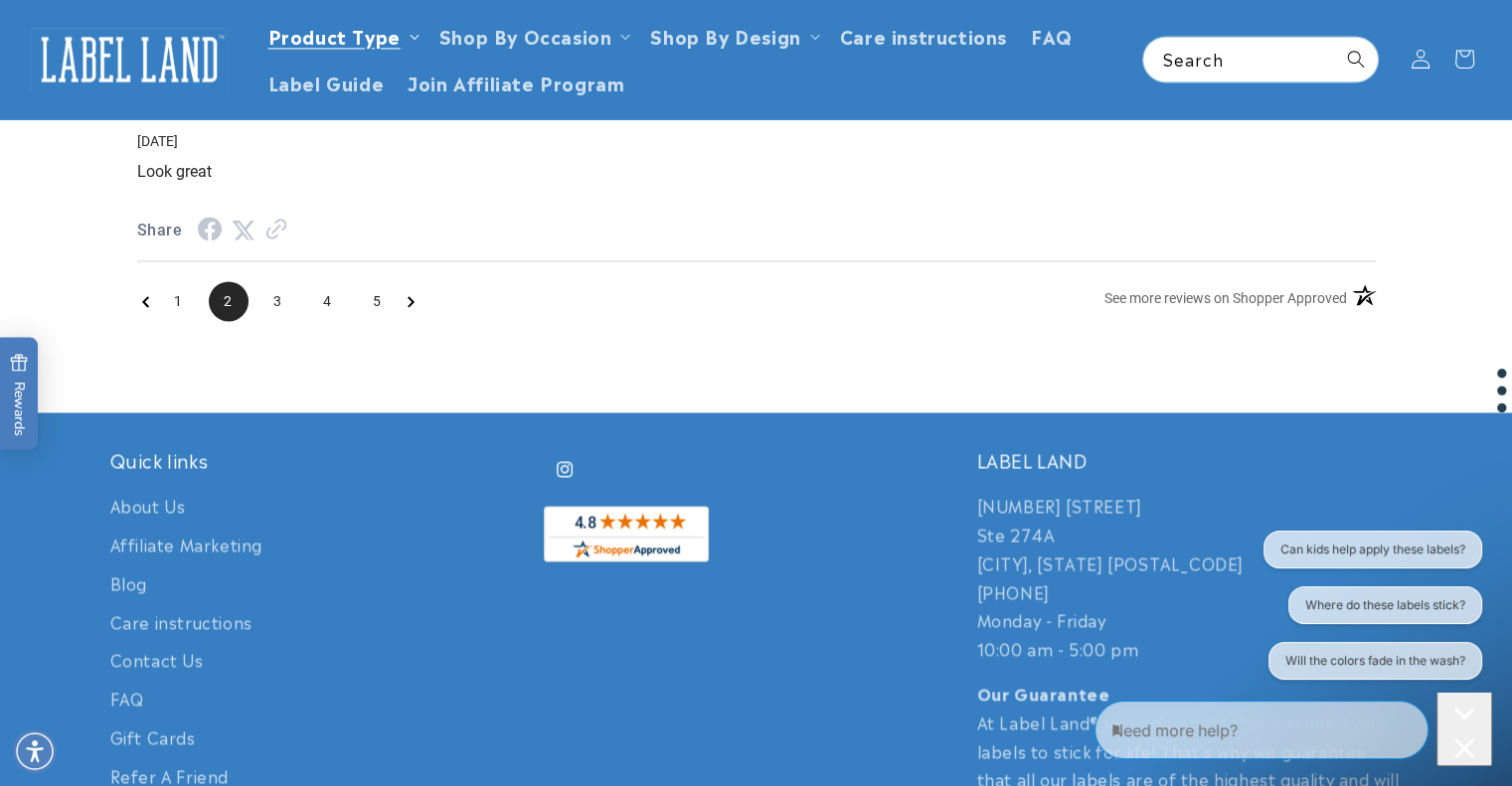 scroll, scrollTop: 2523, scrollLeft: 0, axis: vertical 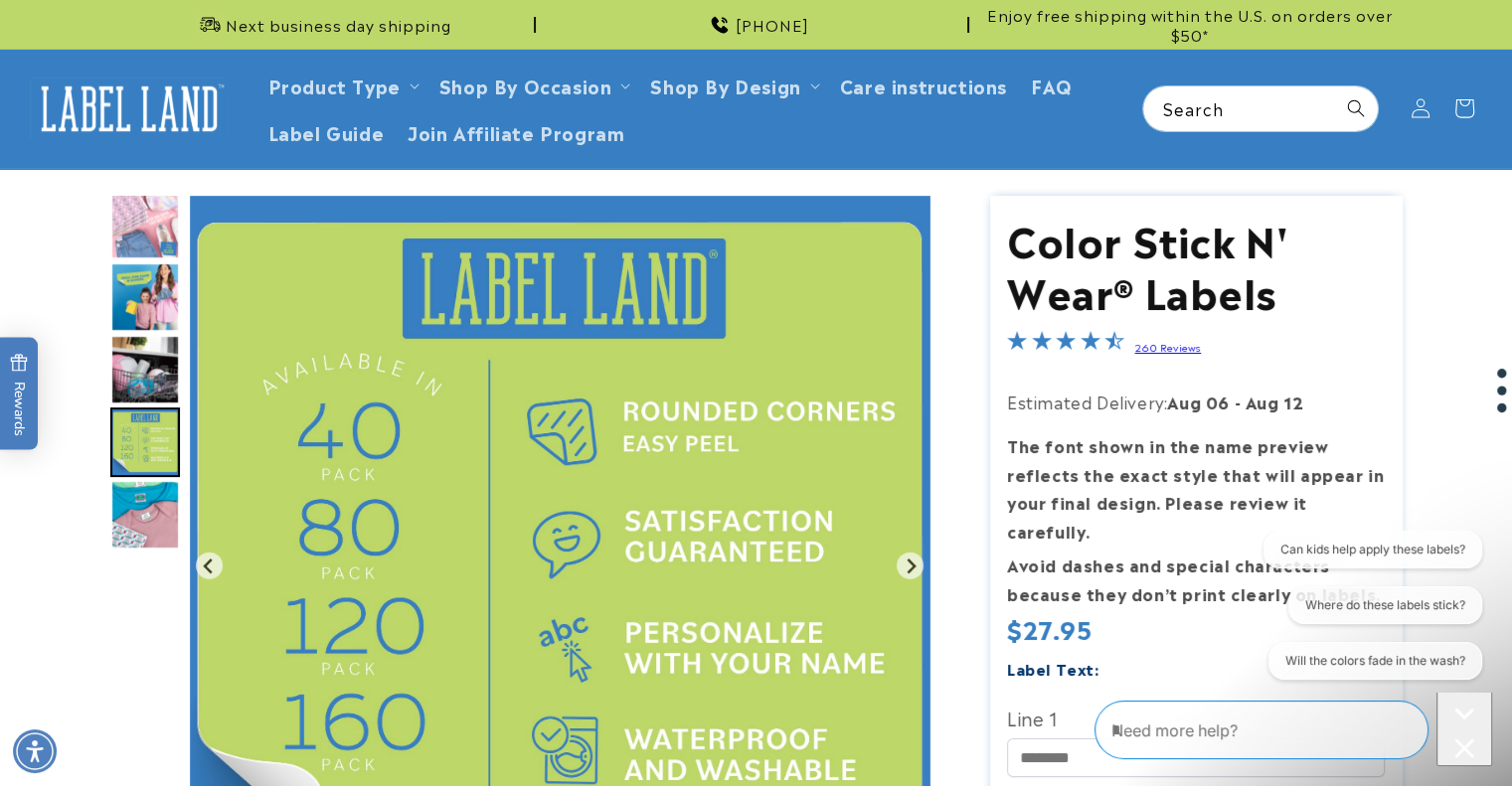 click at bounding box center [145, 515] 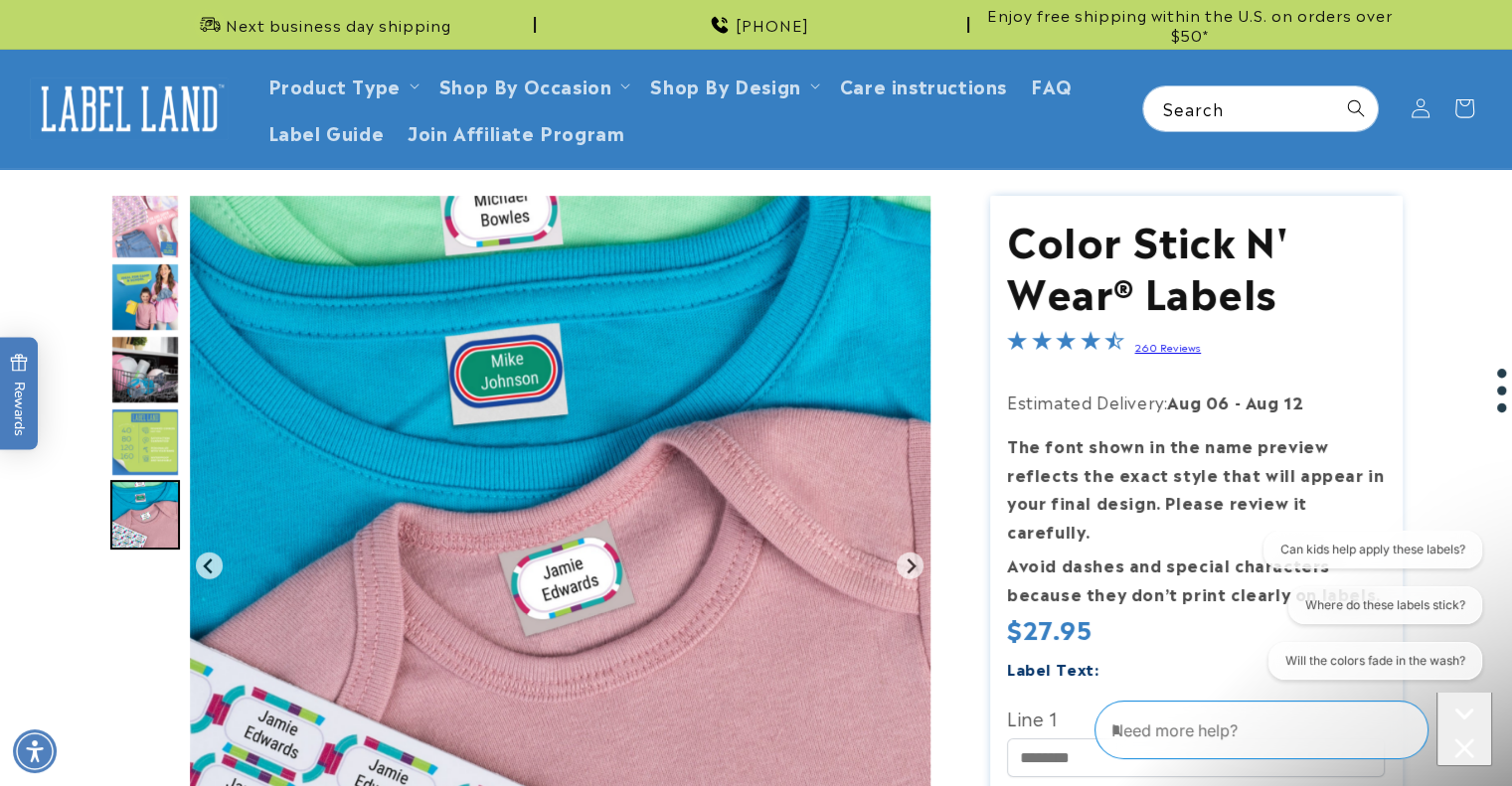 click at bounding box center [145, 297] 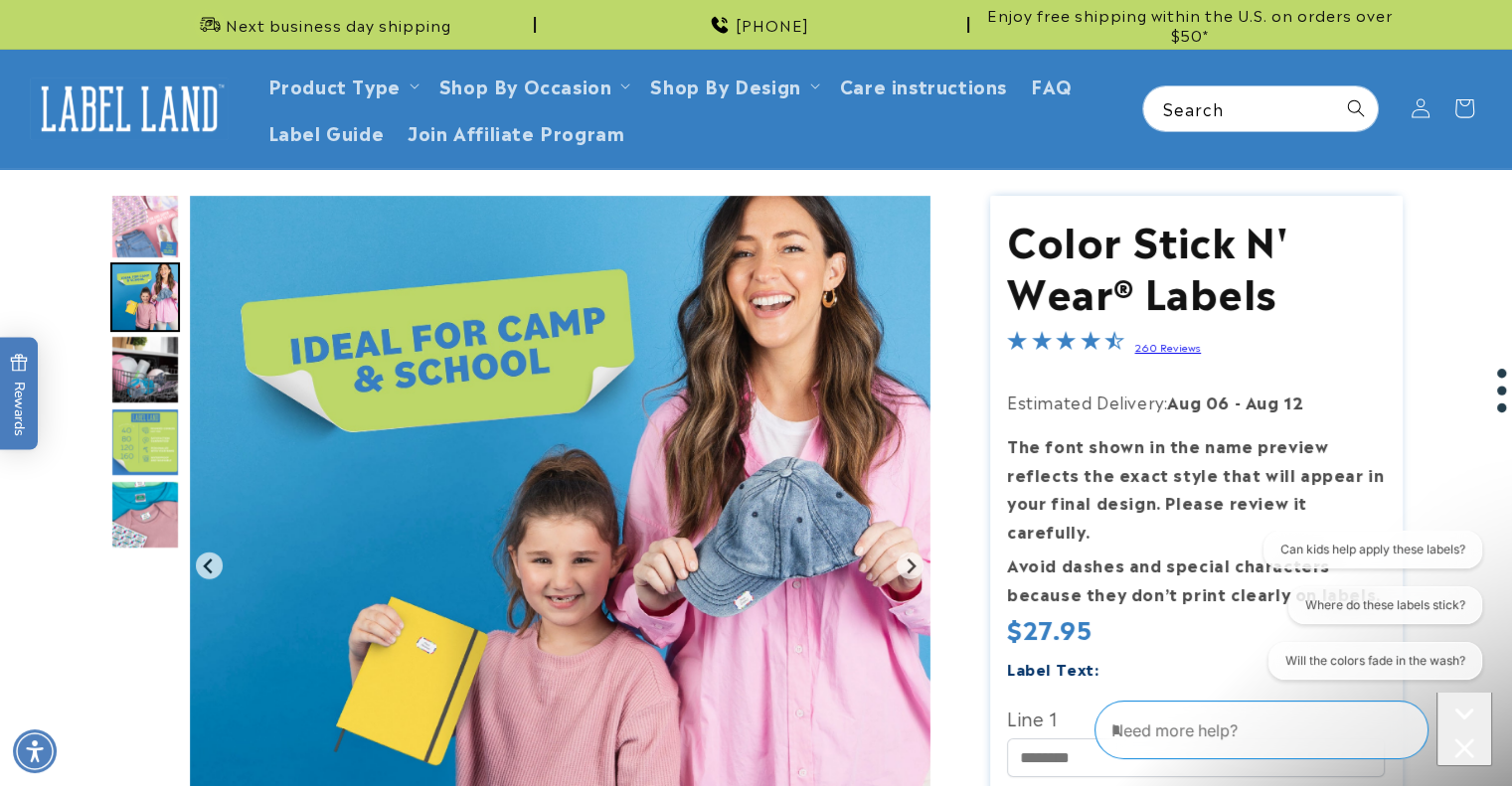 click at bounding box center (145, 225) 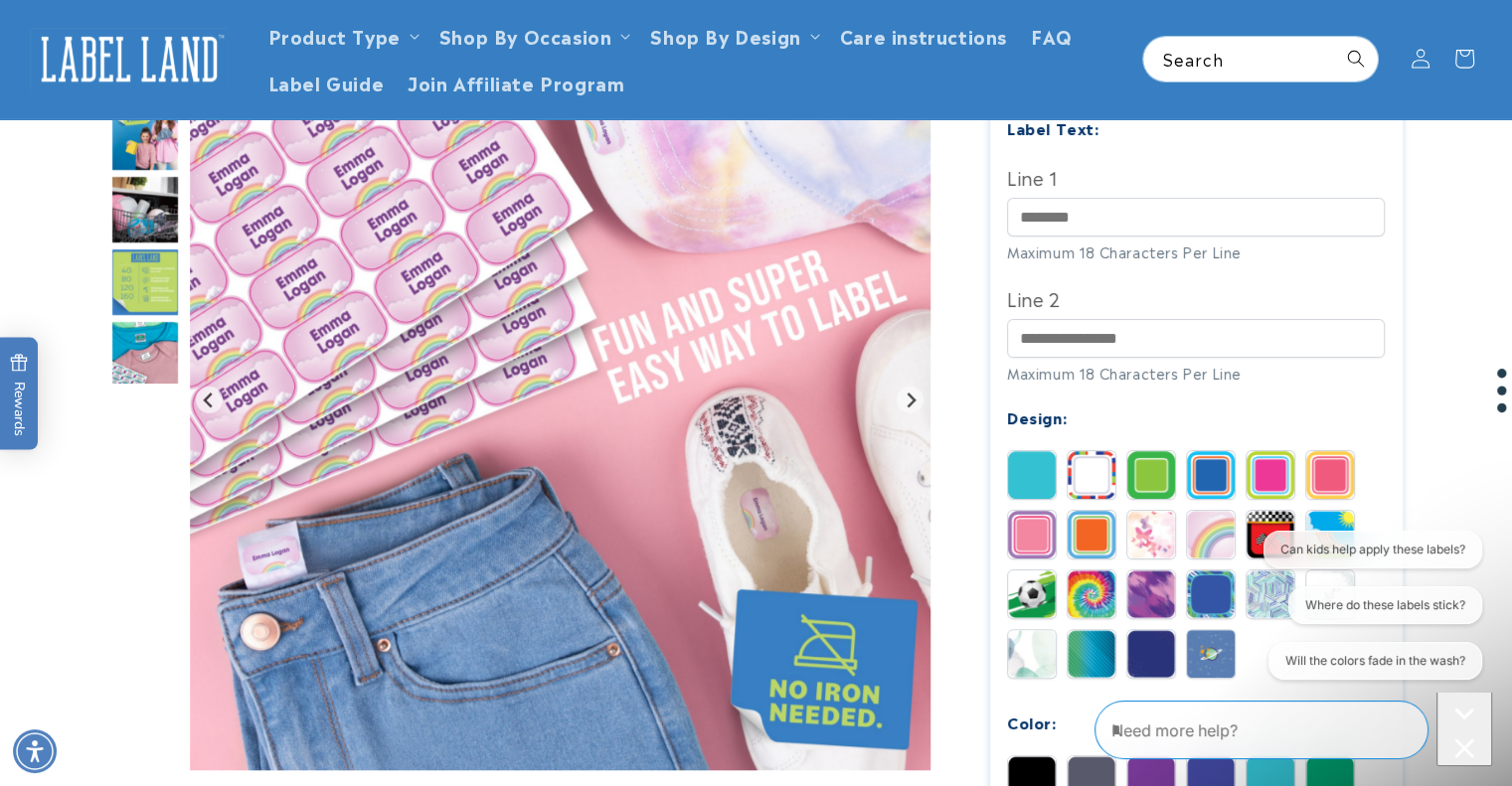 scroll, scrollTop: 0, scrollLeft: 0, axis: both 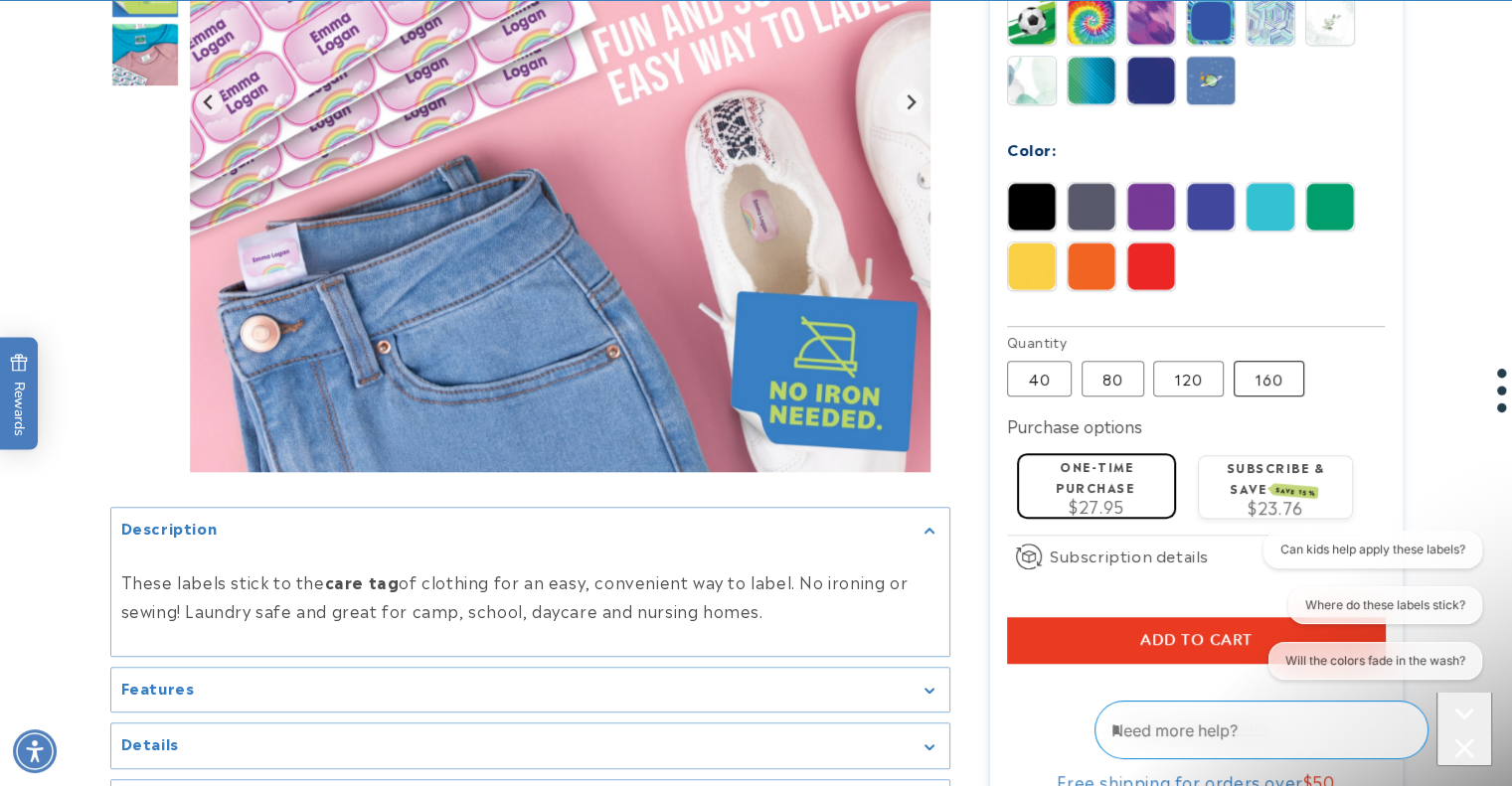 click on "160 Variant sold out or unavailable" at bounding box center (1268, 379) 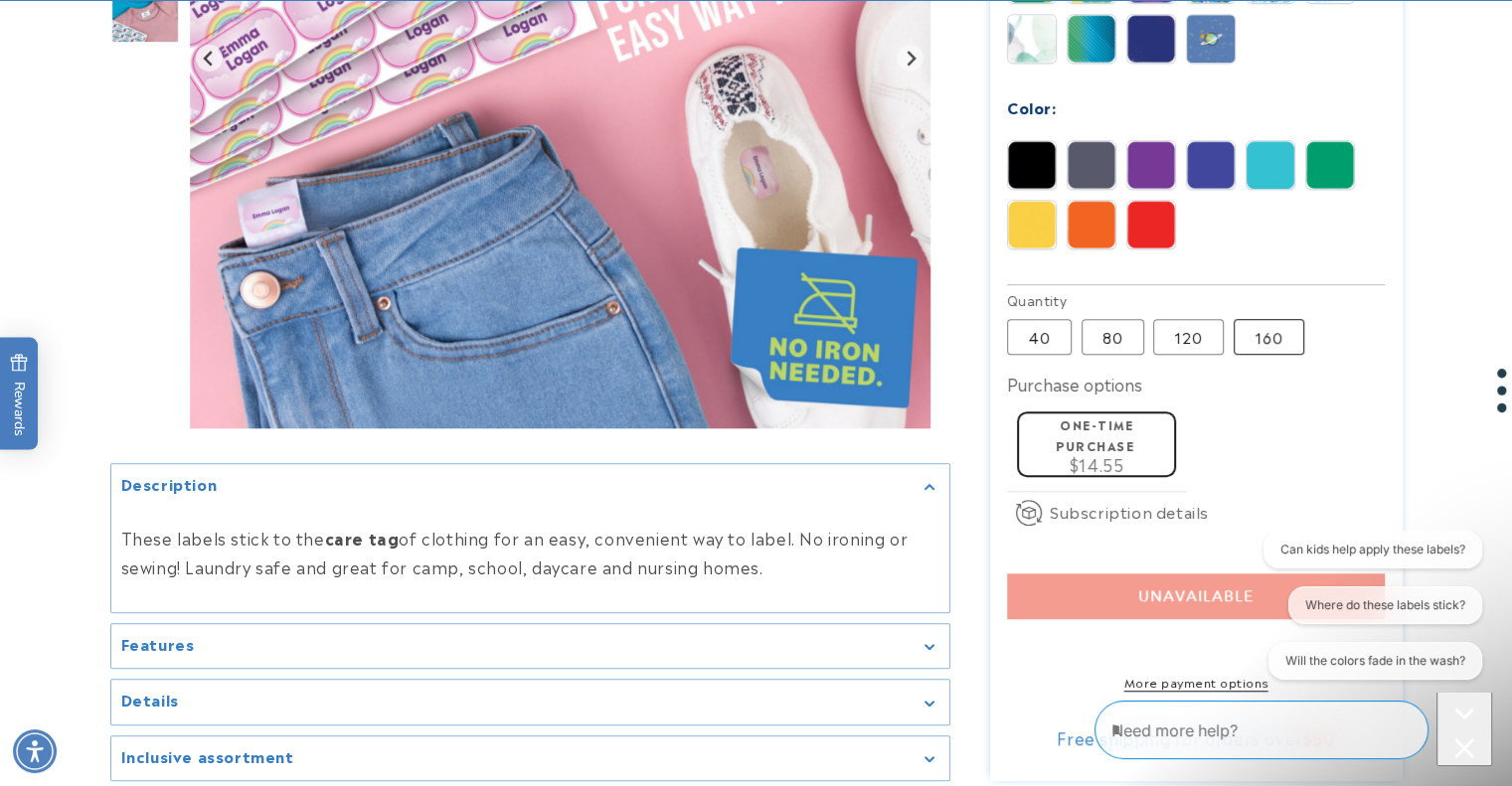 click on "160 Variant sold out or unavailable" at bounding box center (1268, 337) 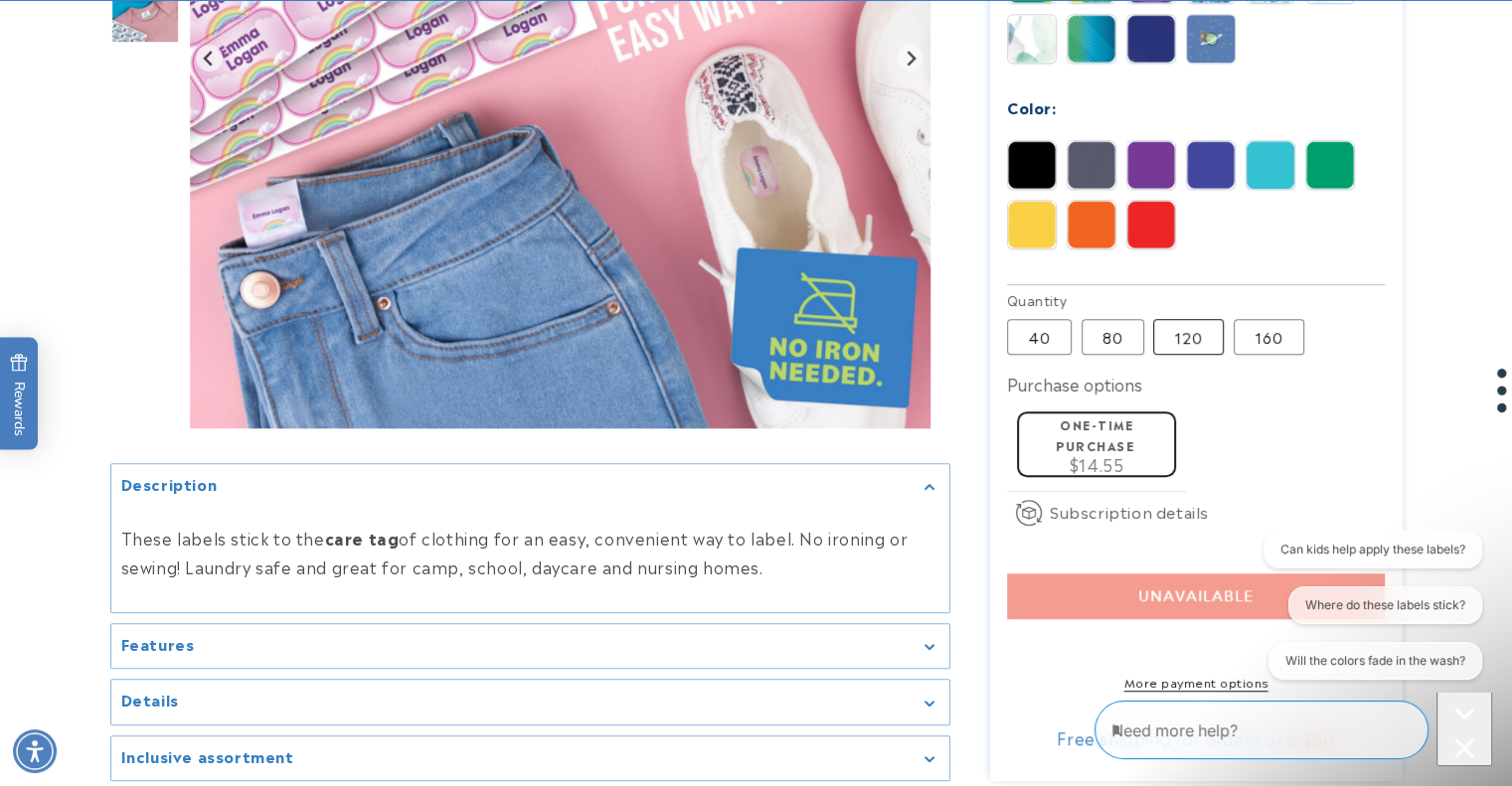 click on "120 Variant sold out or unavailable" at bounding box center [1188, 337] 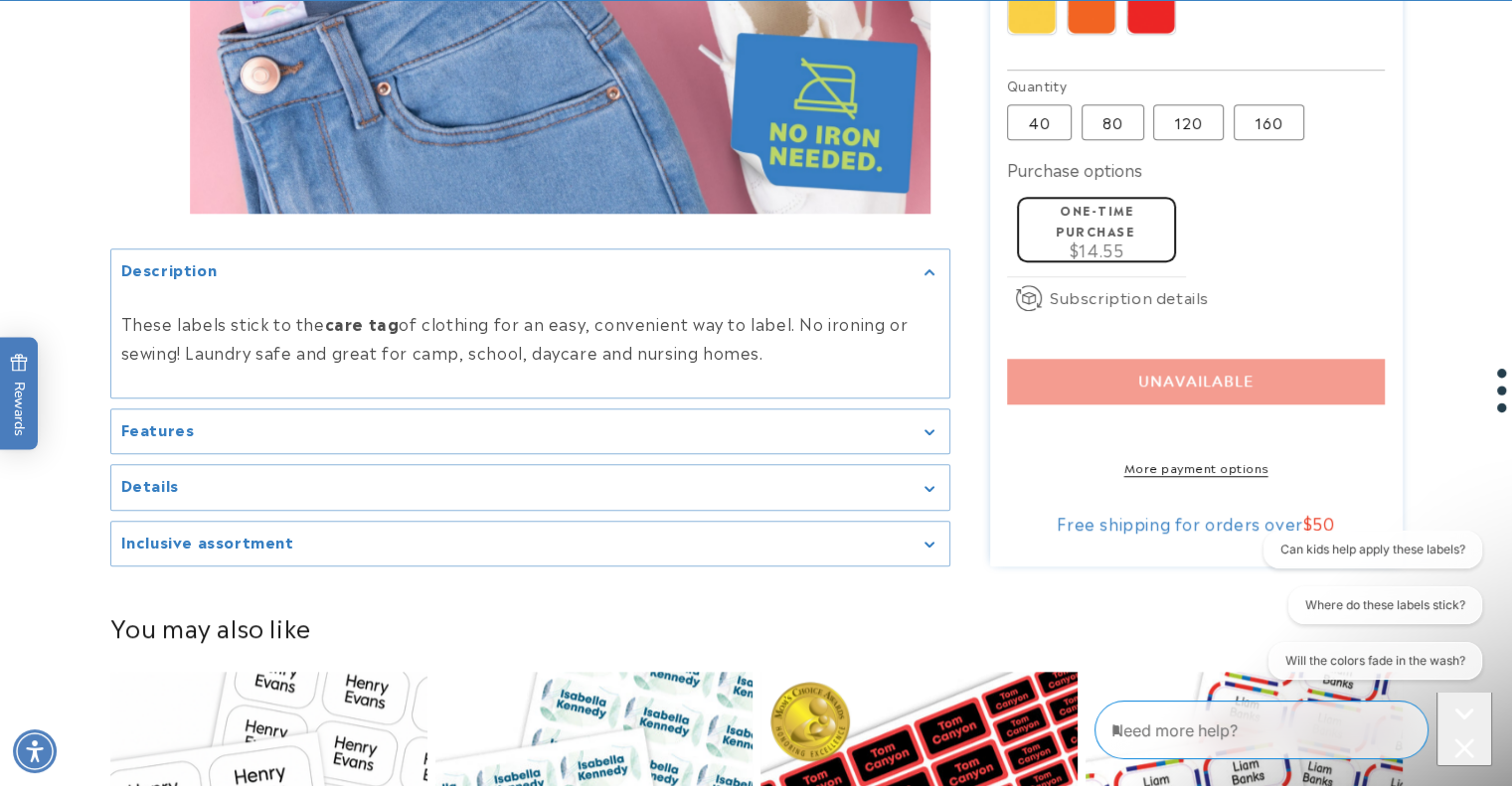 scroll, scrollTop: 1334, scrollLeft: 0, axis: vertical 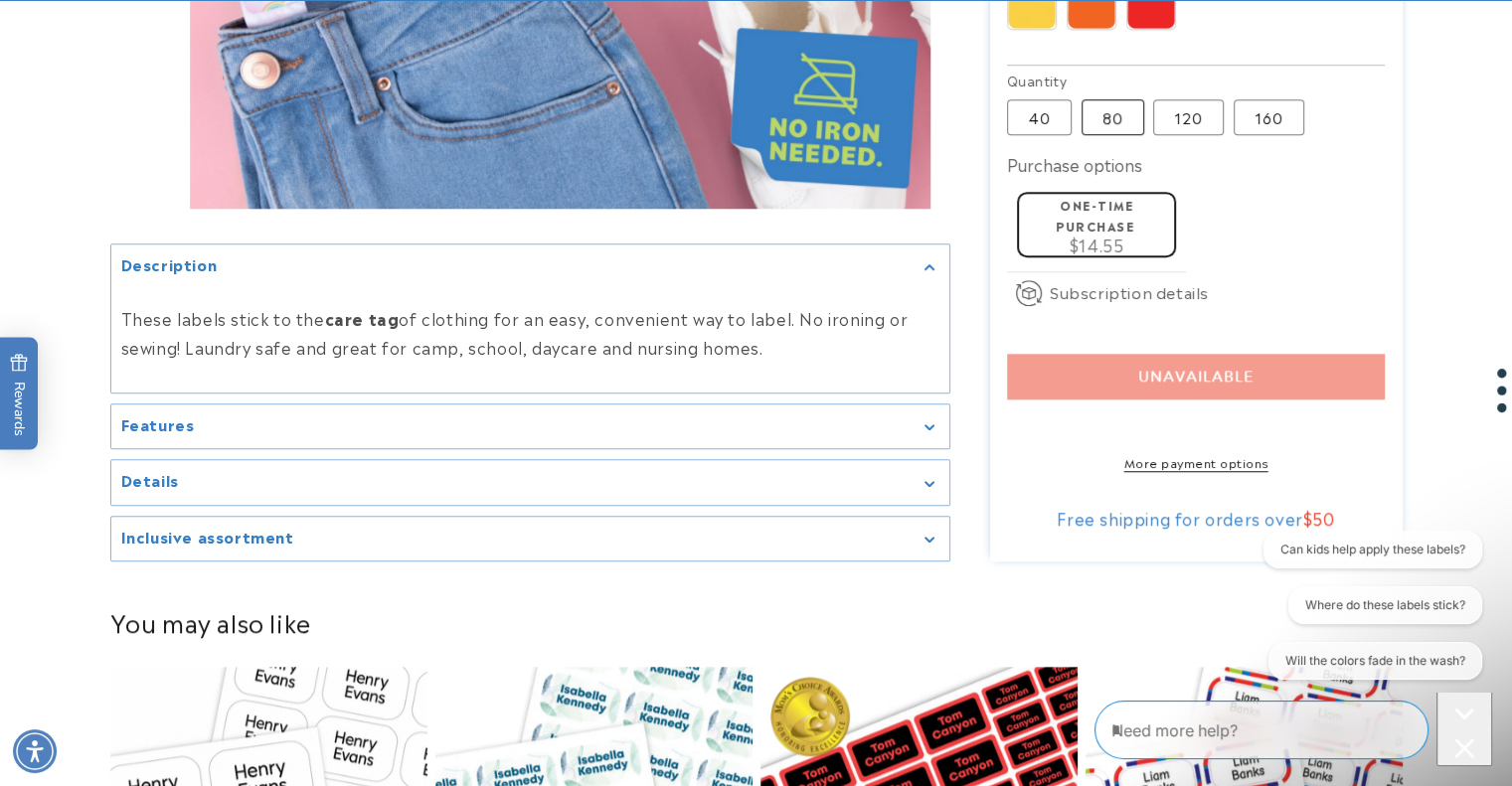 click on "80 Variant sold out or unavailable" at bounding box center [1112, 117] 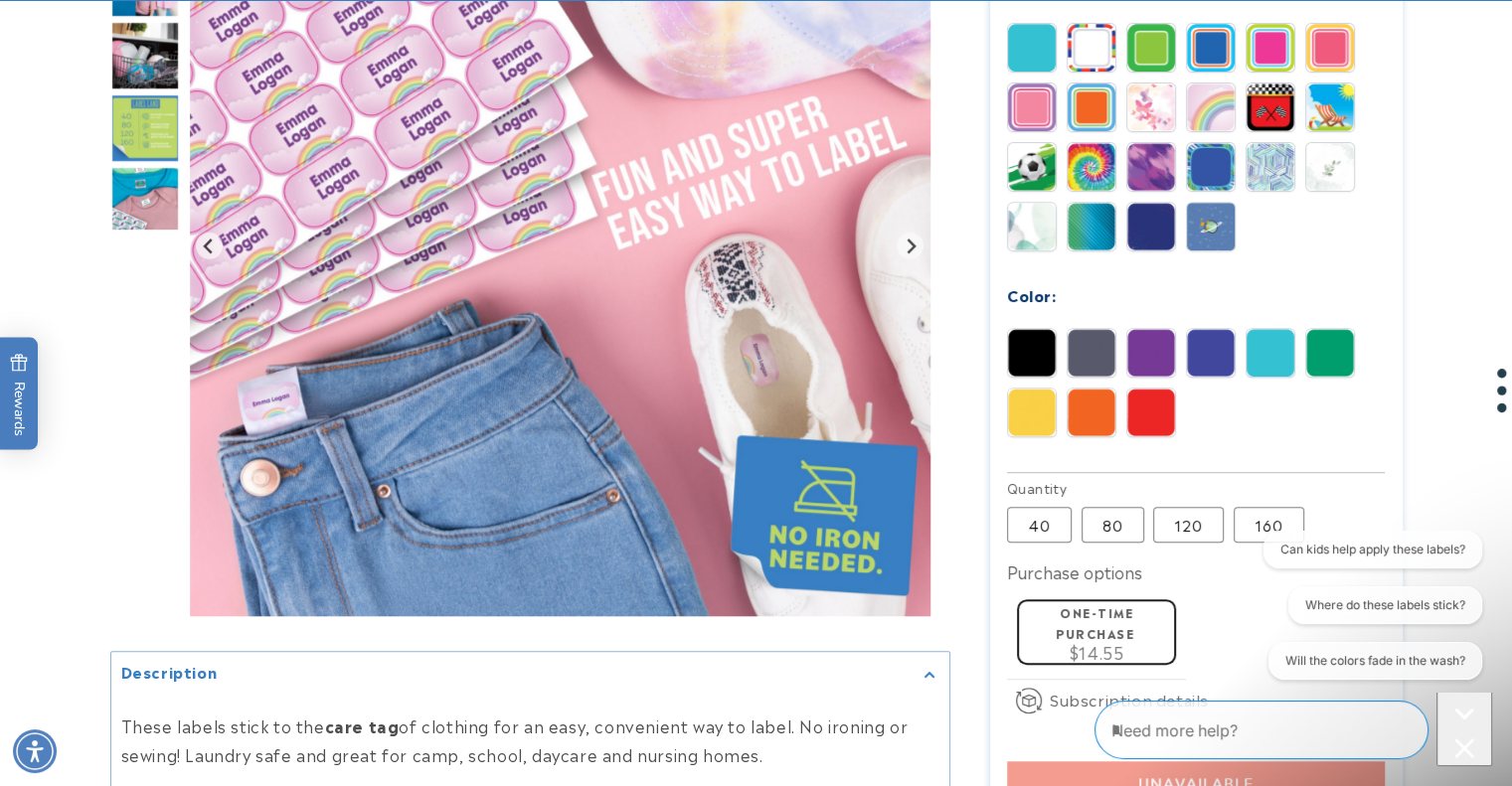 scroll, scrollTop: 935, scrollLeft: 0, axis: vertical 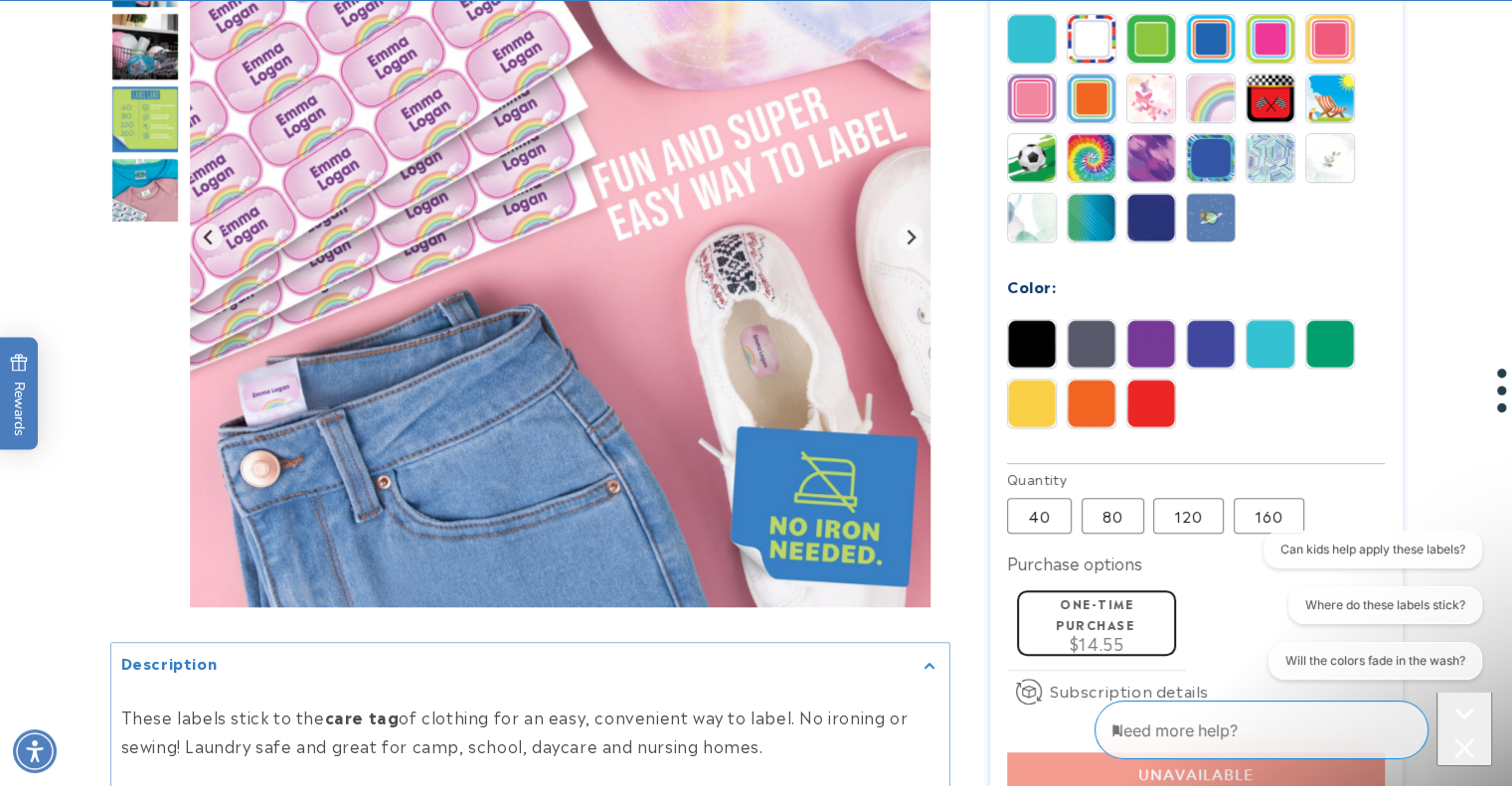 click at bounding box center (1092, 158) 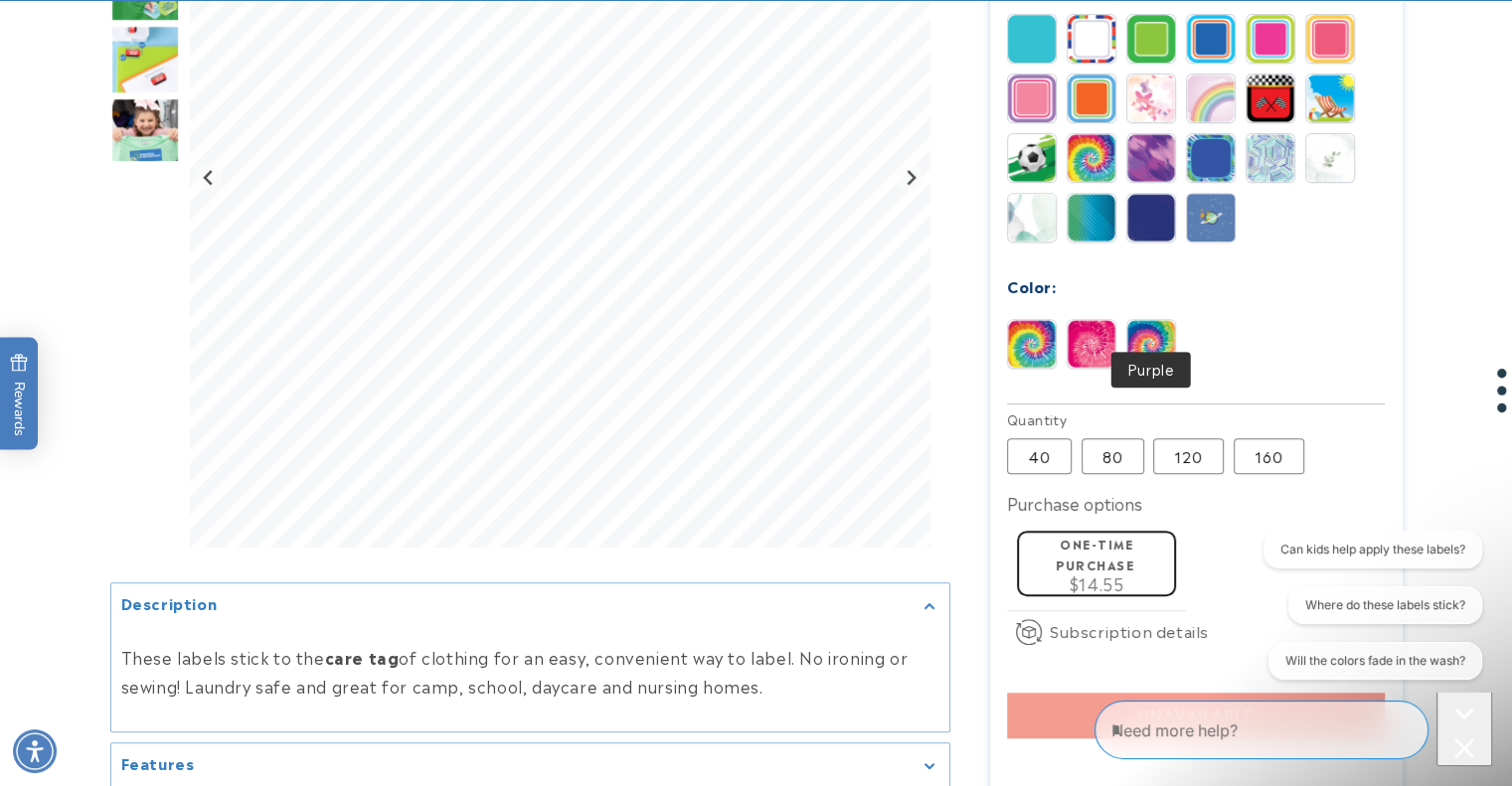 click at bounding box center [1151, 344] 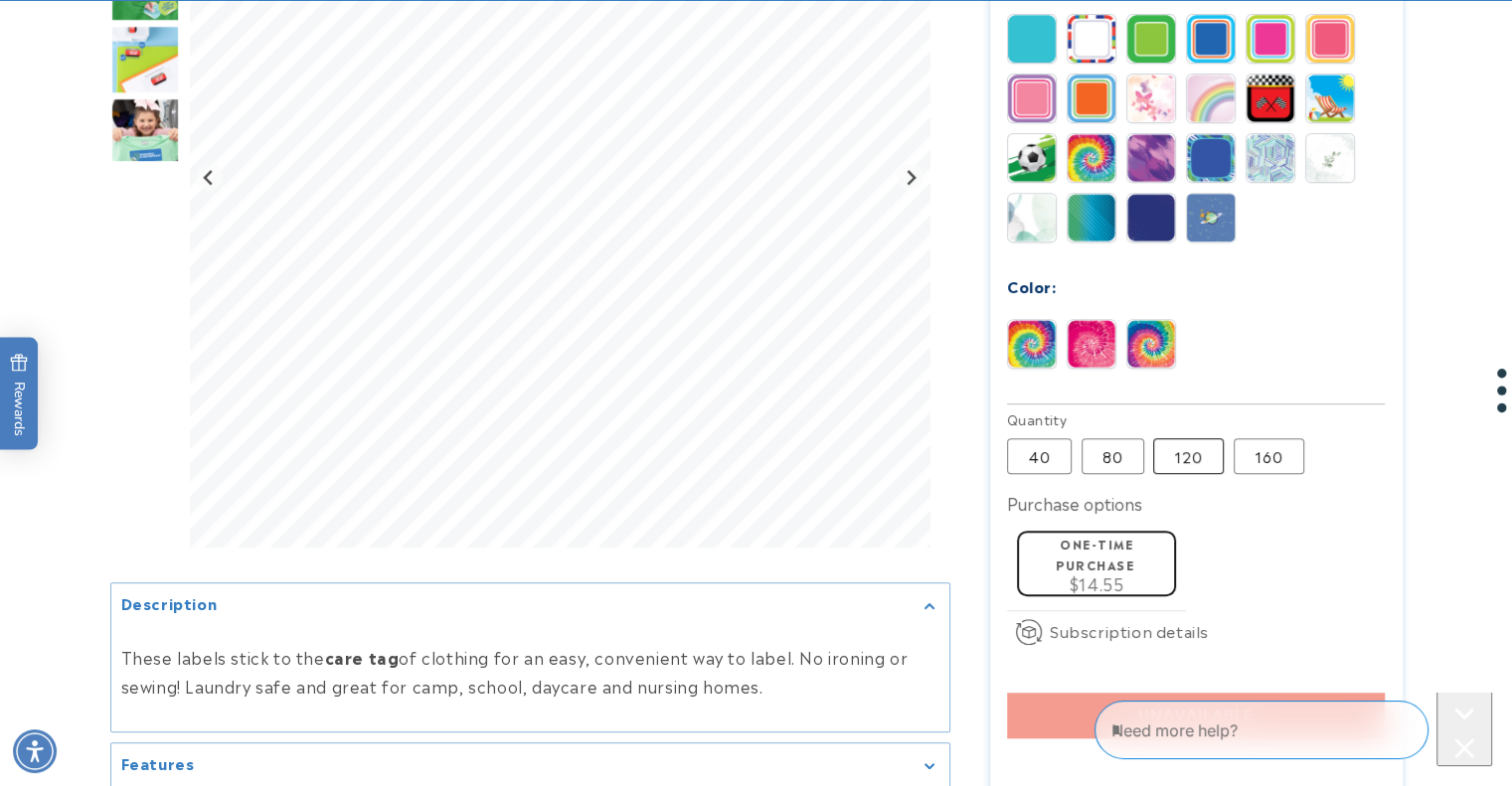 click on "120 Variant sold out or unavailable" at bounding box center (1188, 456) 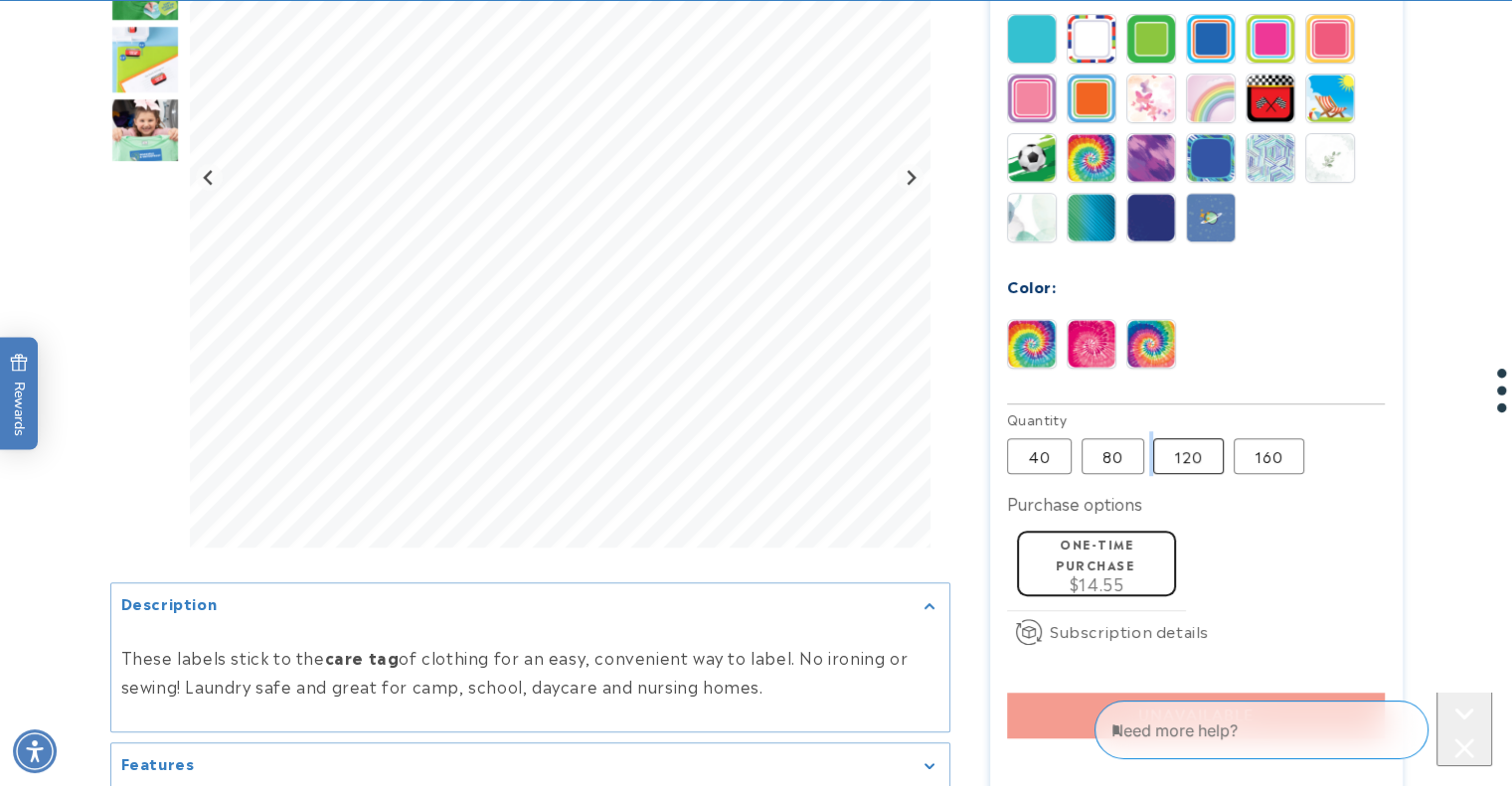 click on "120 Variant sold out or unavailable" at bounding box center (1188, 456) 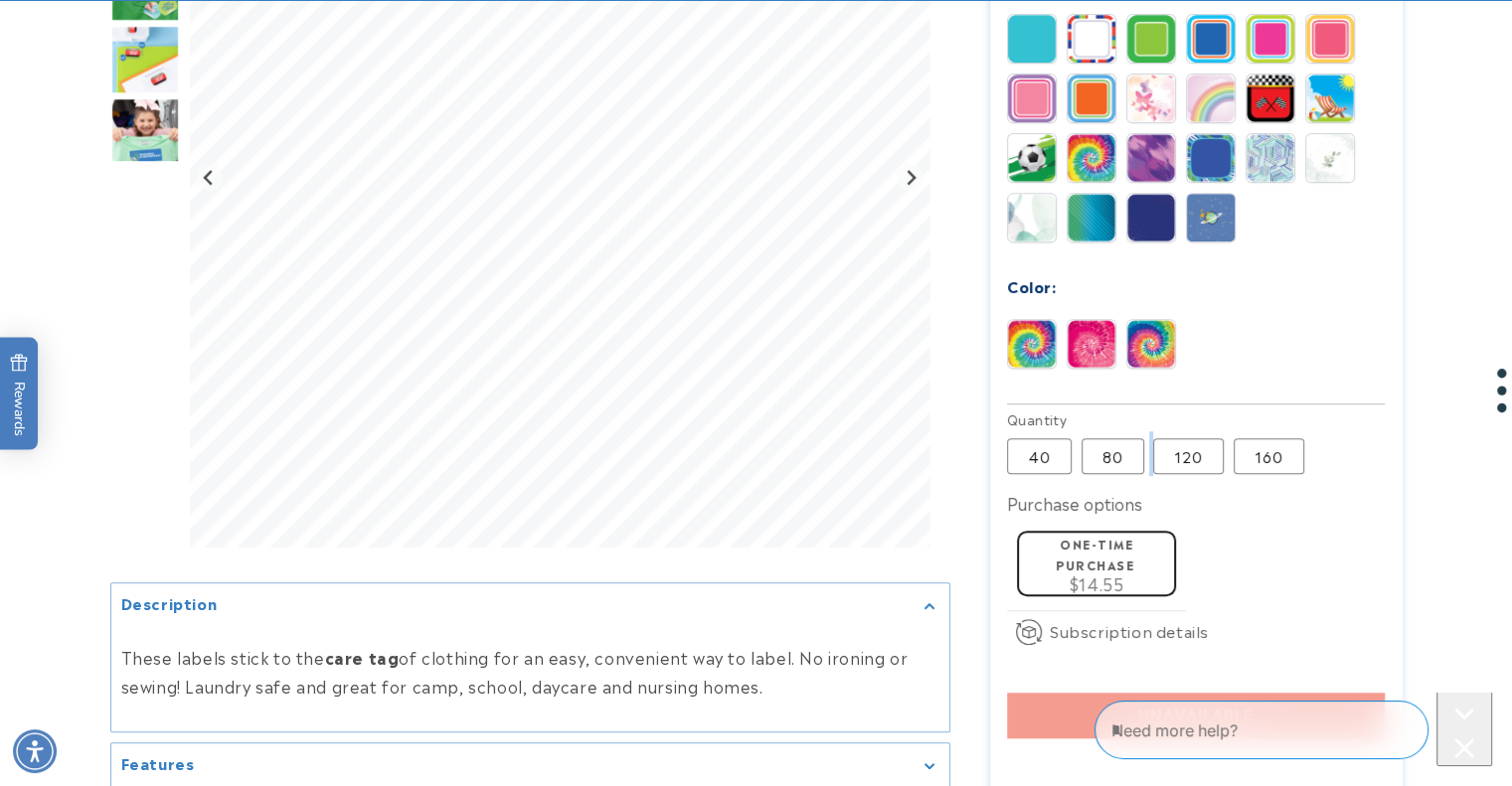 click at bounding box center [145, 131] 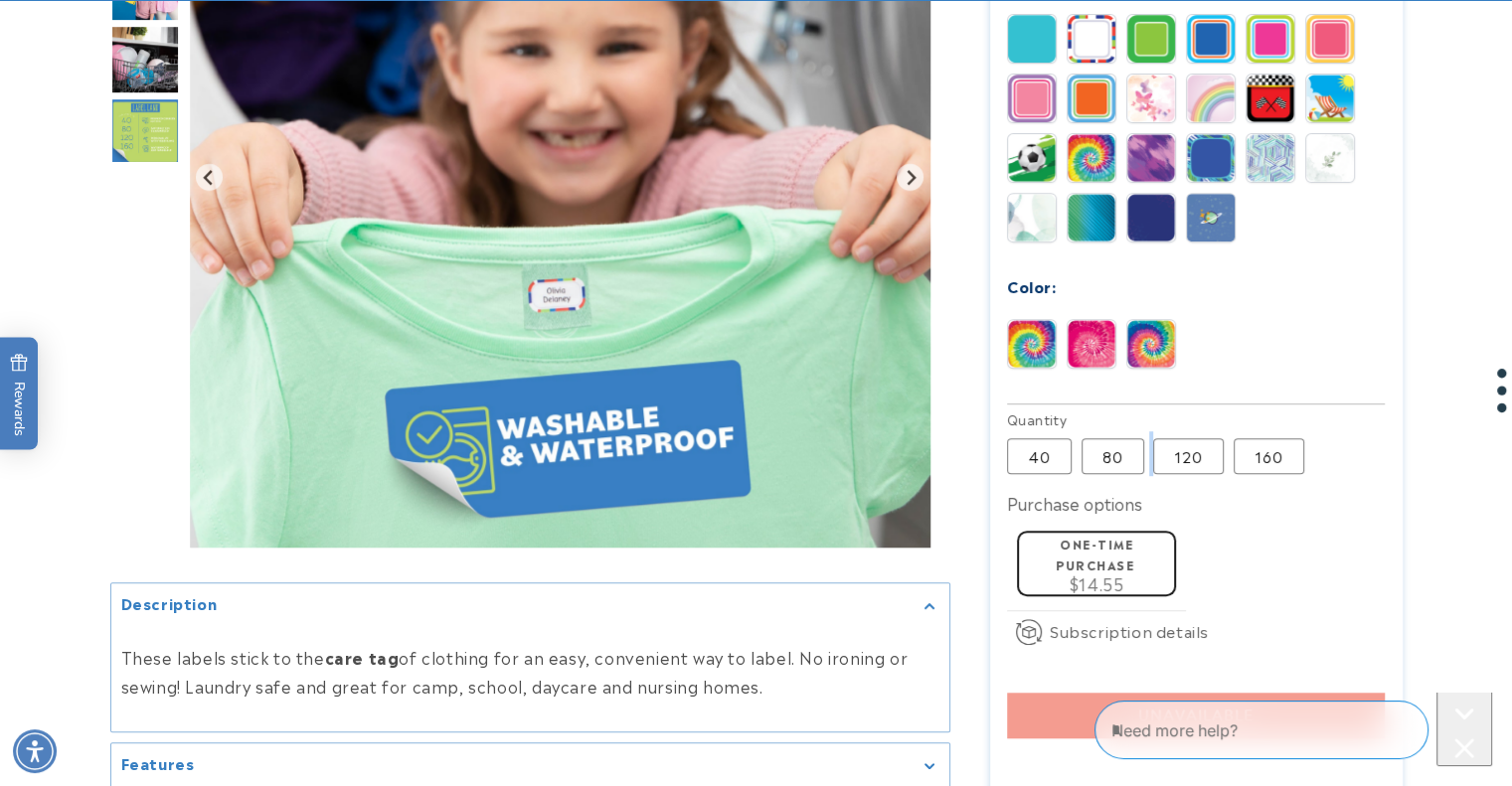 click at bounding box center (145, 59) 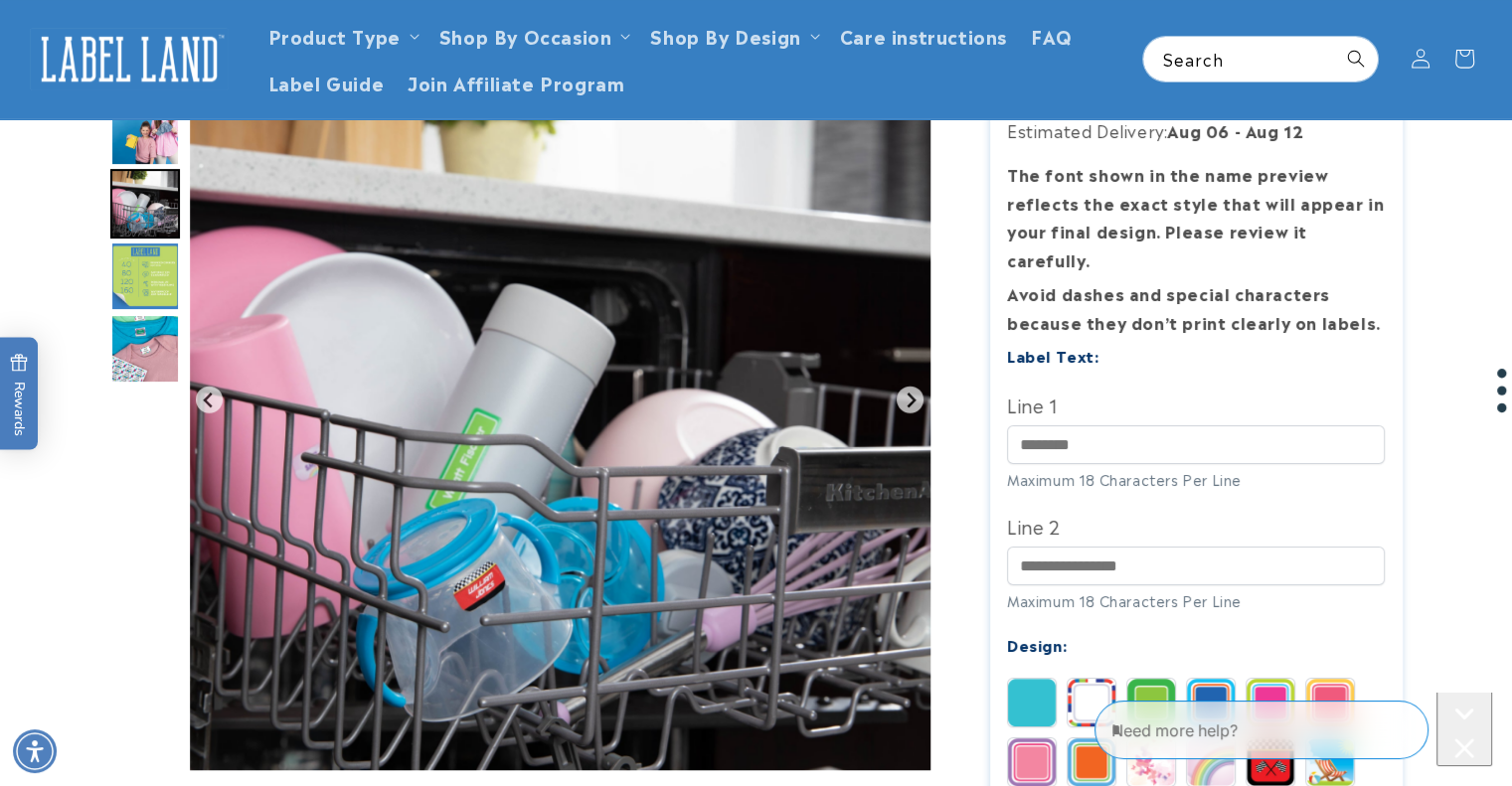 scroll, scrollTop: 258, scrollLeft: 0, axis: vertical 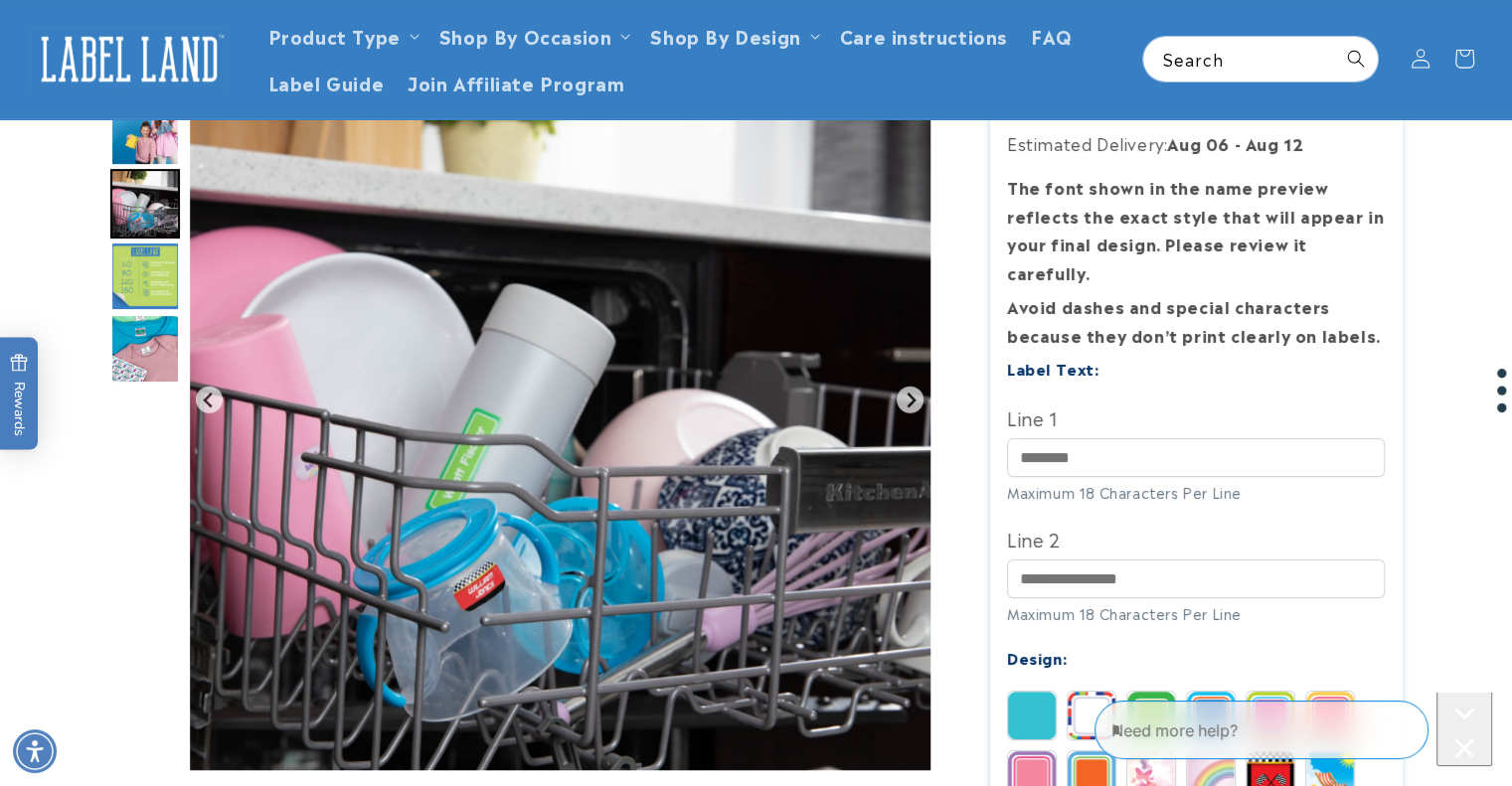 click at bounding box center (145, 204) 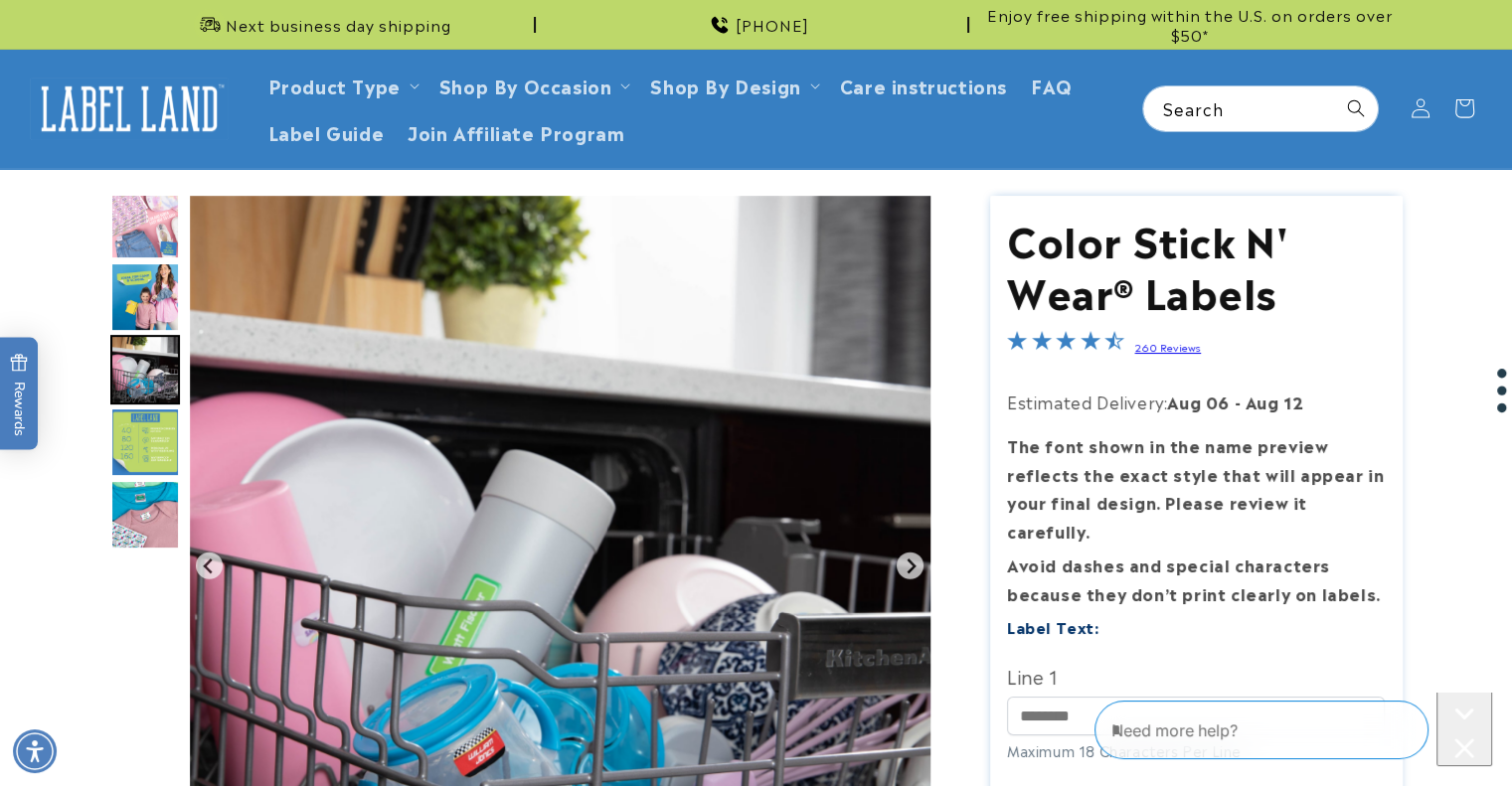 click at bounding box center (145, 225) 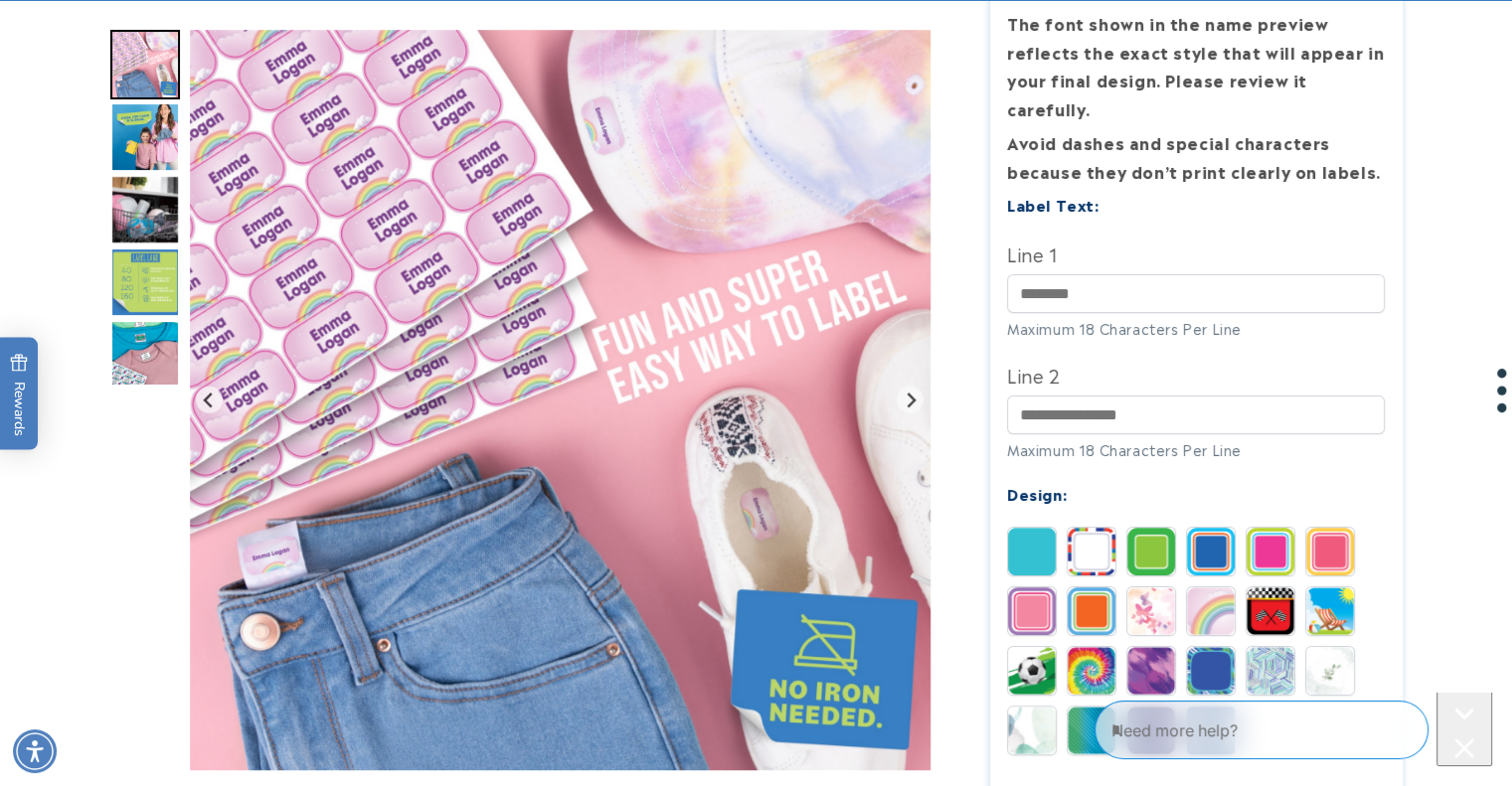 scroll, scrollTop: 454, scrollLeft: 0, axis: vertical 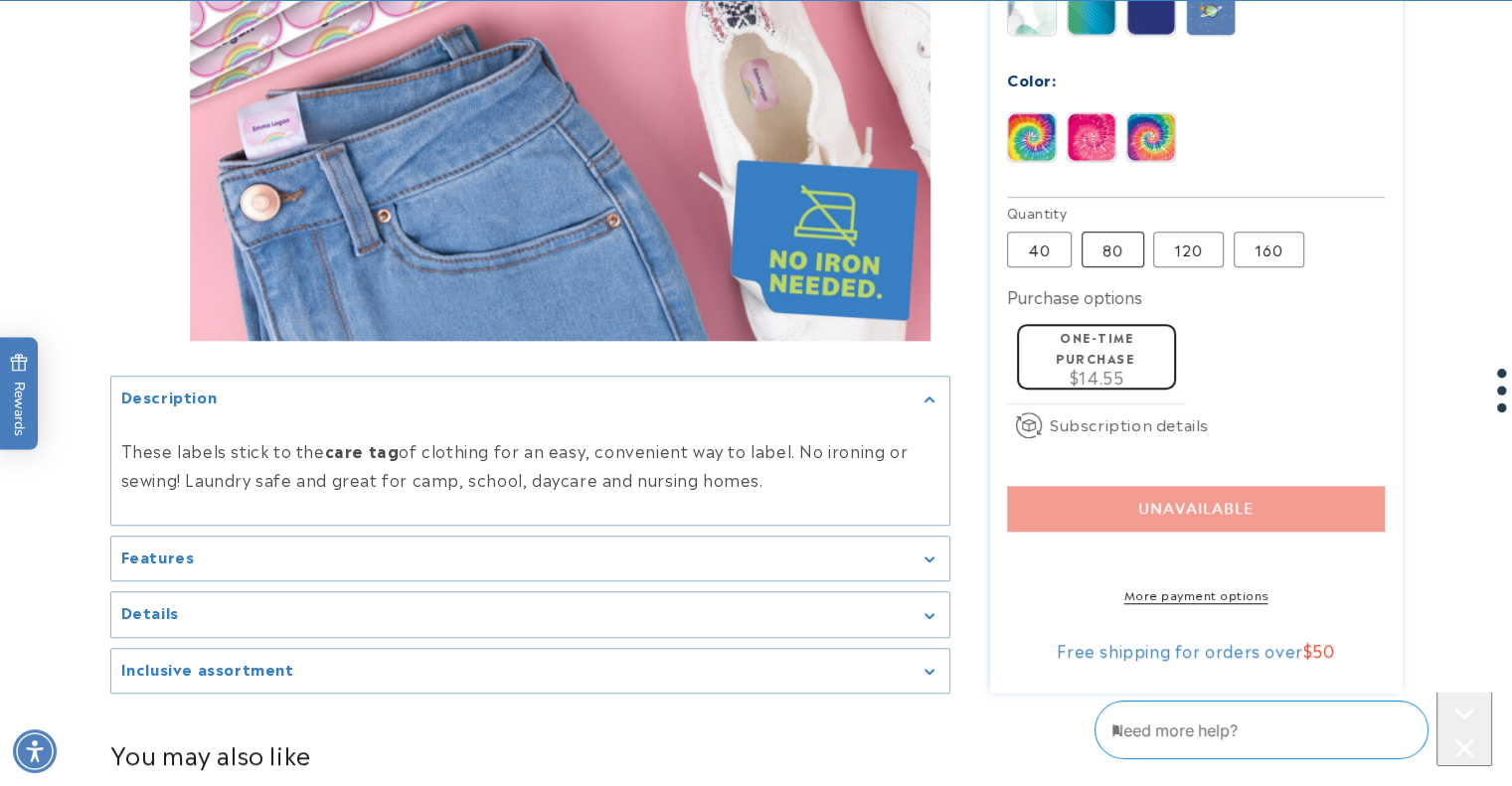 click on "80 Variant sold out or unavailable" at bounding box center [1112, 249] 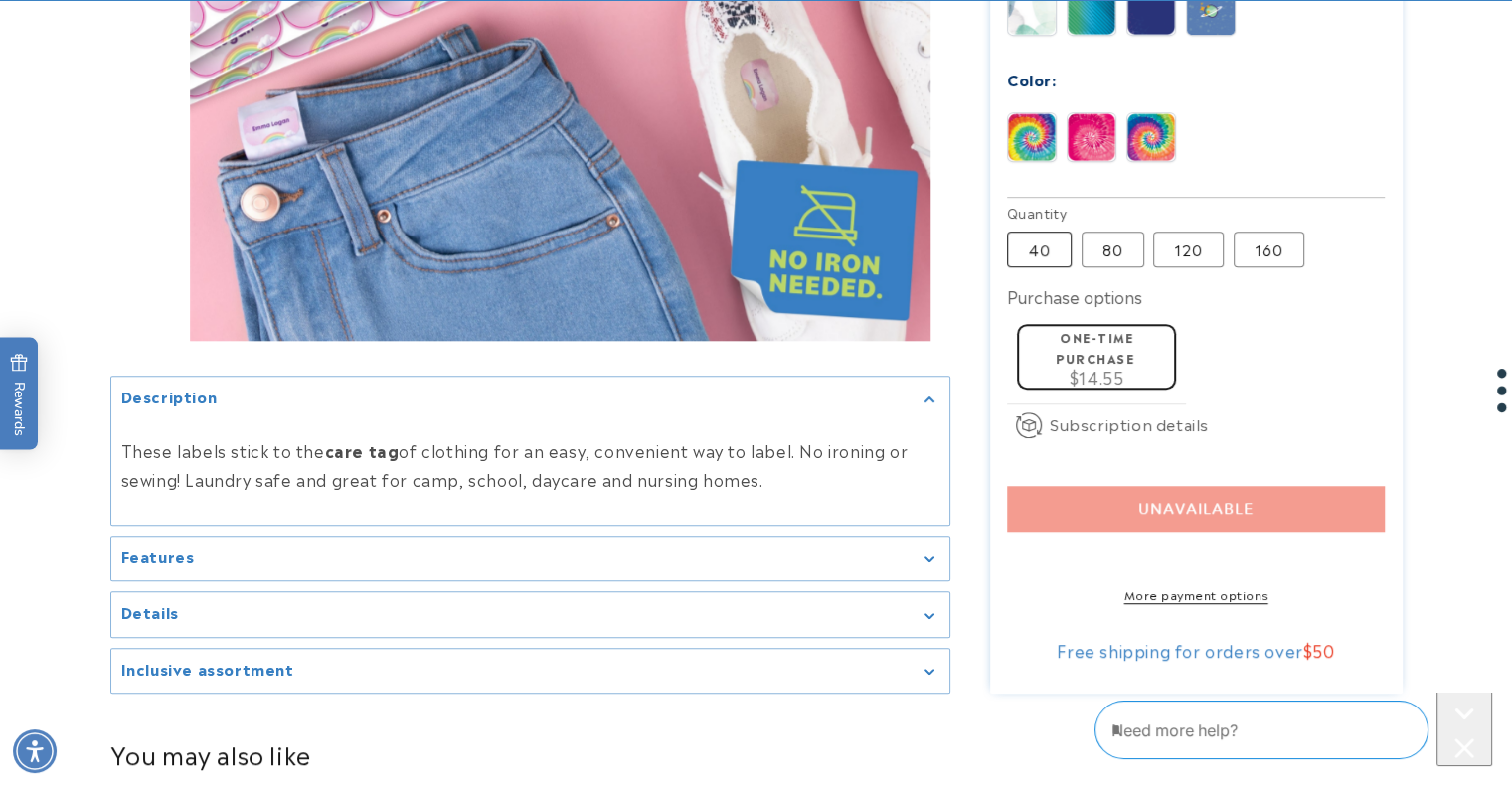 click on "40 Variant sold out or unavailable" at bounding box center (1039, 249) 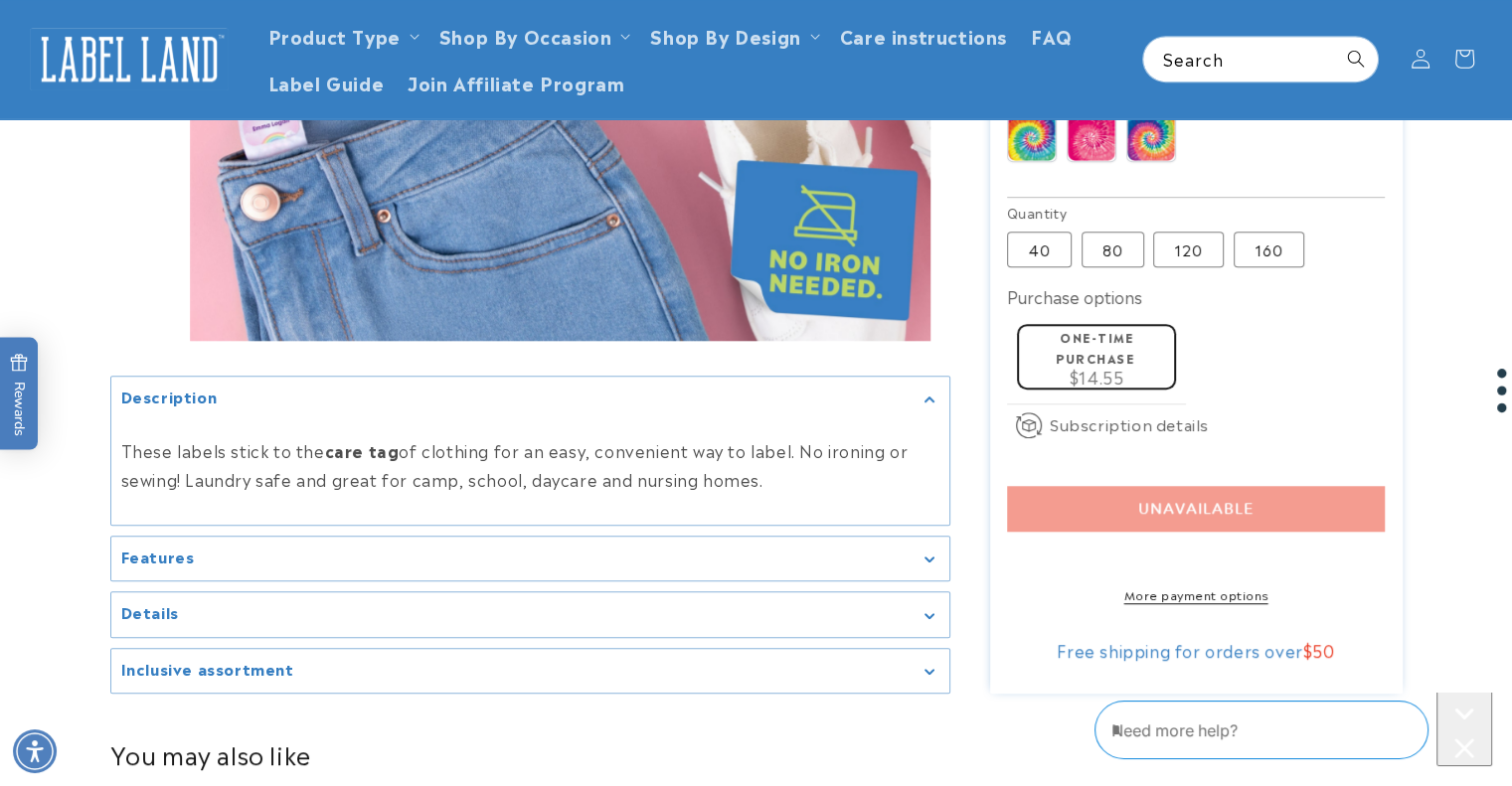 scroll, scrollTop: 0, scrollLeft: 0, axis: both 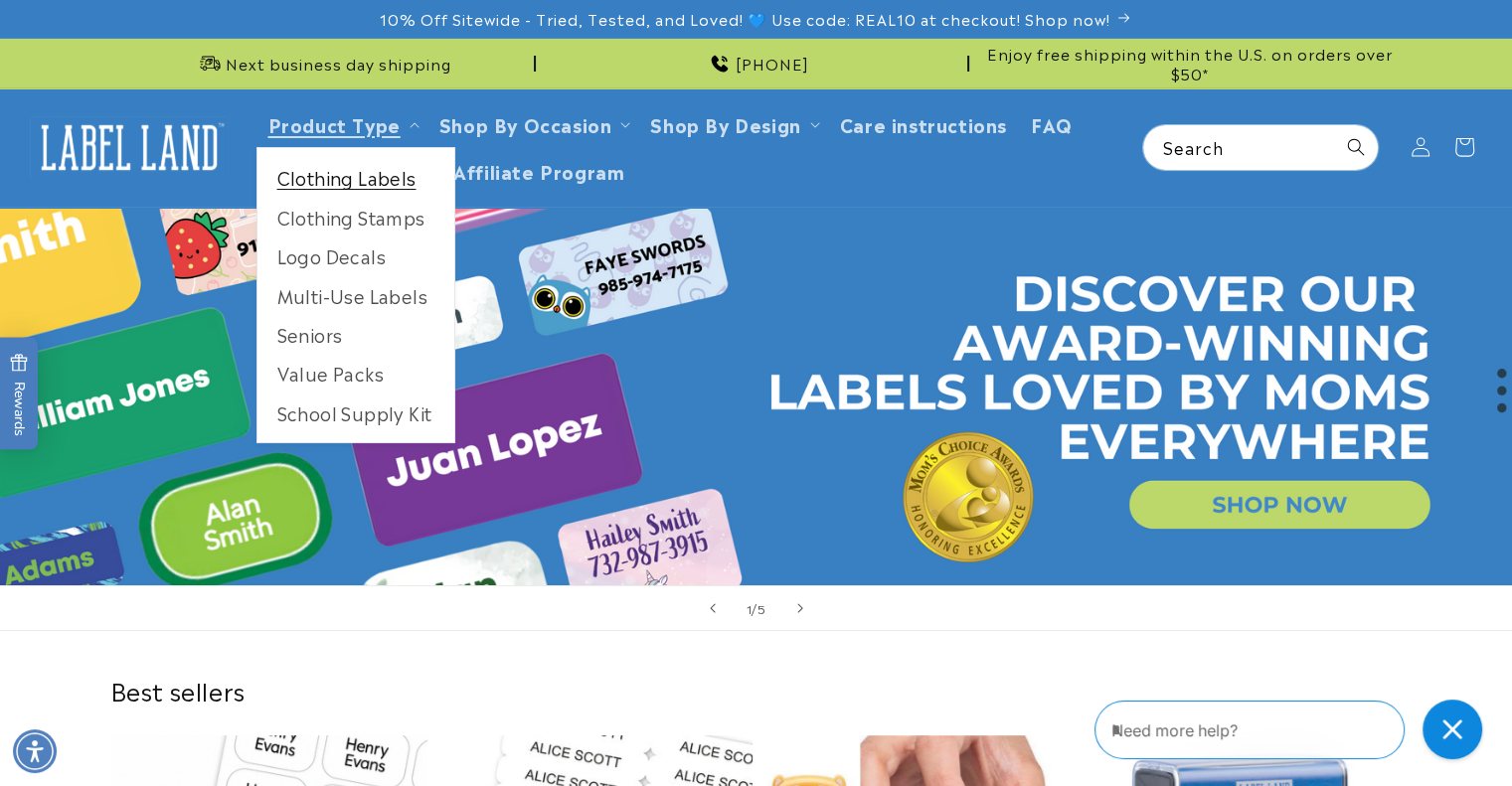 click on "Clothing Labels" at bounding box center [356, 177] 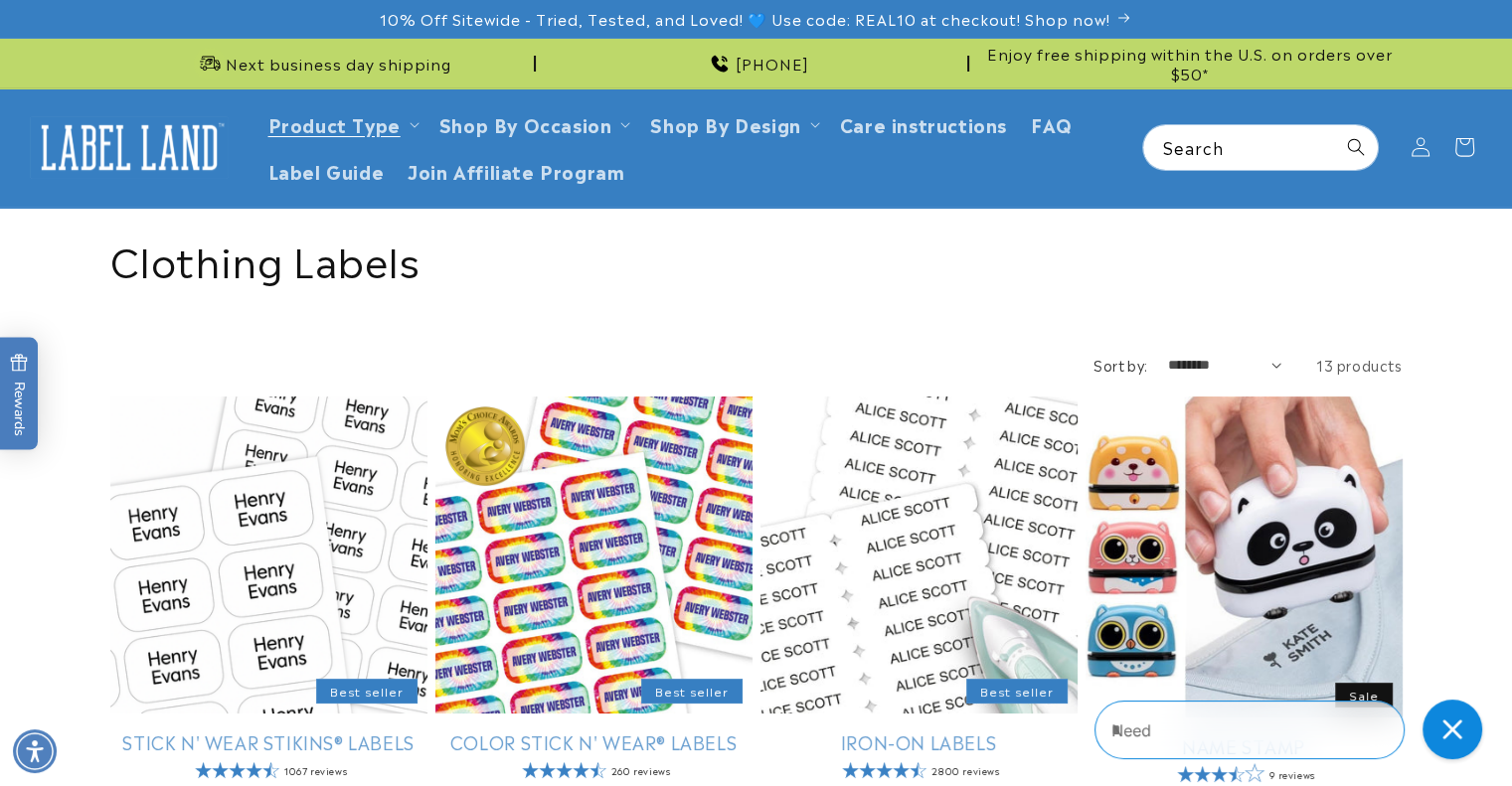 scroll, scrollTop: 0, scrollLeft: 0, axis: both 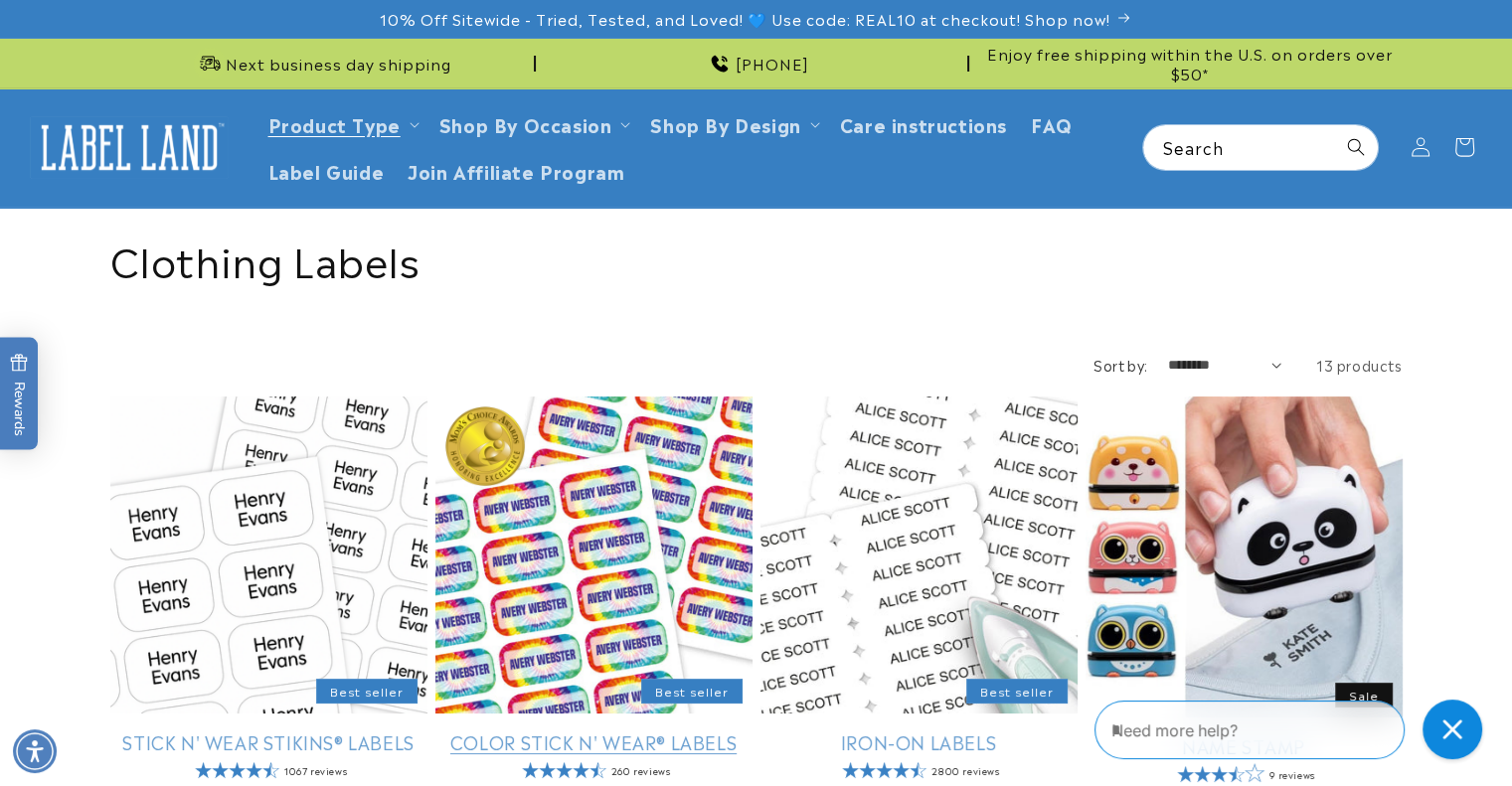click on "Color Stick N' Wear® Labels" at bounding box center (593, 741) 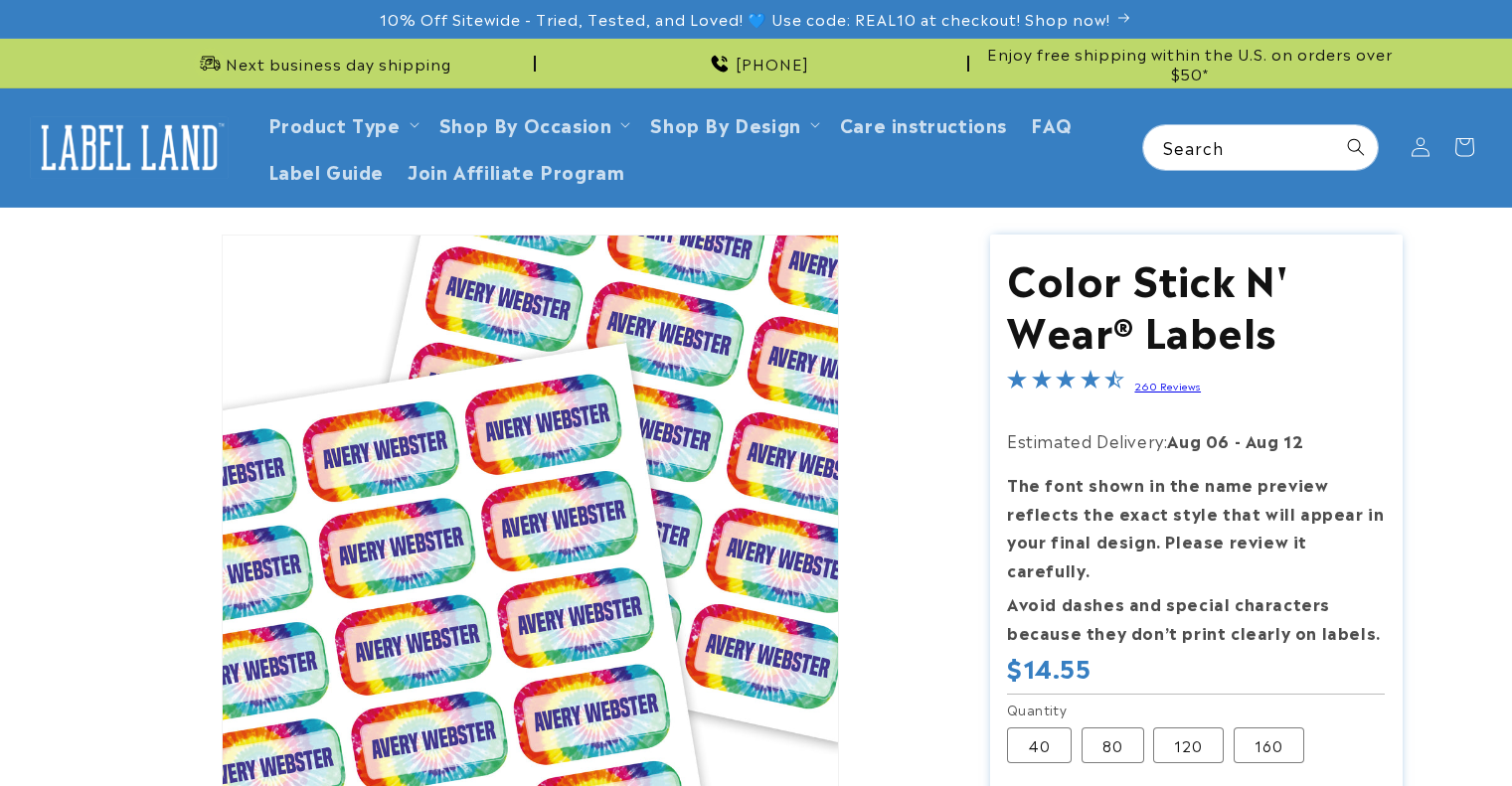 scroll, scrollTop: 0, scrollLeft: 0, axis: both 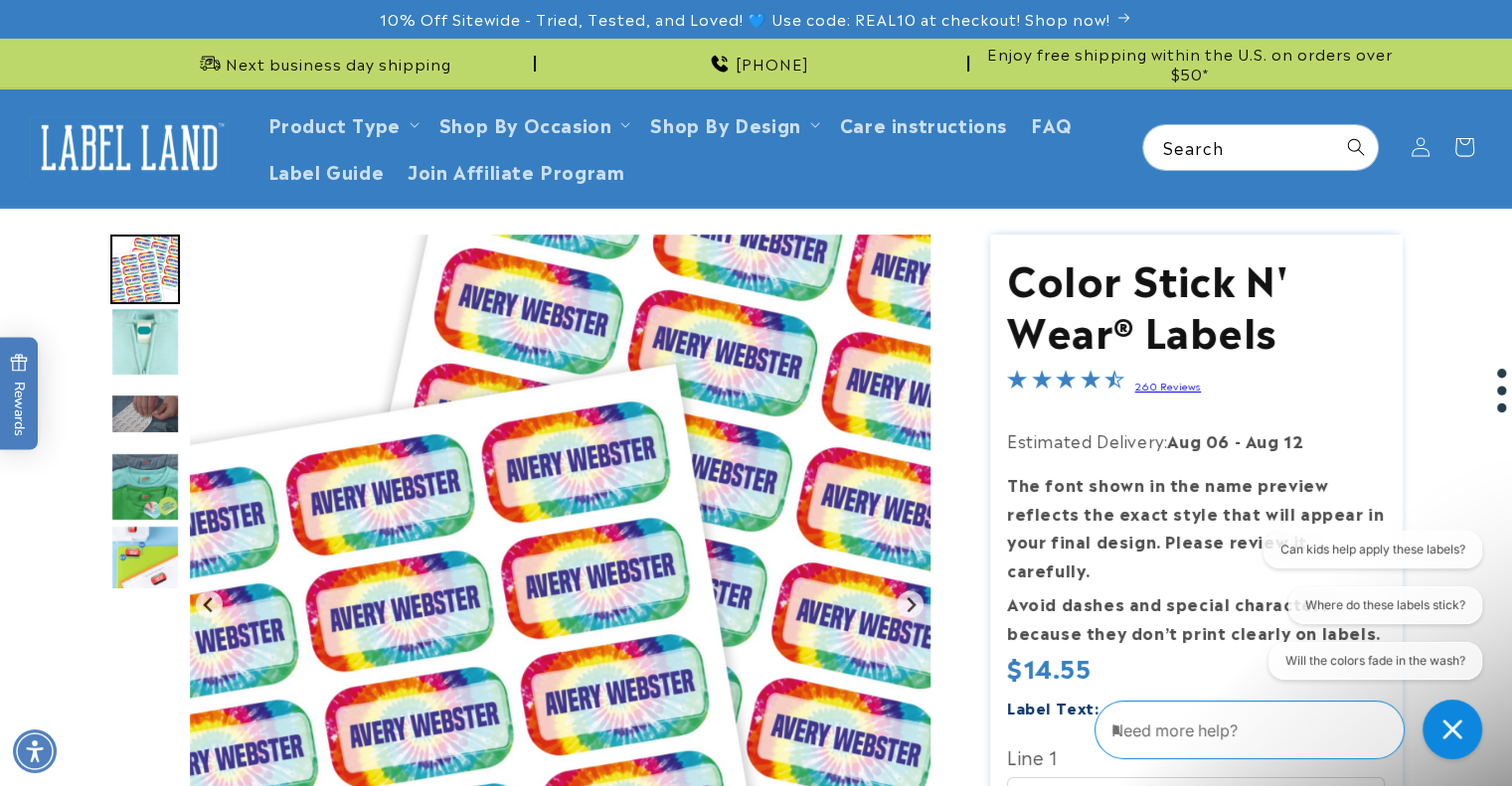 click at bounding box center (145, 487) 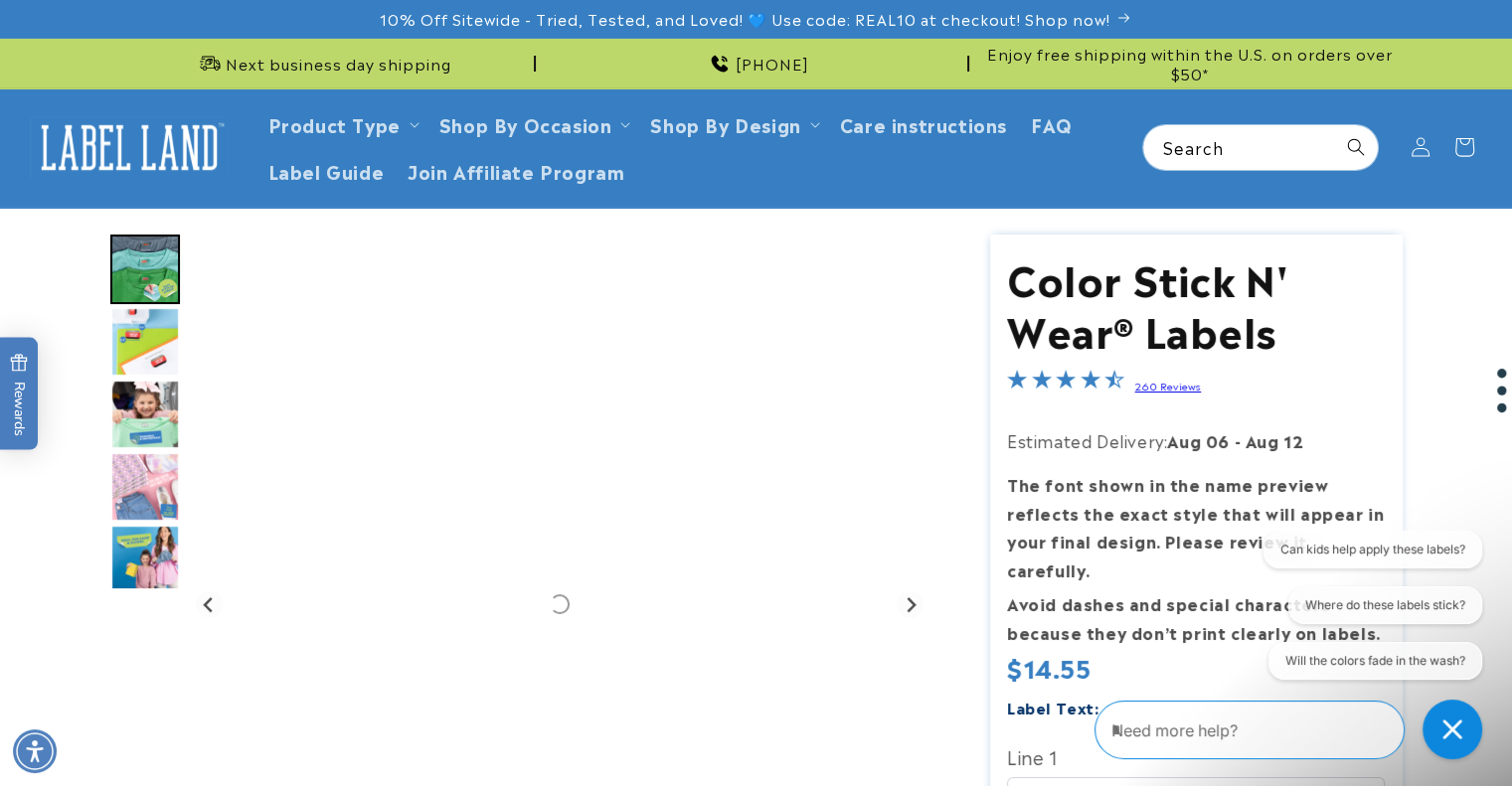click at bounding box center (145, 487) 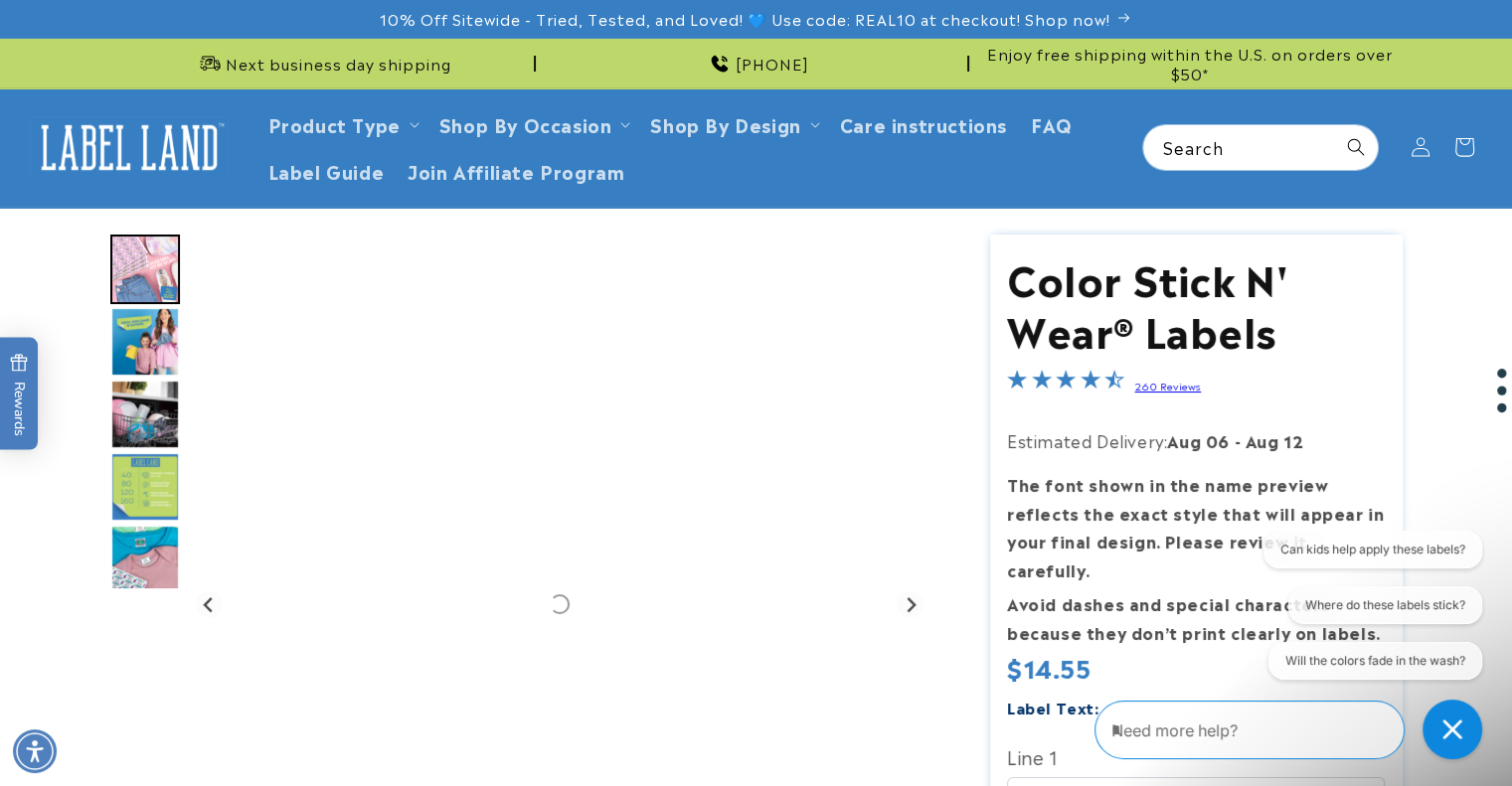 click at bounding box center [145, 559] 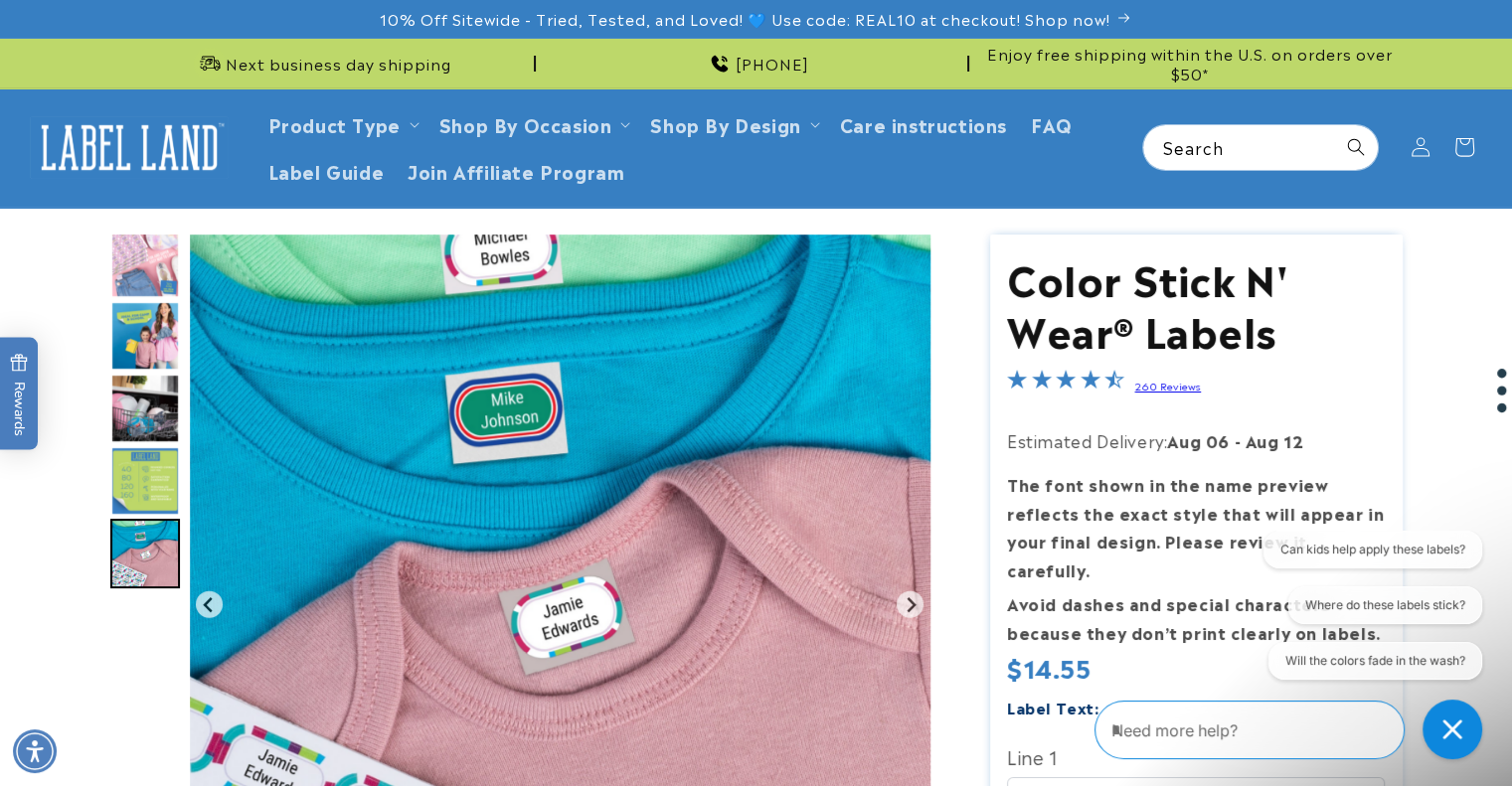 click at bounding box center (145, 481) 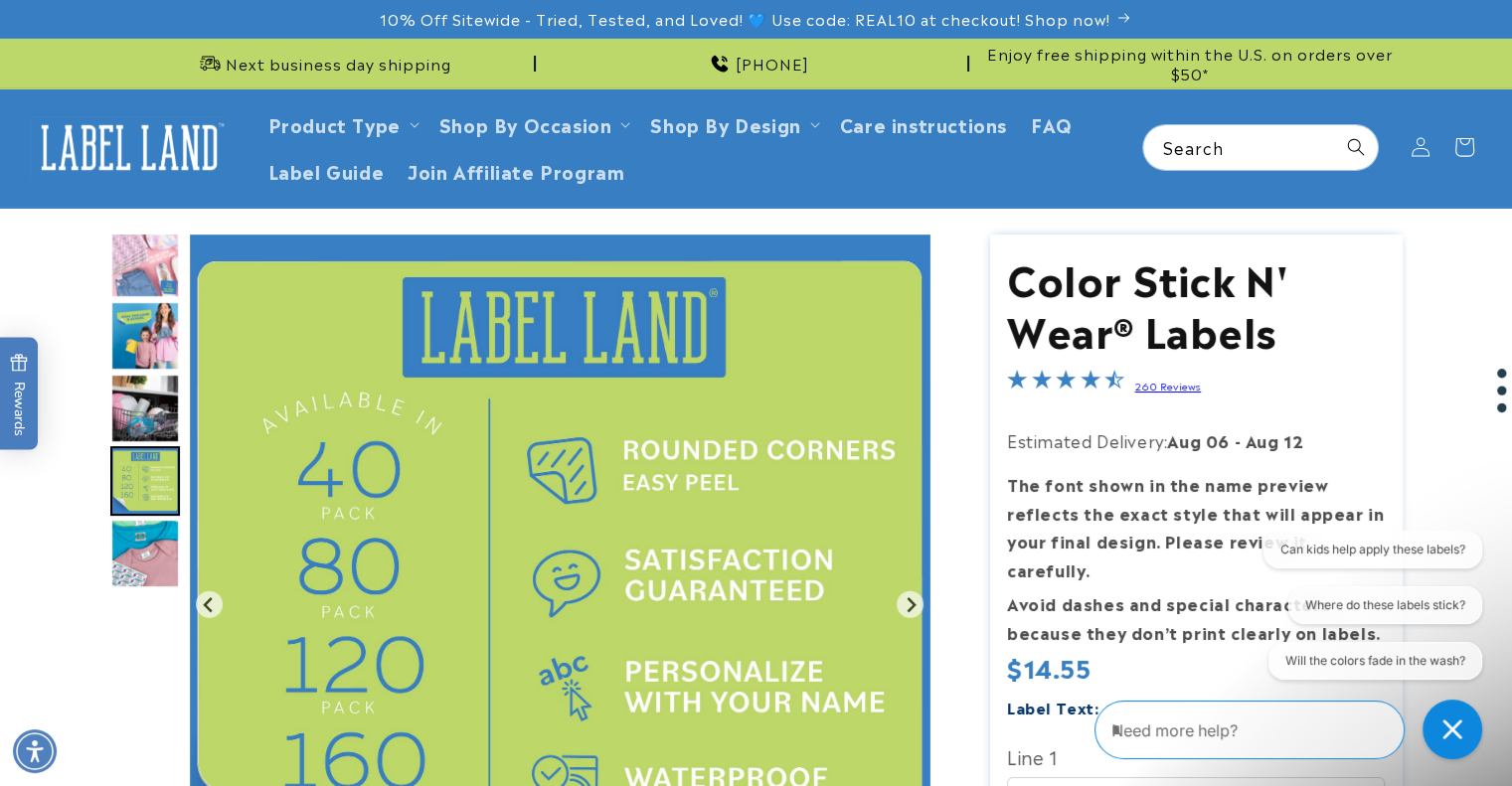 click at bounding box center [145, 263] 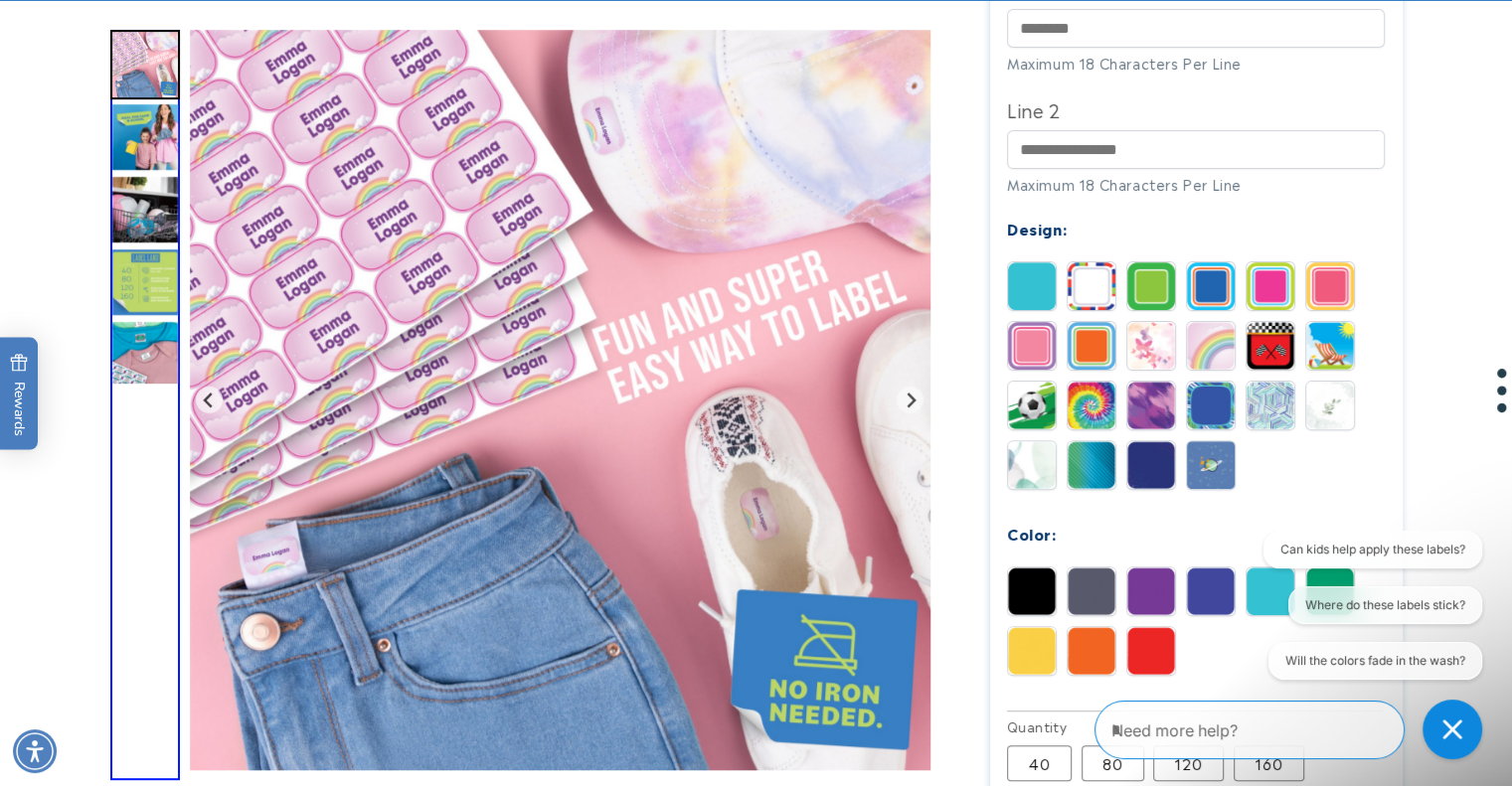 scroll, scrollTop: 773, scrollLeft: 0, axis: vertical 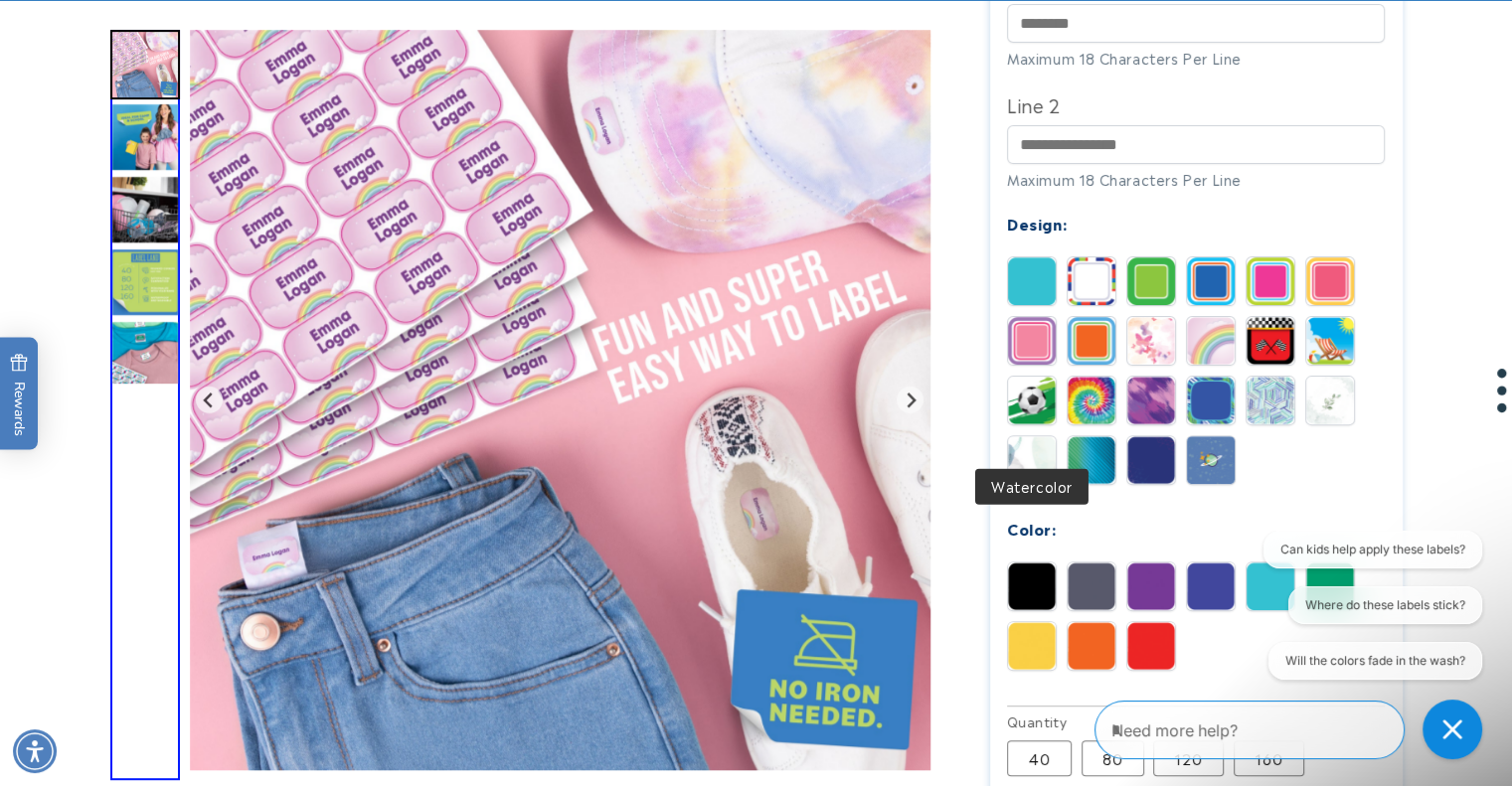 click at bounding box center [1032, 460] 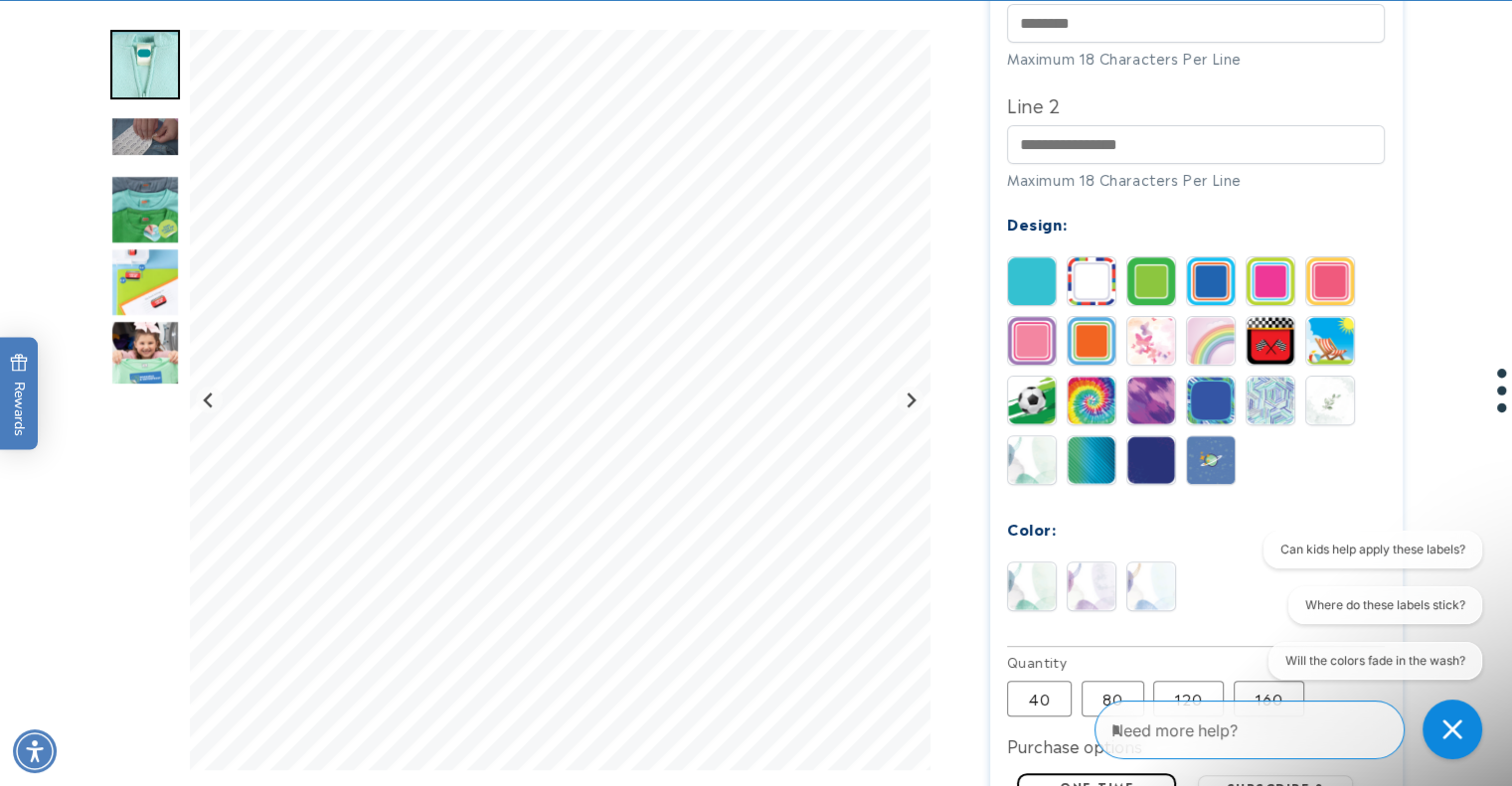 click at bounding box center [1092, 460] 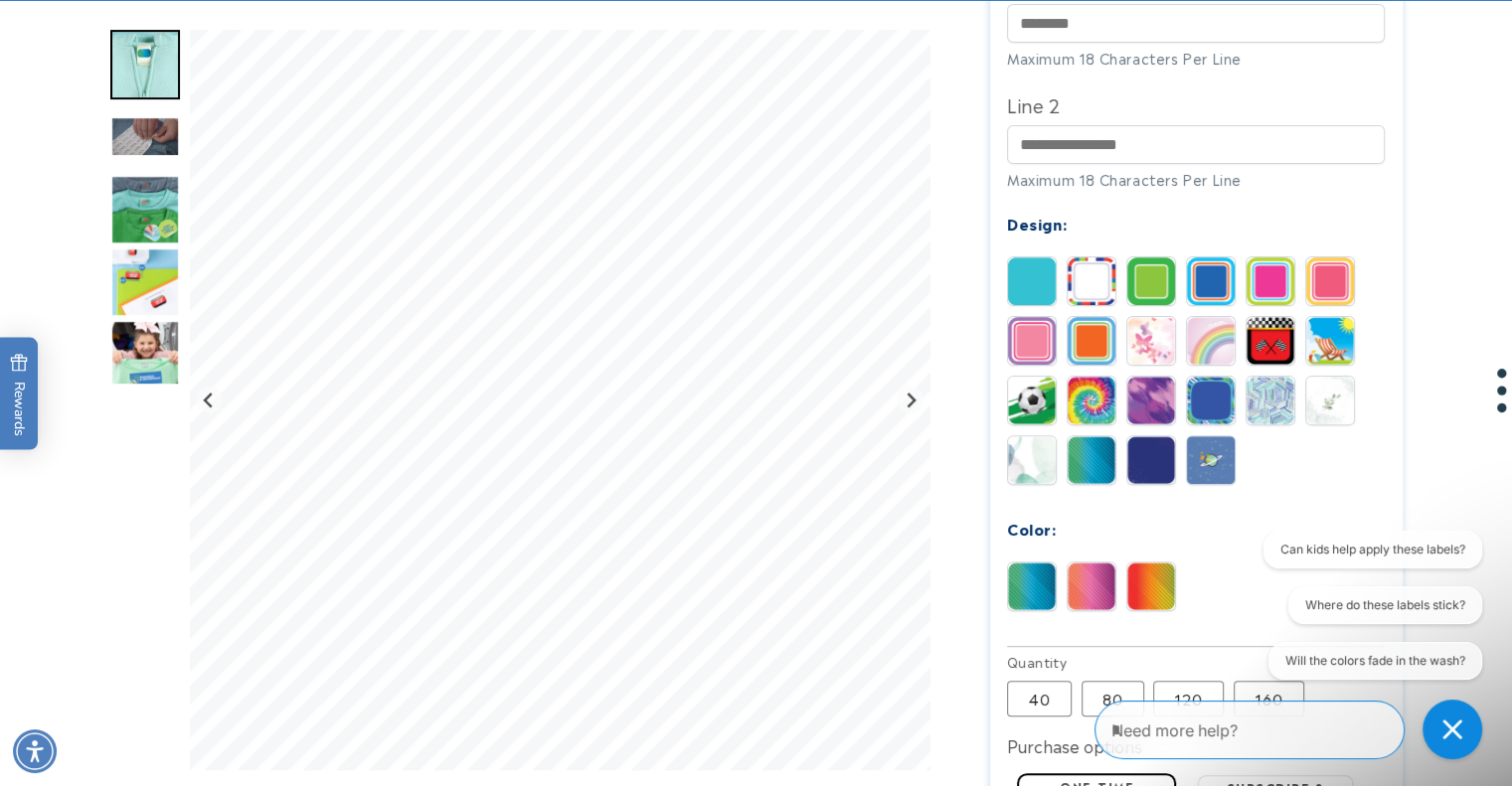 click at bounding box center [145, 282] 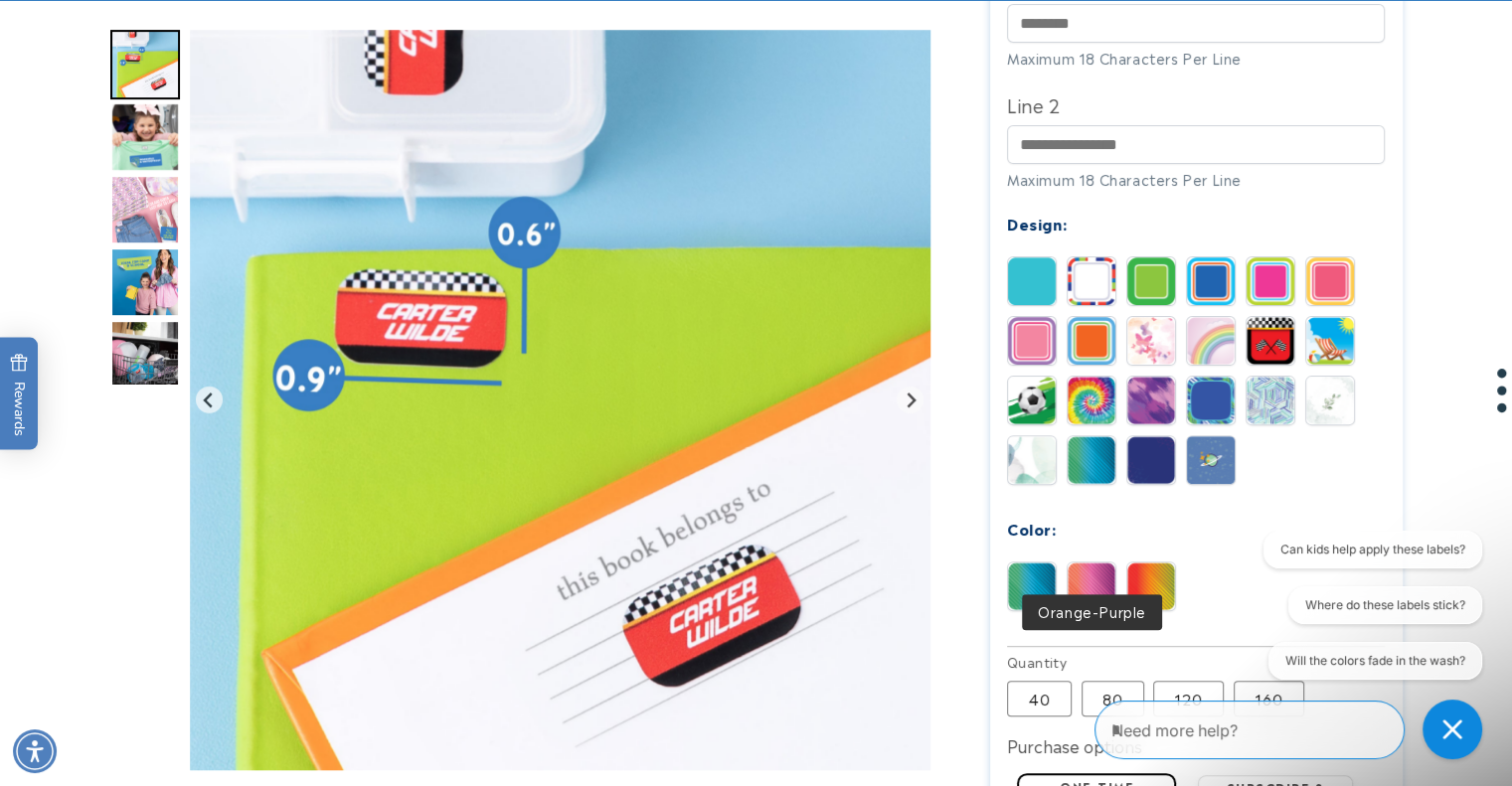 click at bounding box center (1092, 586) 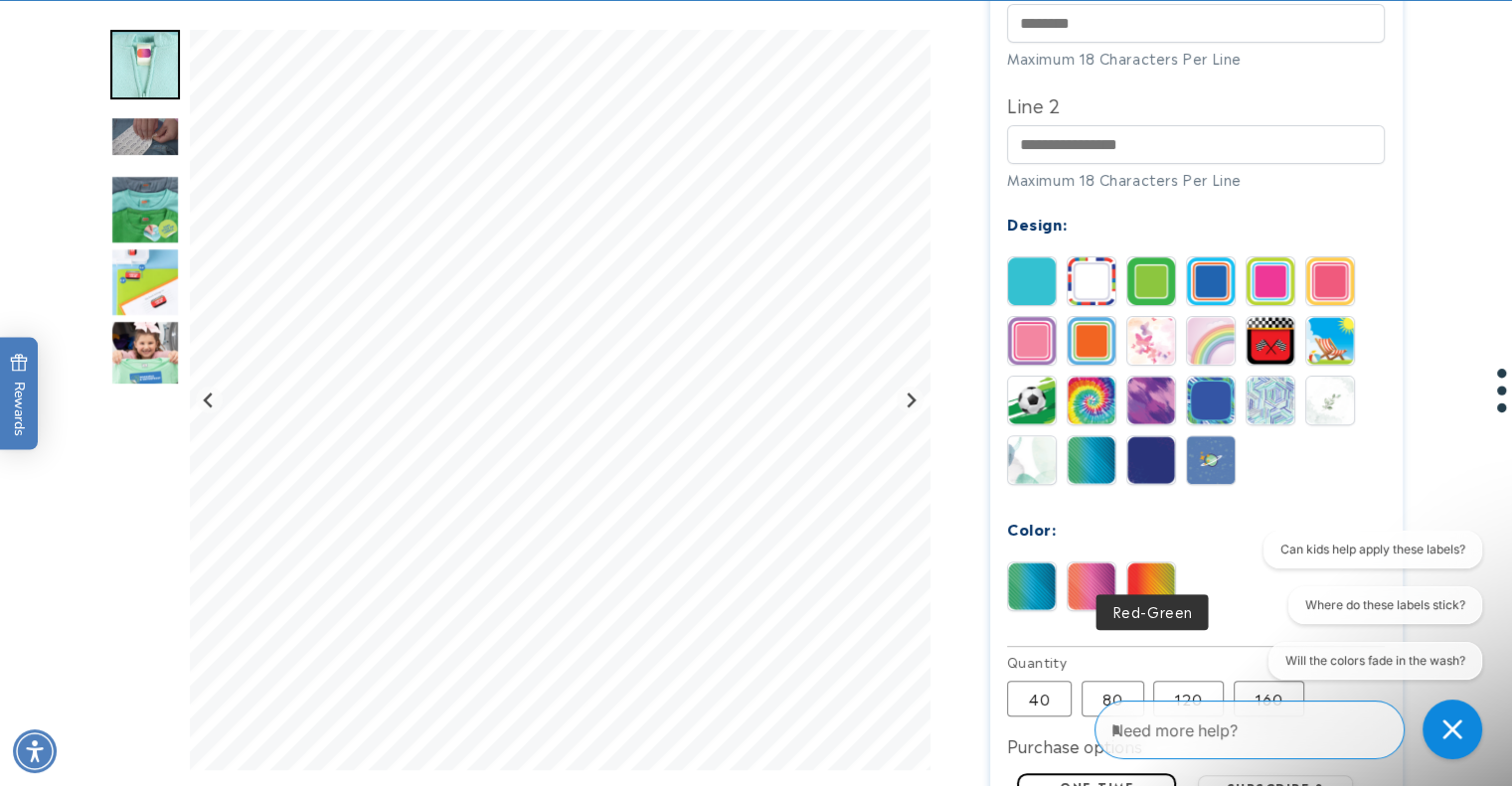 click at bounding box center [1151, 586] 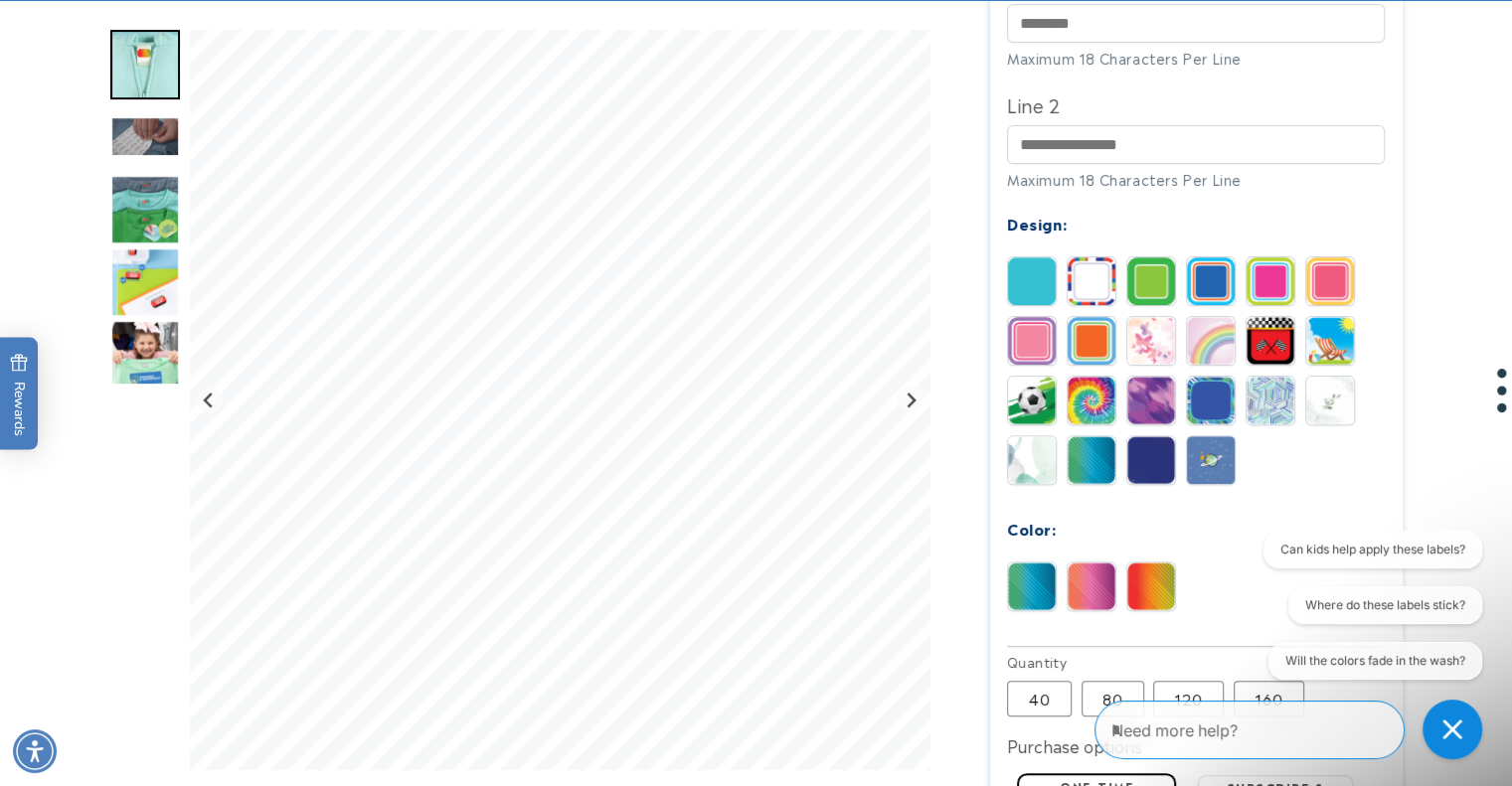click at bounding box center (145, 282) 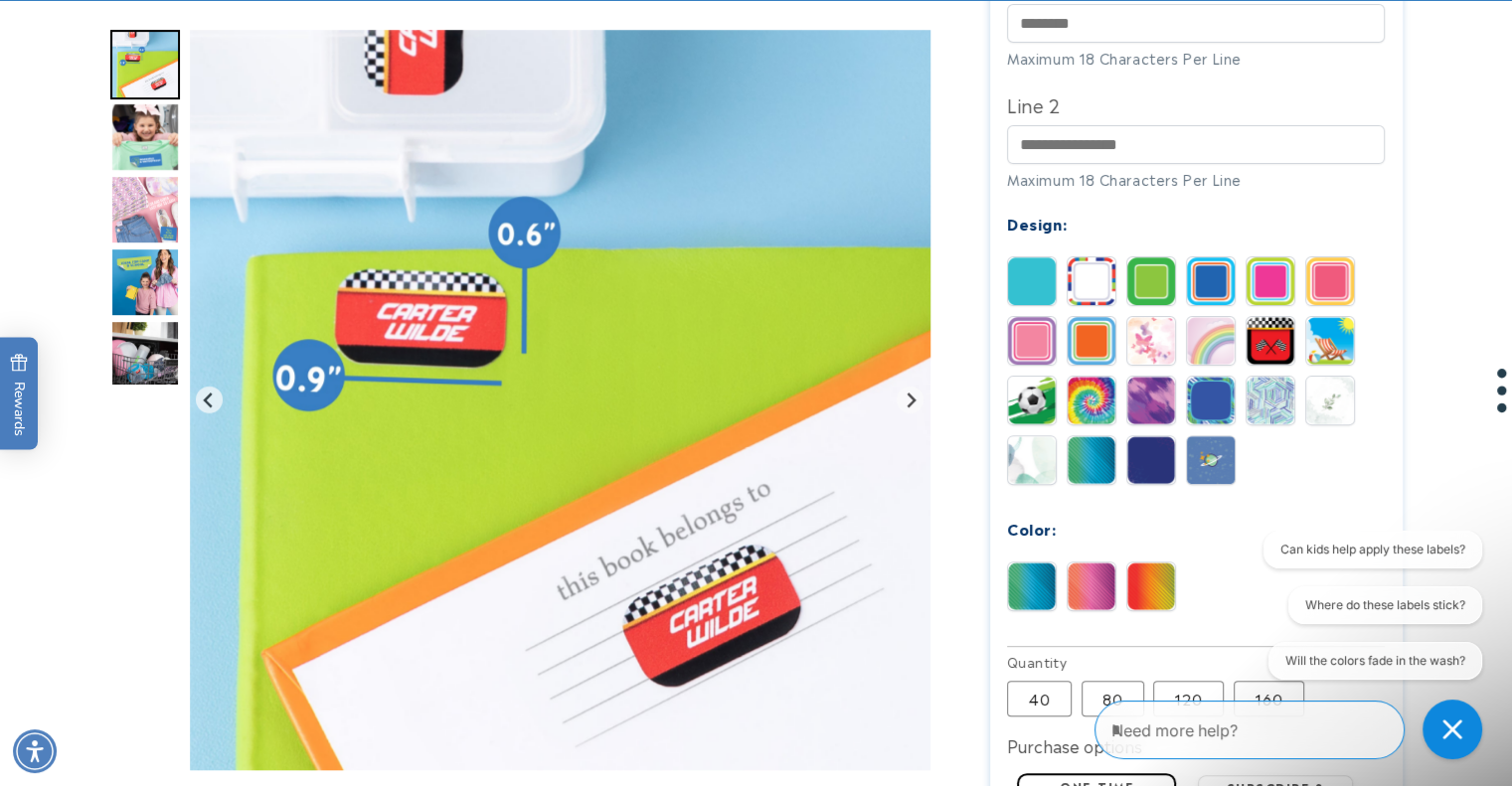click at bounding box center (145, 137) 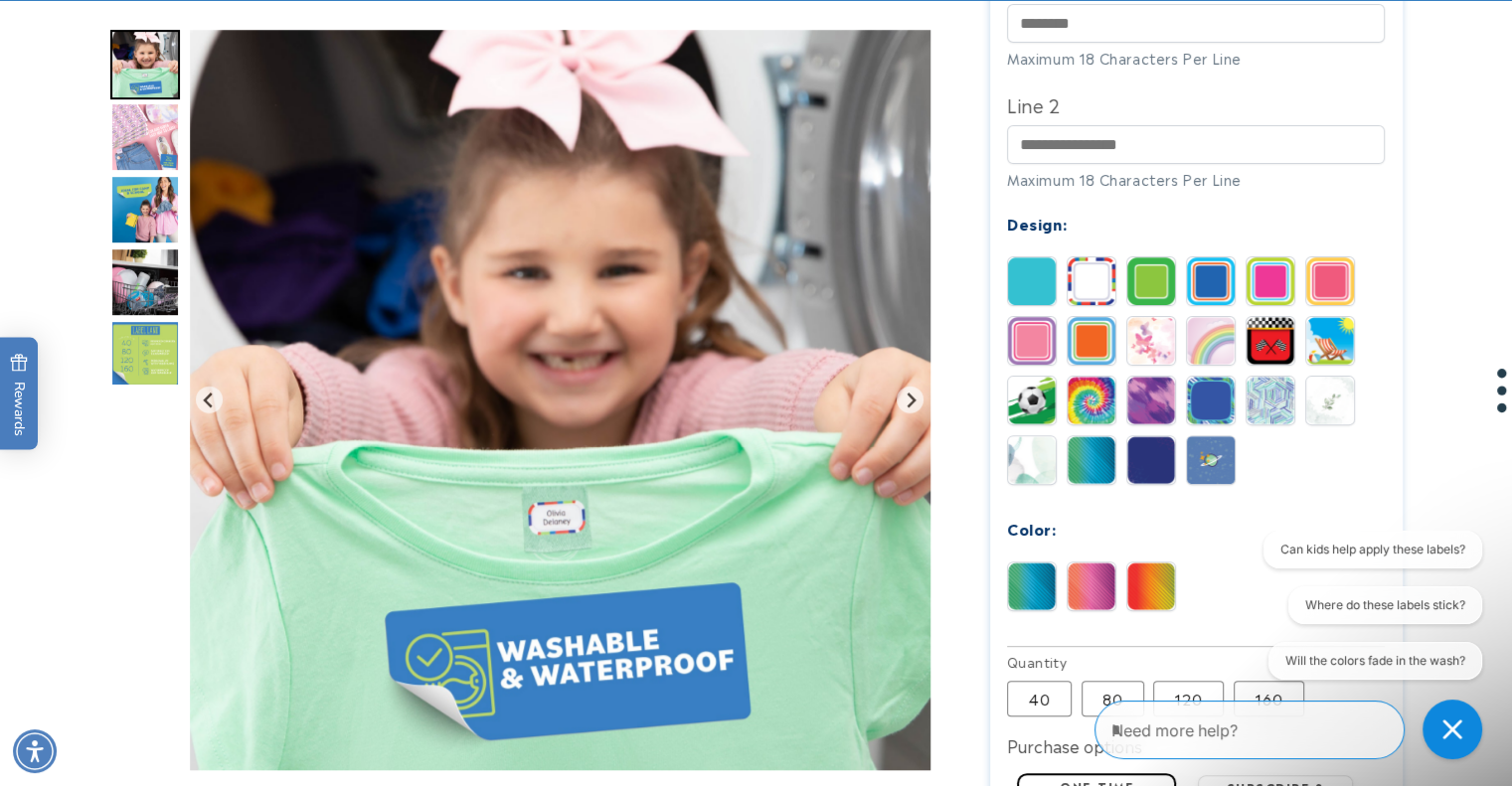 click at bounding box center [145, 210] 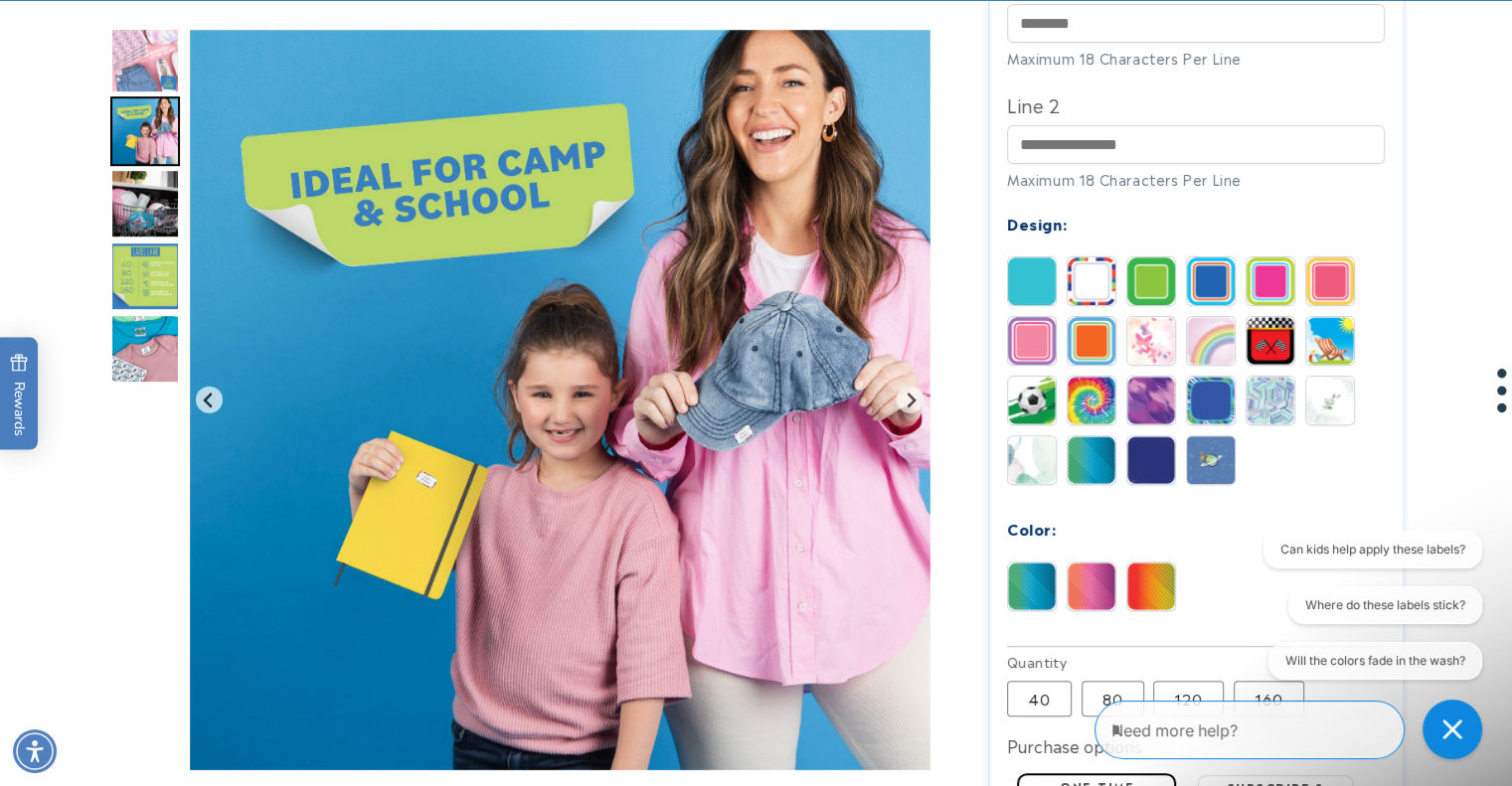click at bounding box center [145, 276] 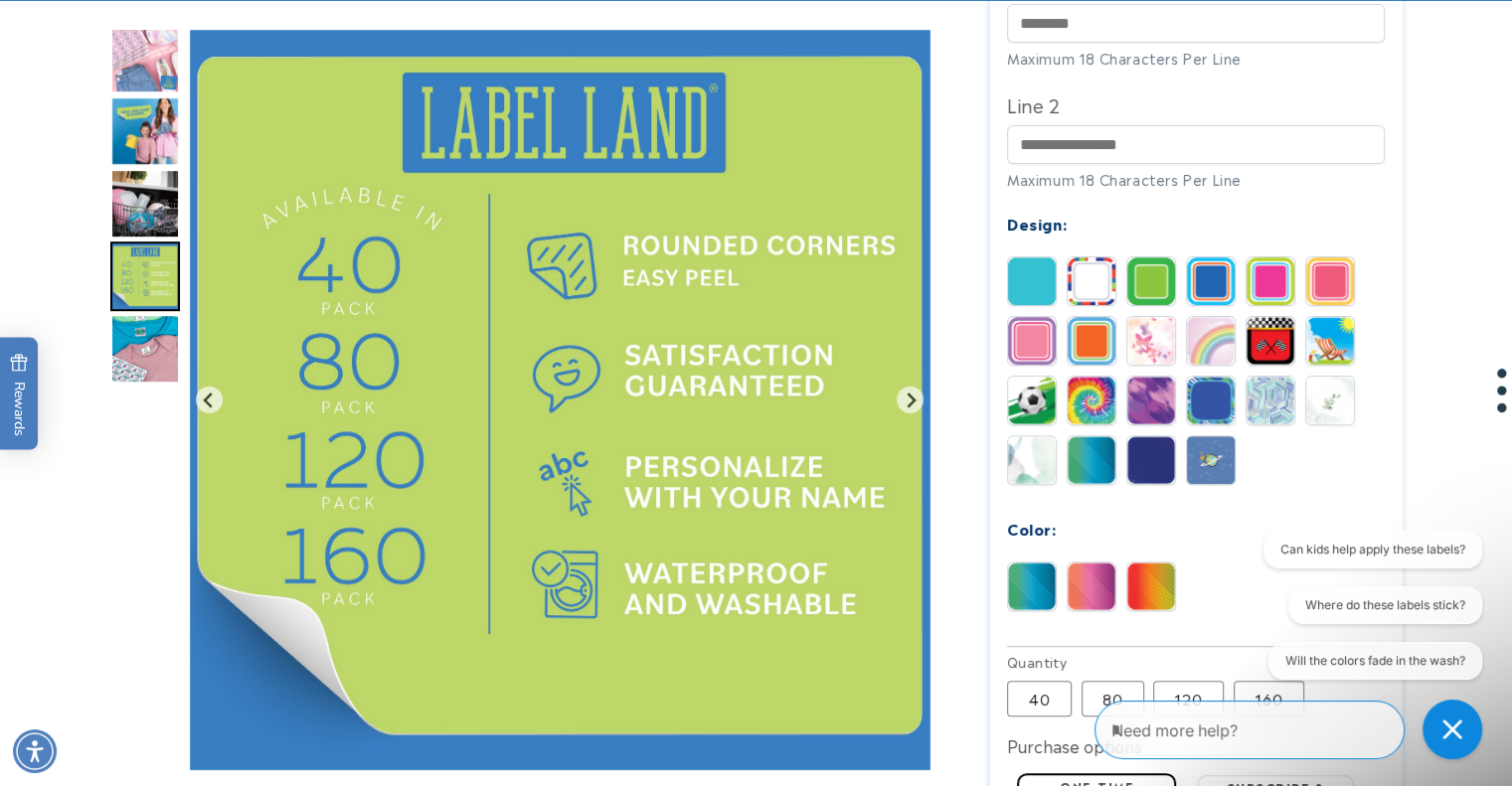 click at bounding box center [145, 204] 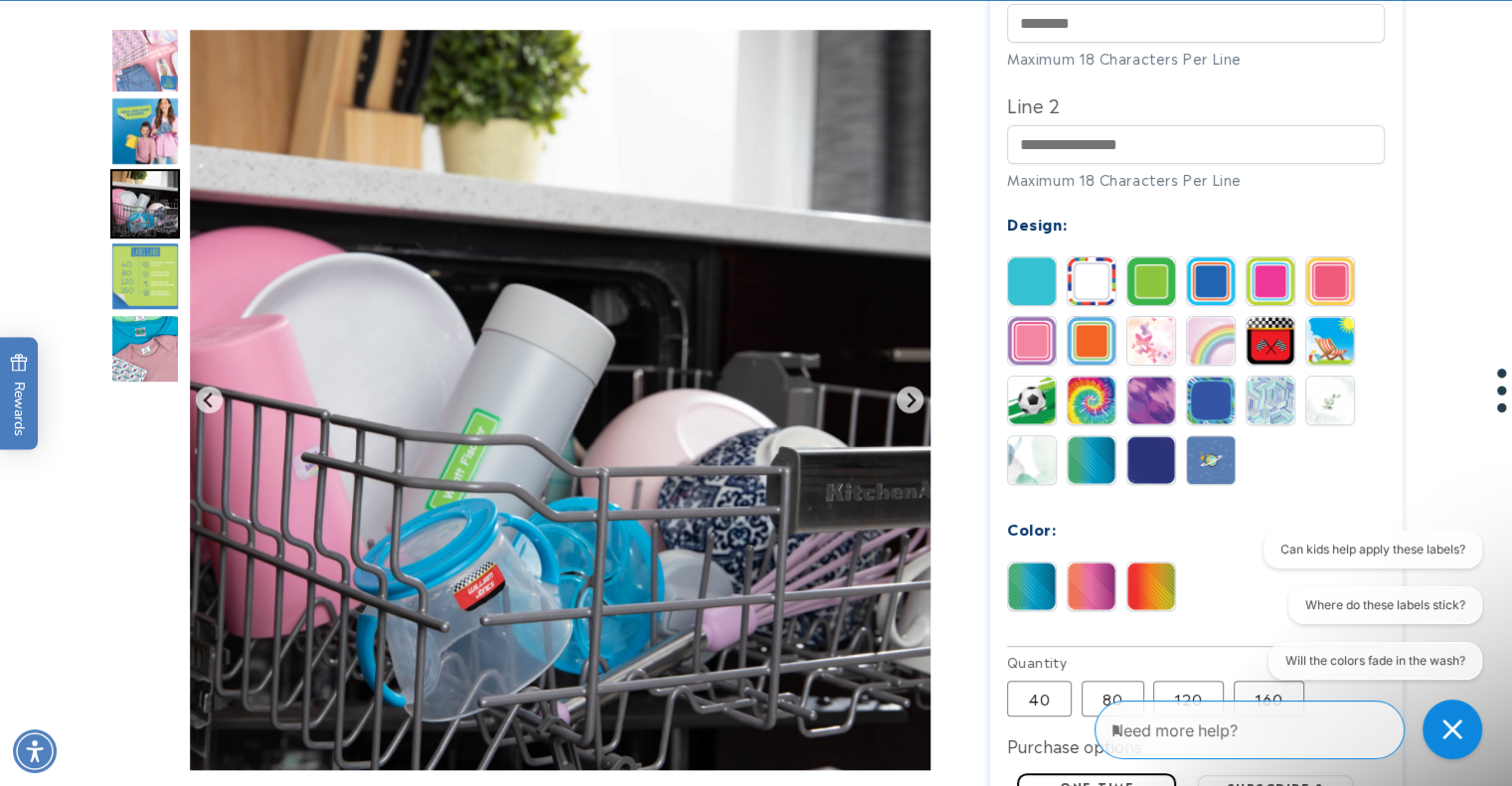 click at bounding box center (145, 349) 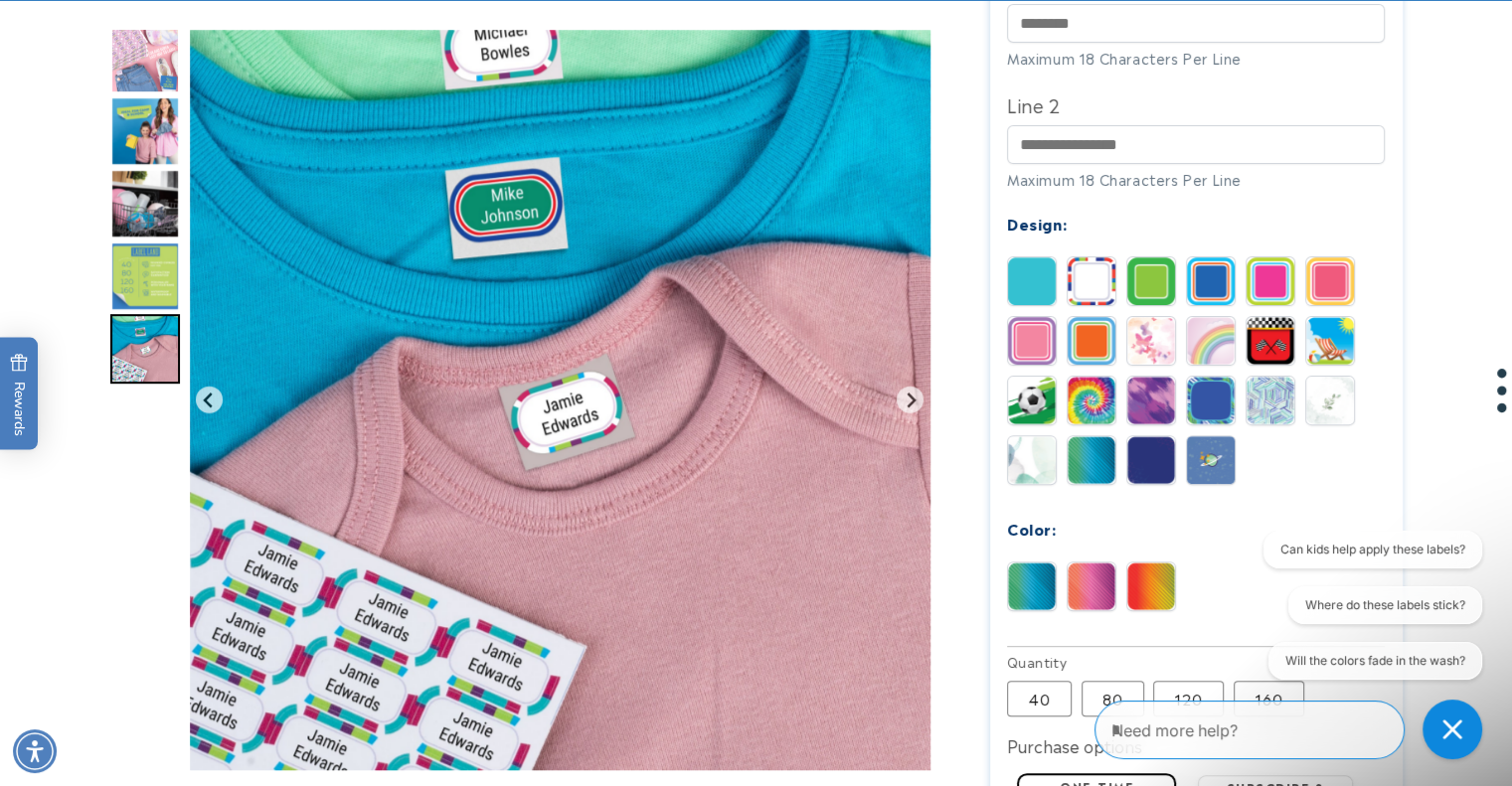 click at bounding box center [145, 276] 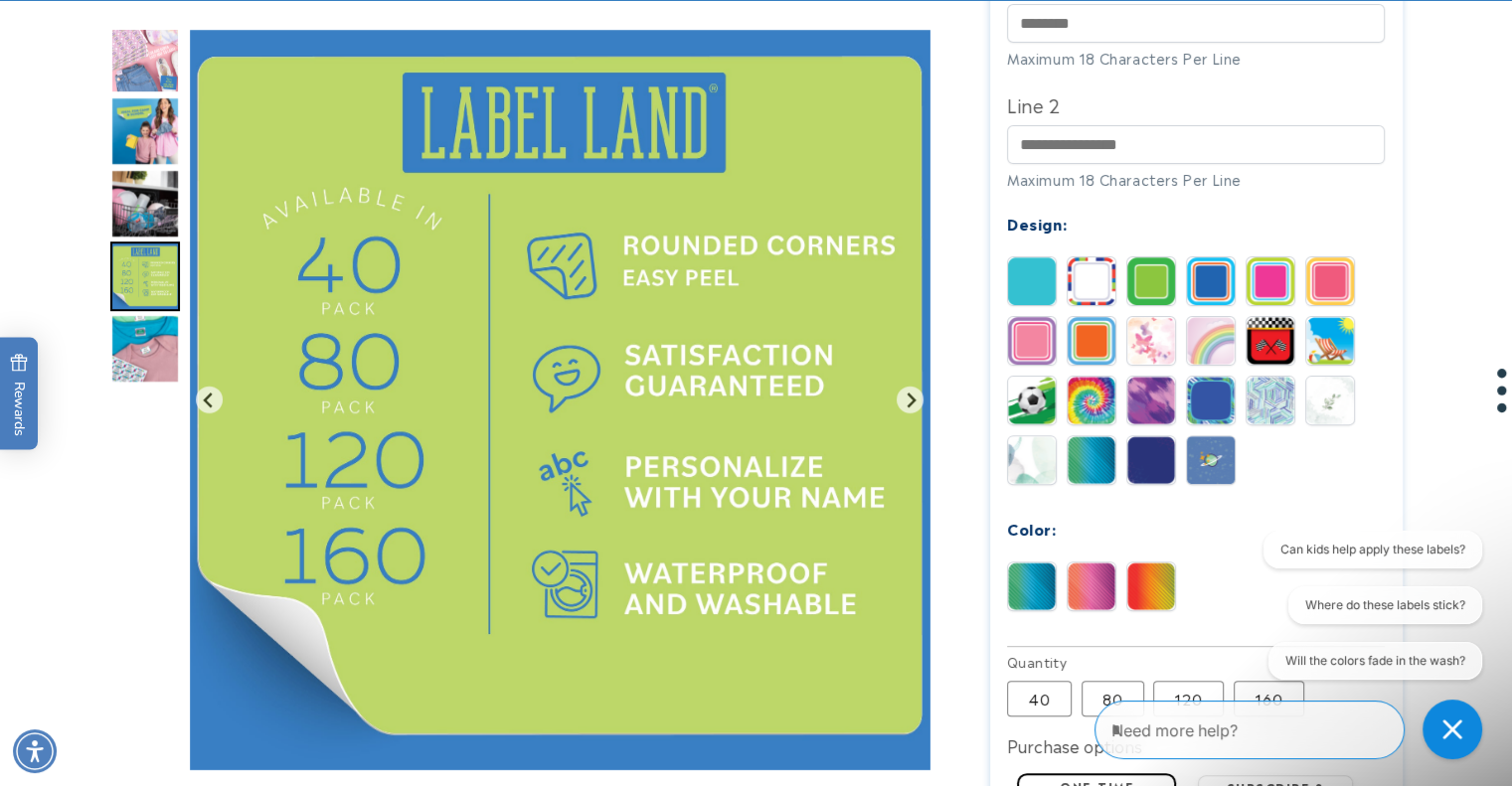 click at bounding box center [145, 204] 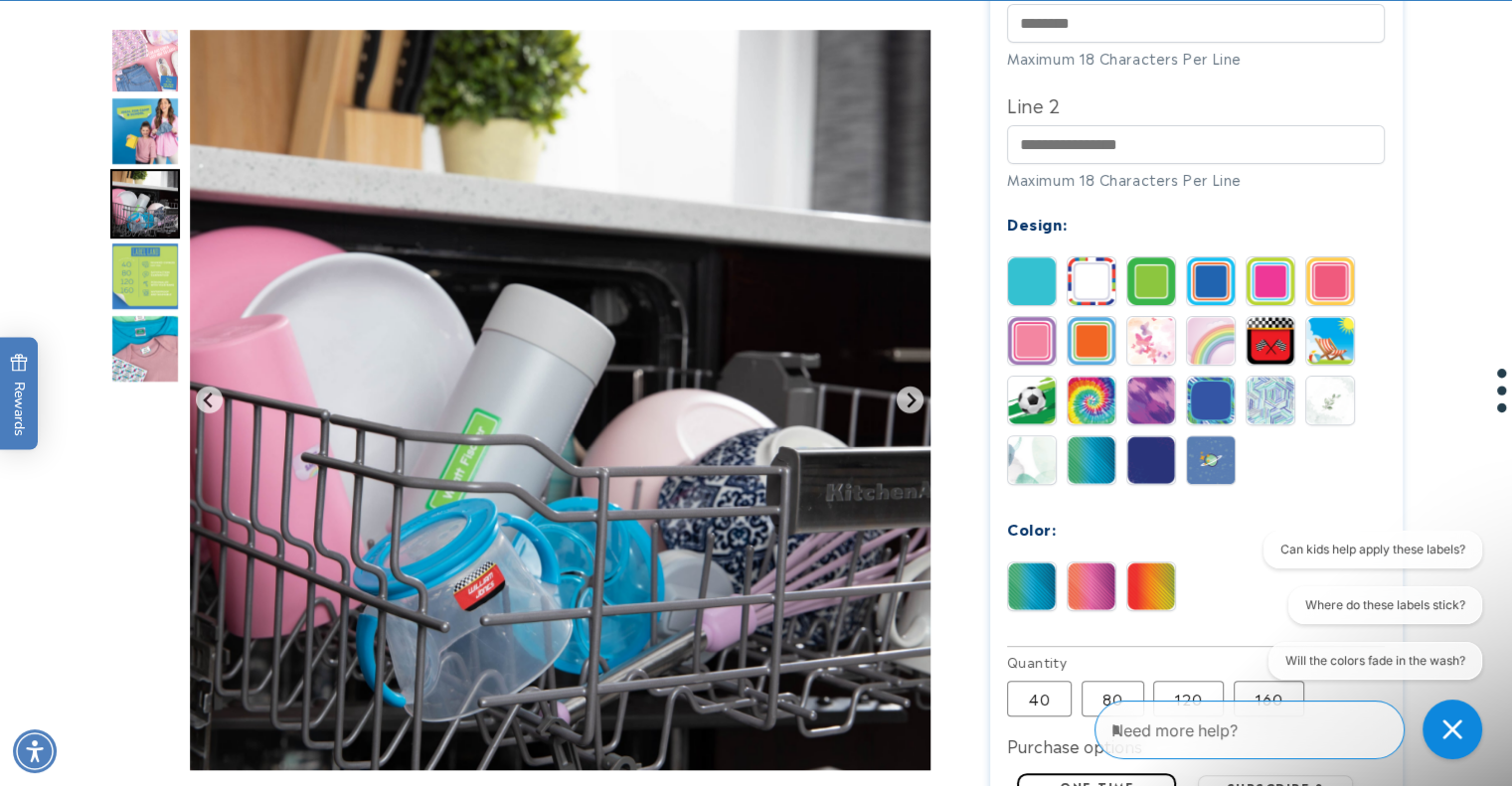 click at bounding box center [145, 131] 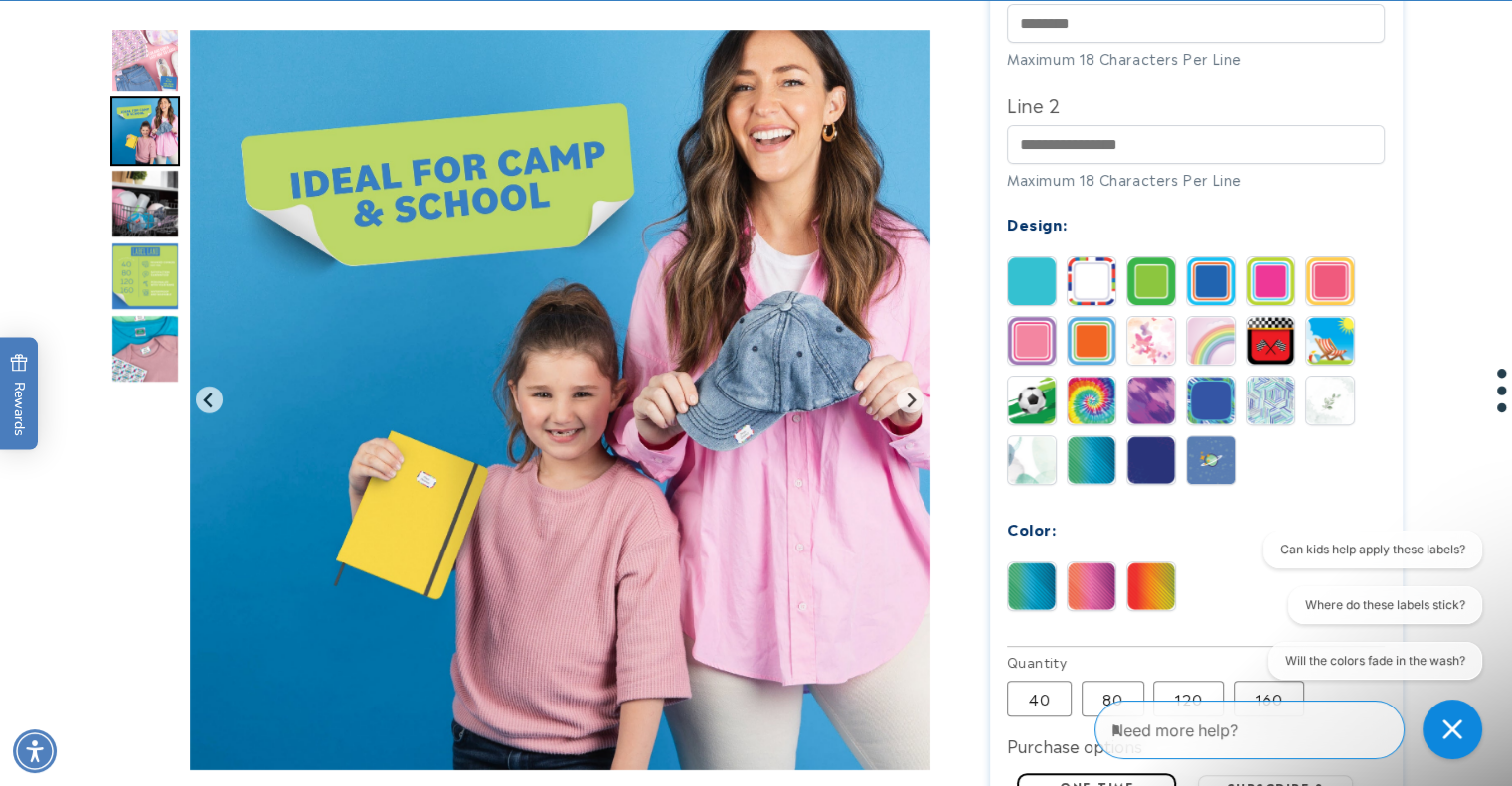 click at bounding box center [145, 204] 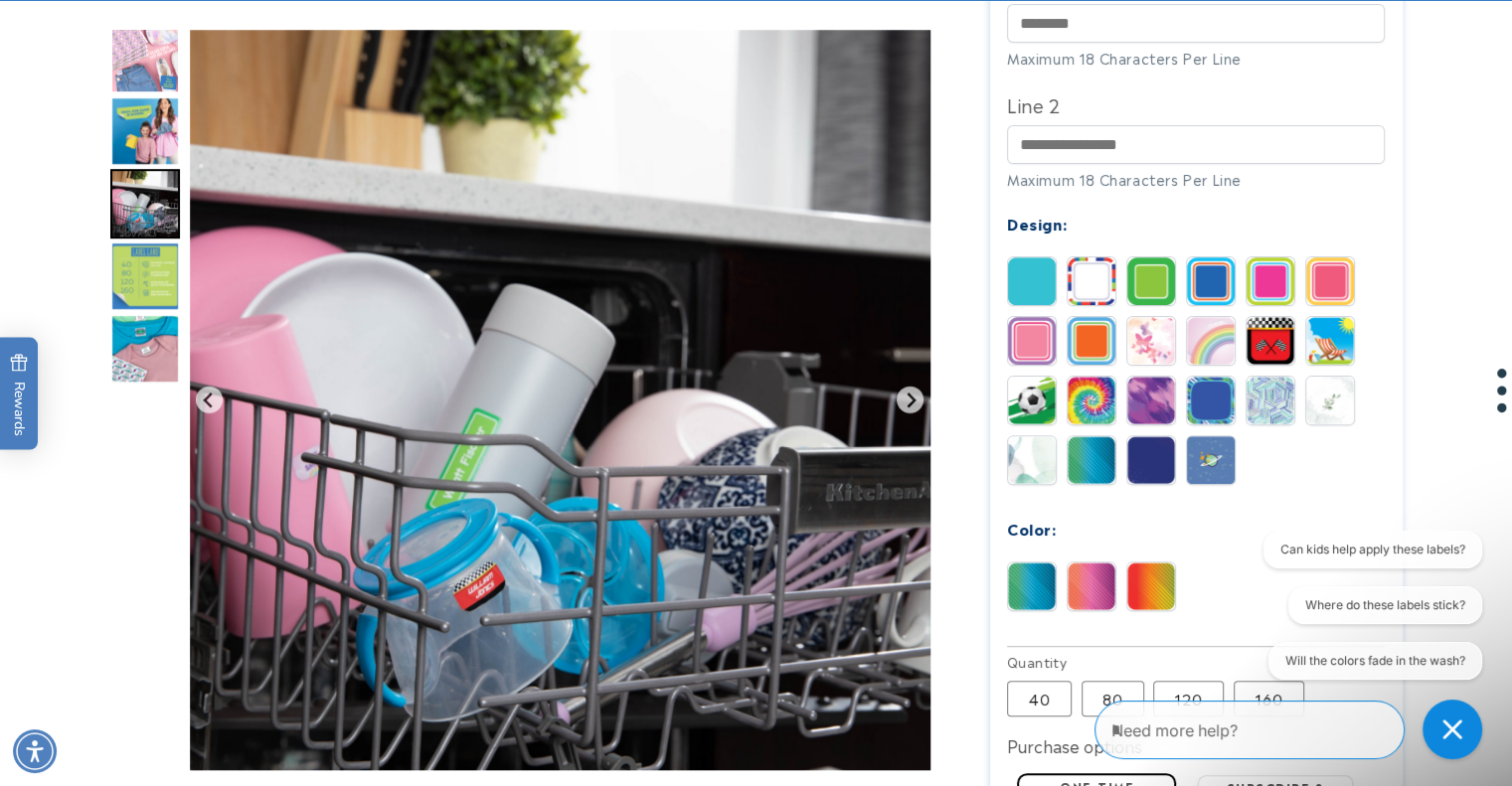 click at bounding box center [560, 399] 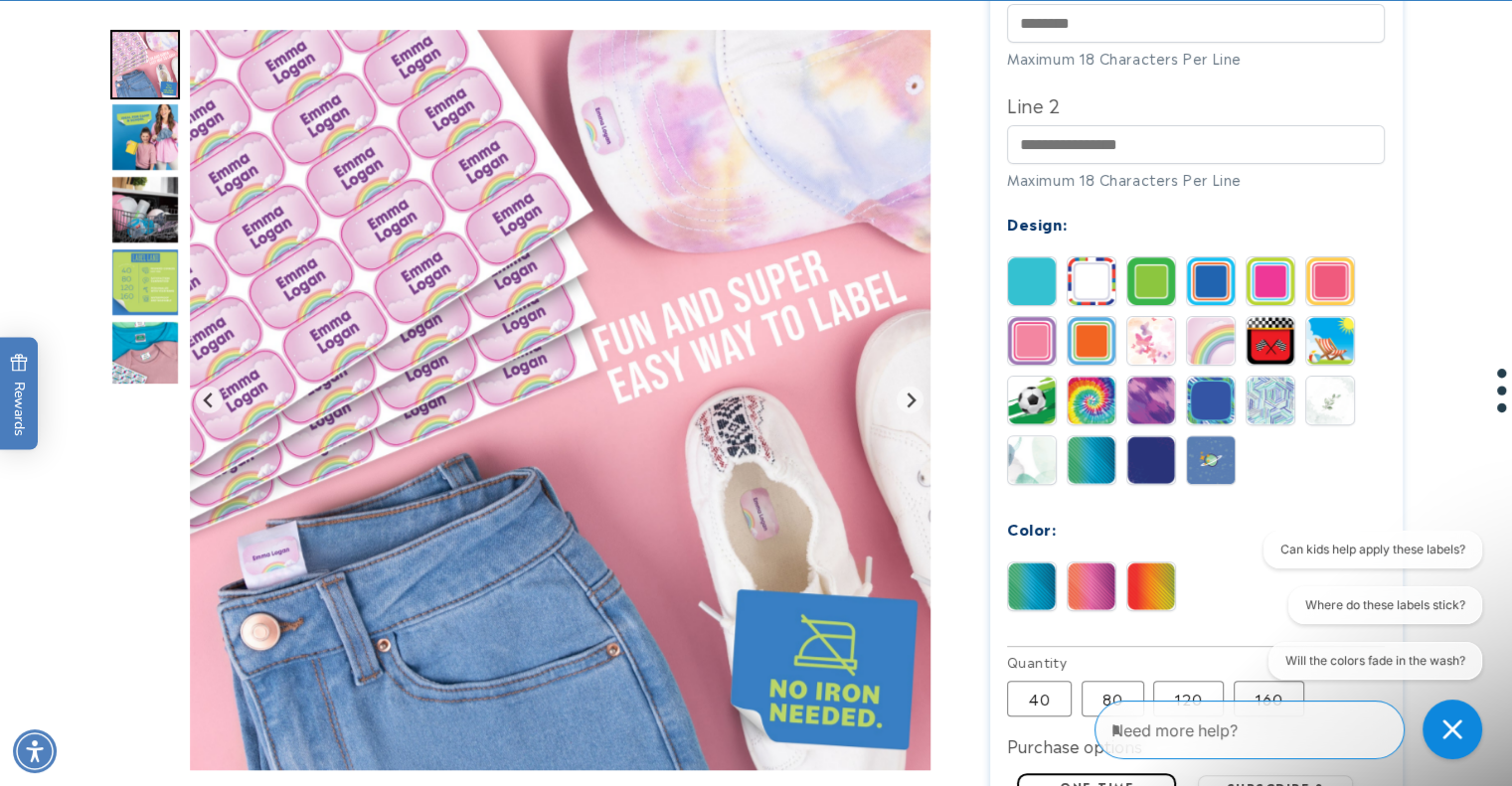 click at bounding box center [145, 137] 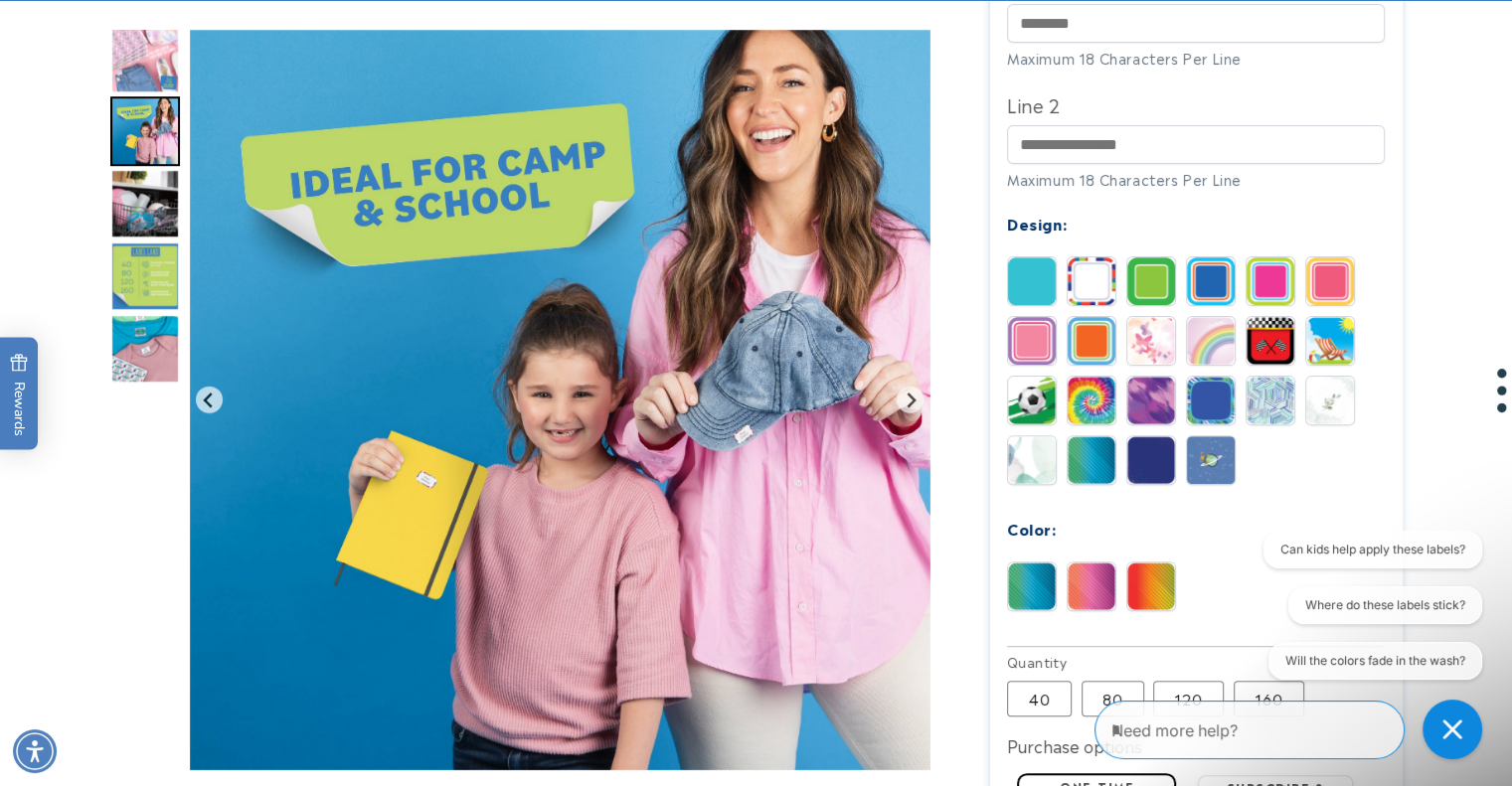 click at bounding box center (145, 59) 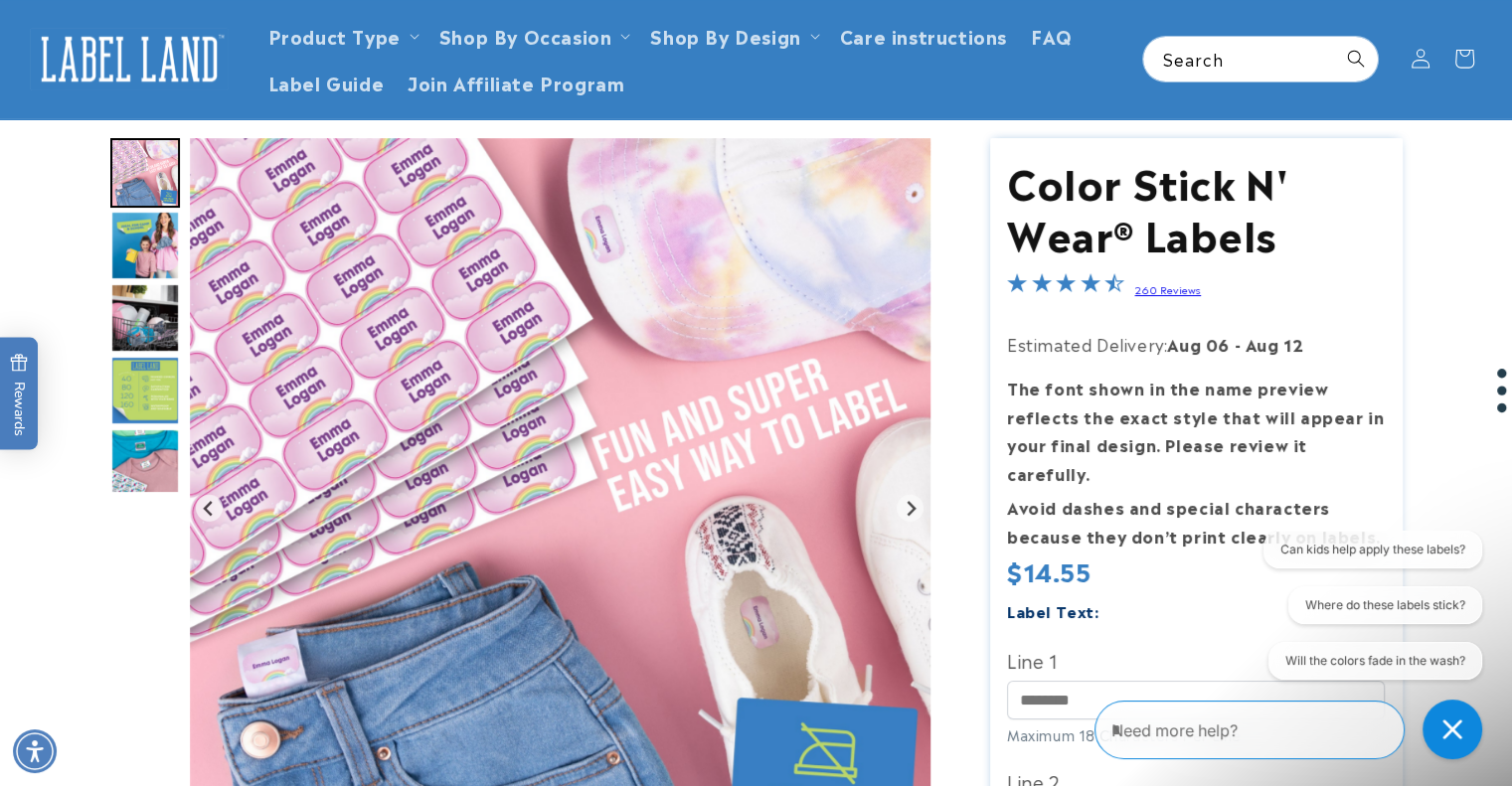 scroll, scrollTop: 0, scrollLeft: 0, axis: both 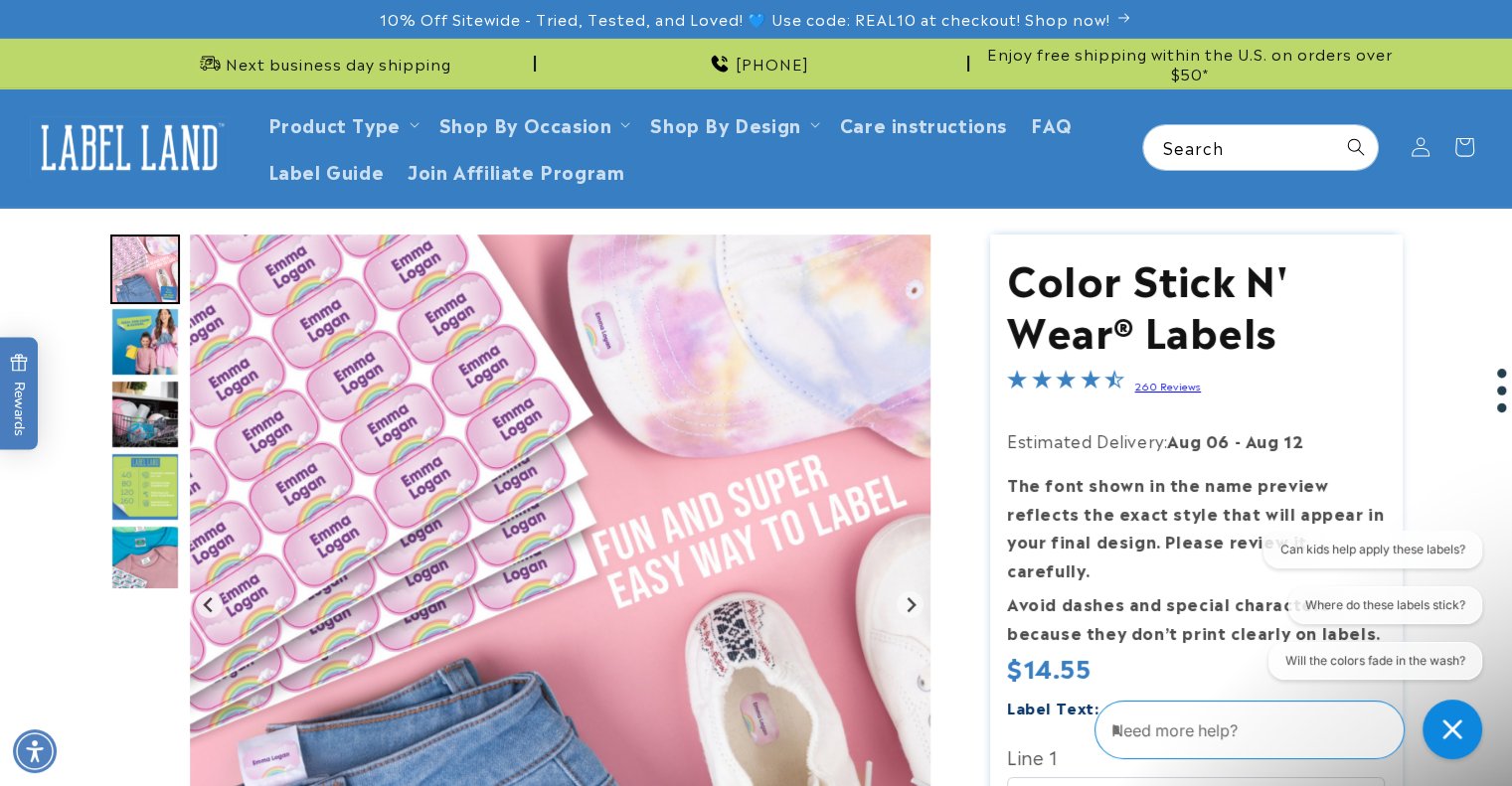 click at bounding box center [145, 342] 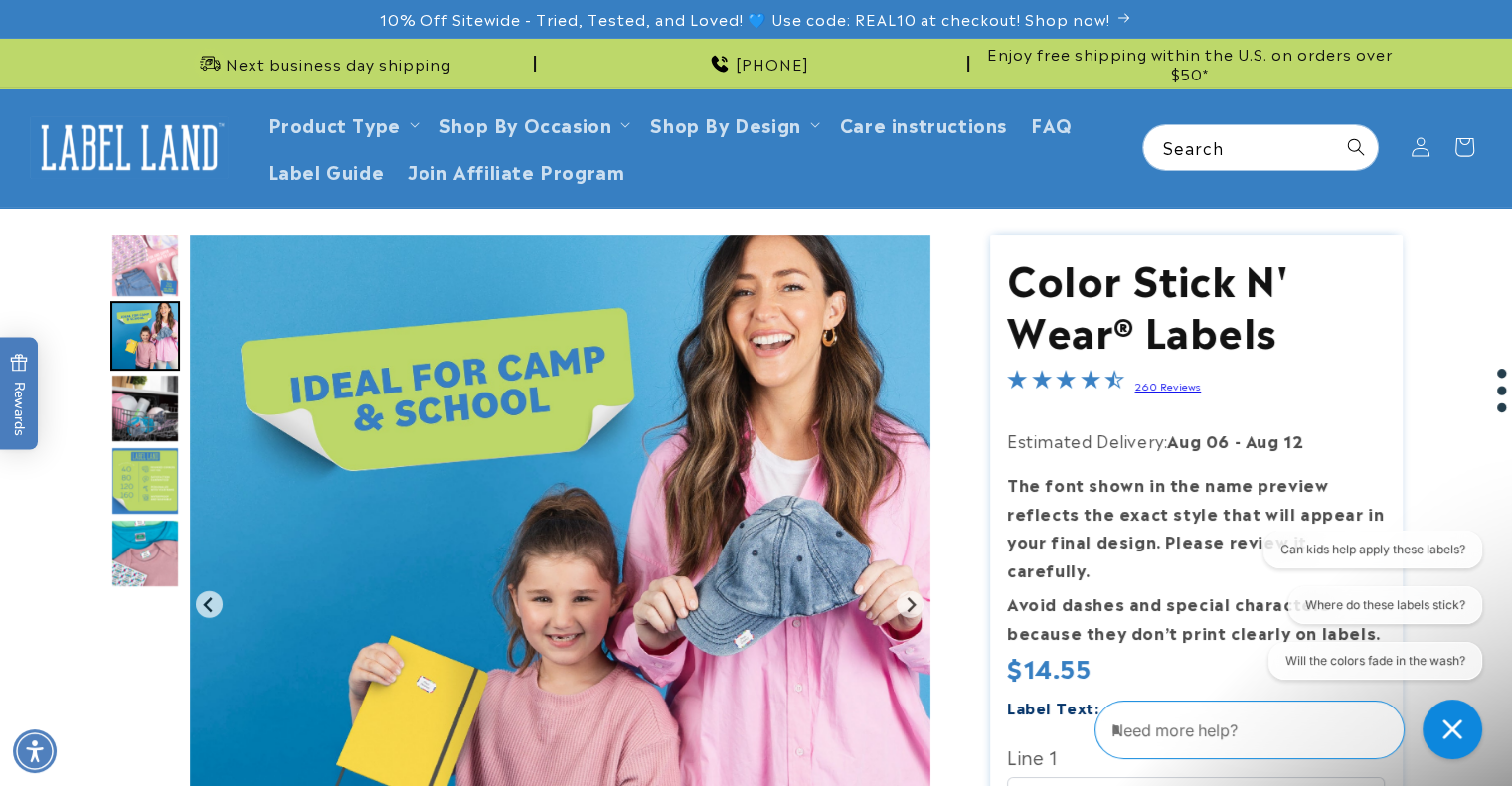 click at bounding box center (145, 408) 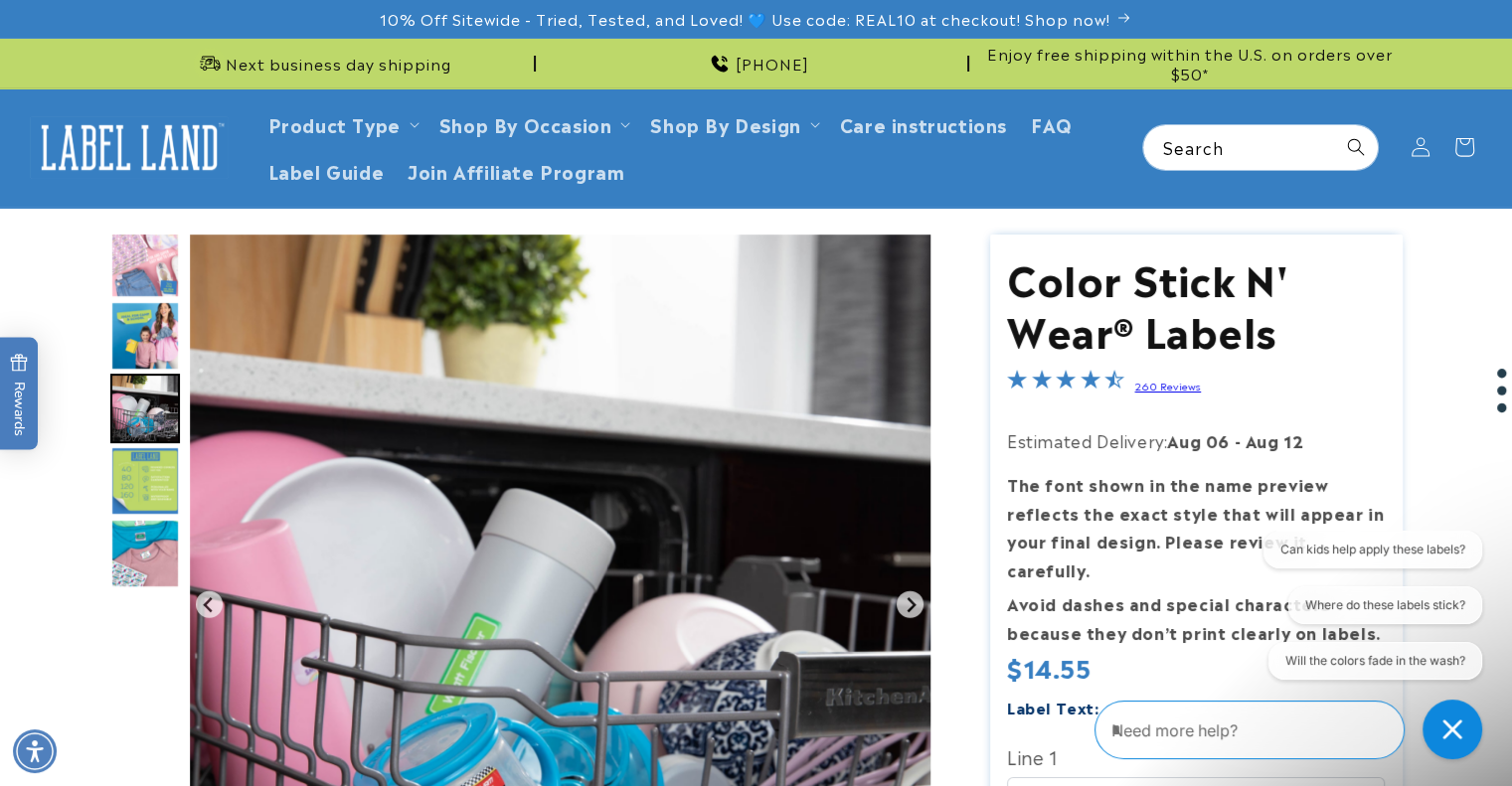 click at bounding box center (145, 481) 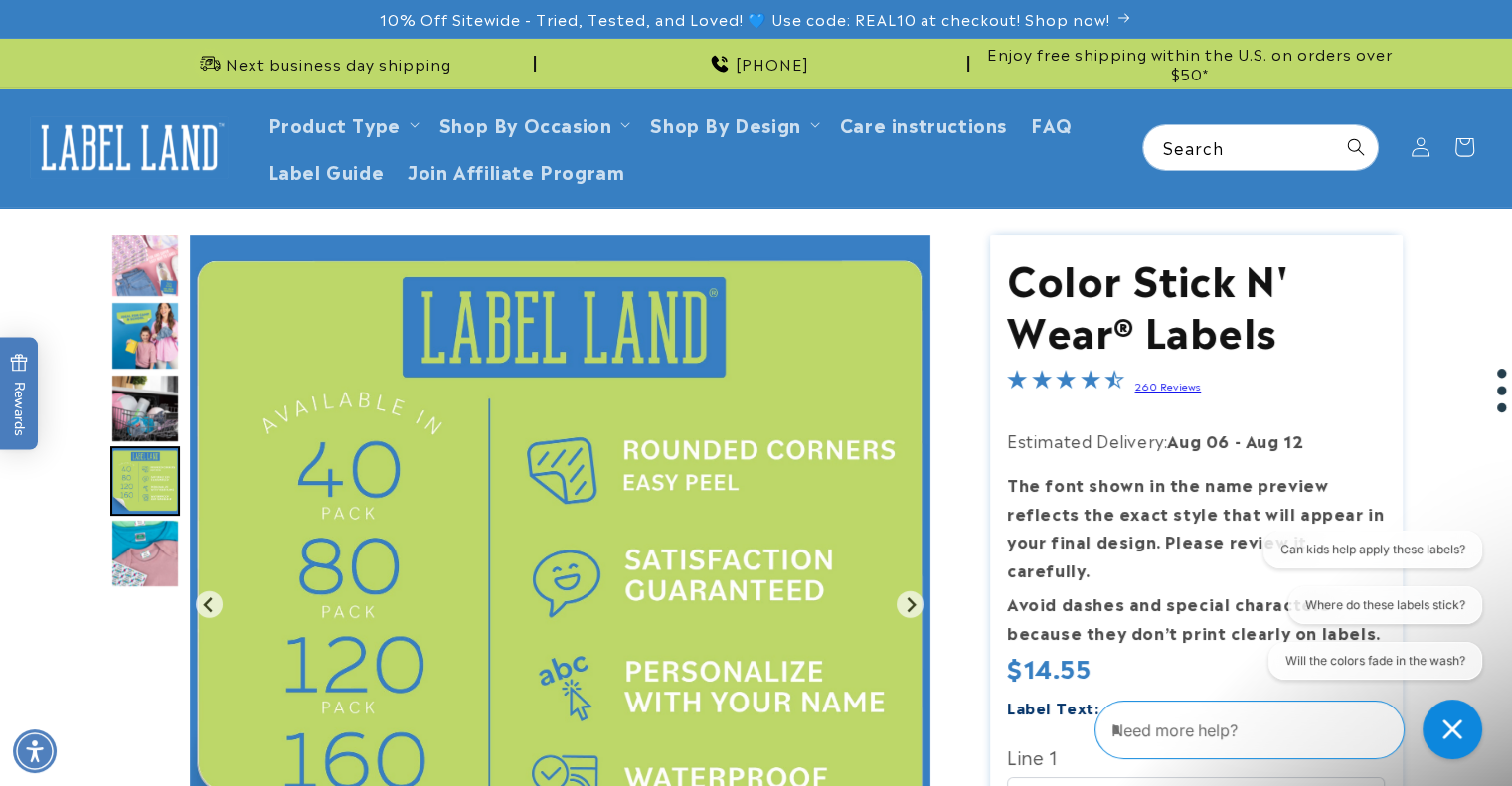 click at bounding box center [145, 553] 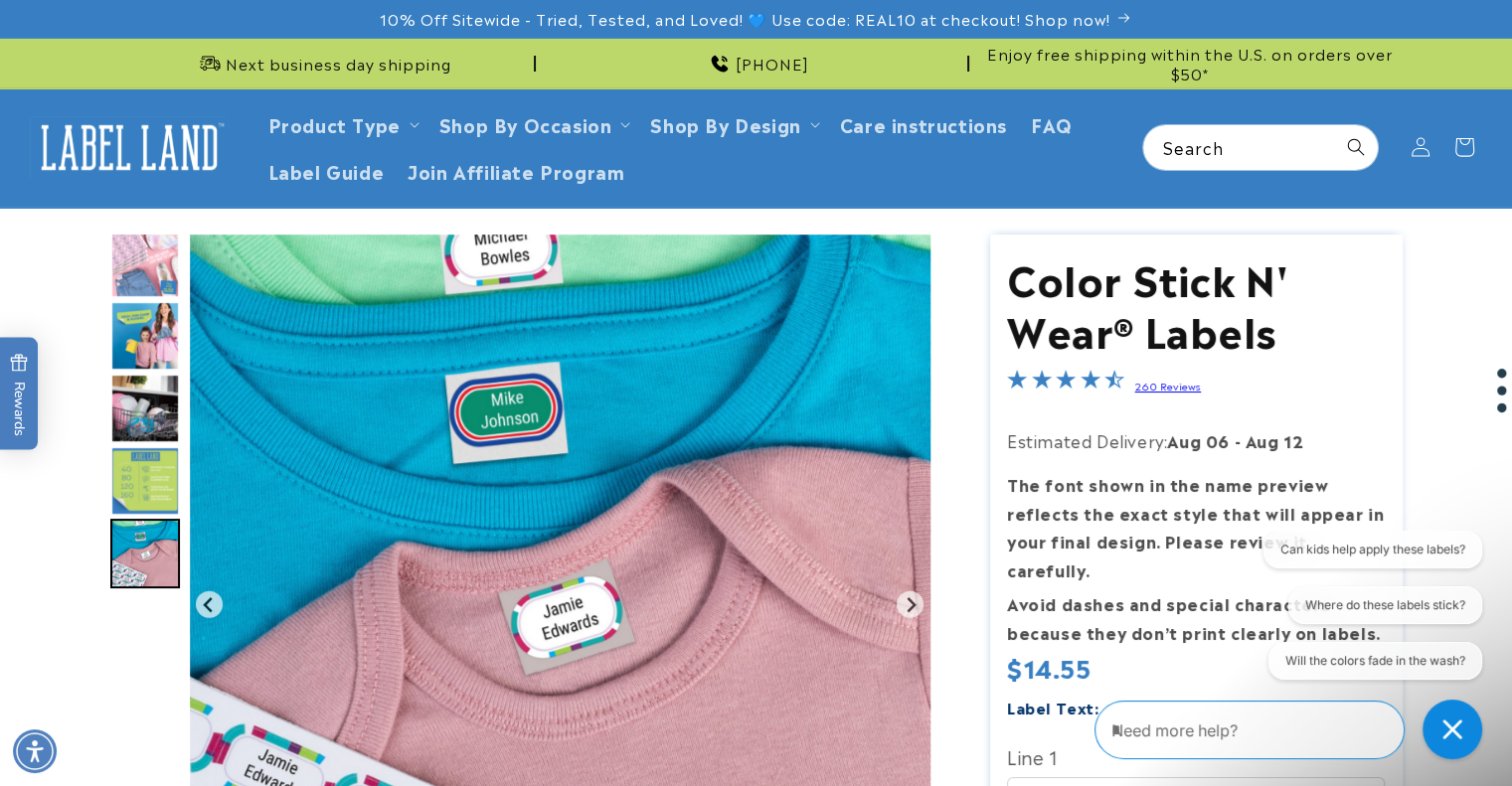click at bounding box center (145, 481) 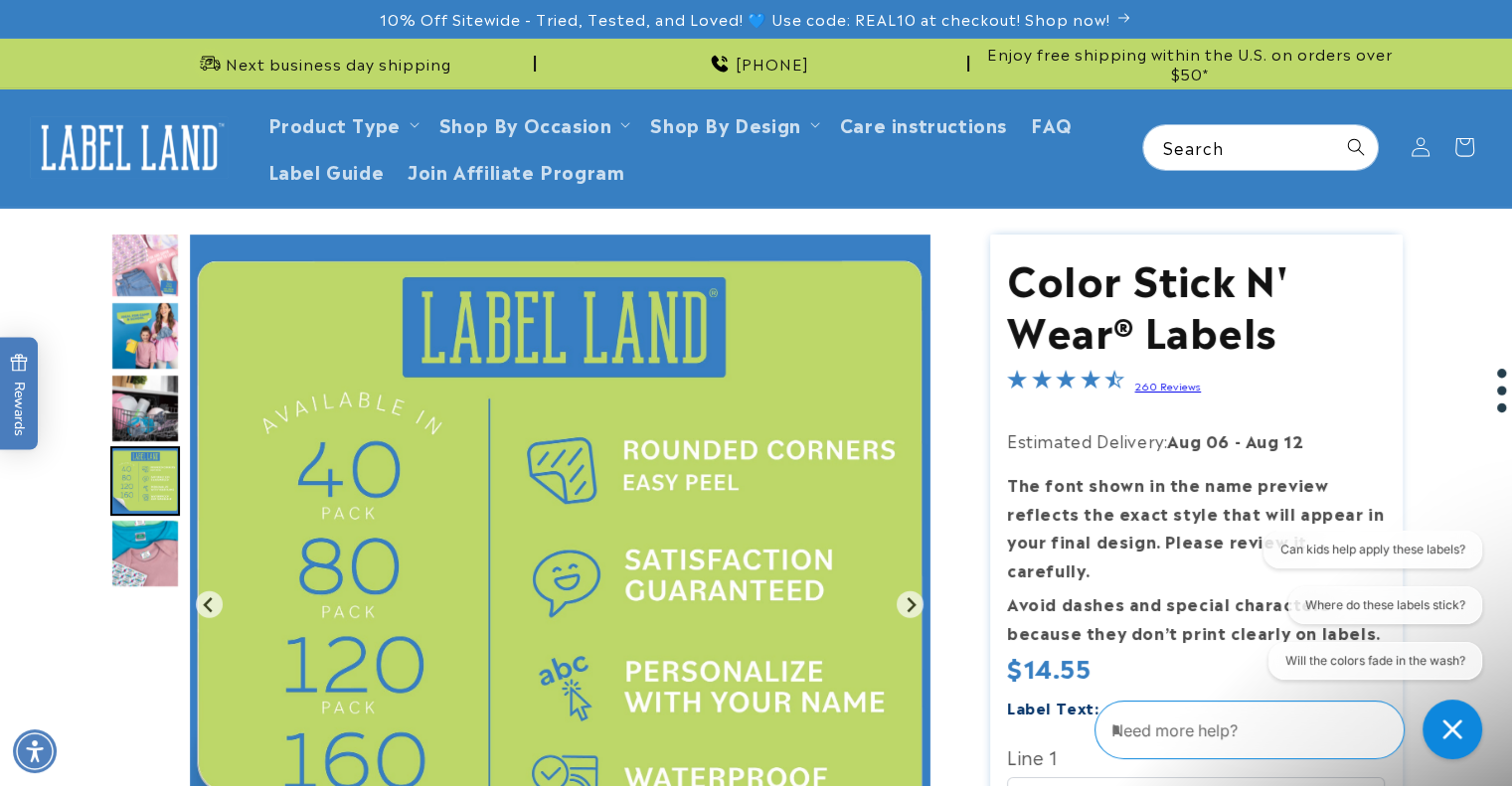 click at bounding box center [145, 408] 